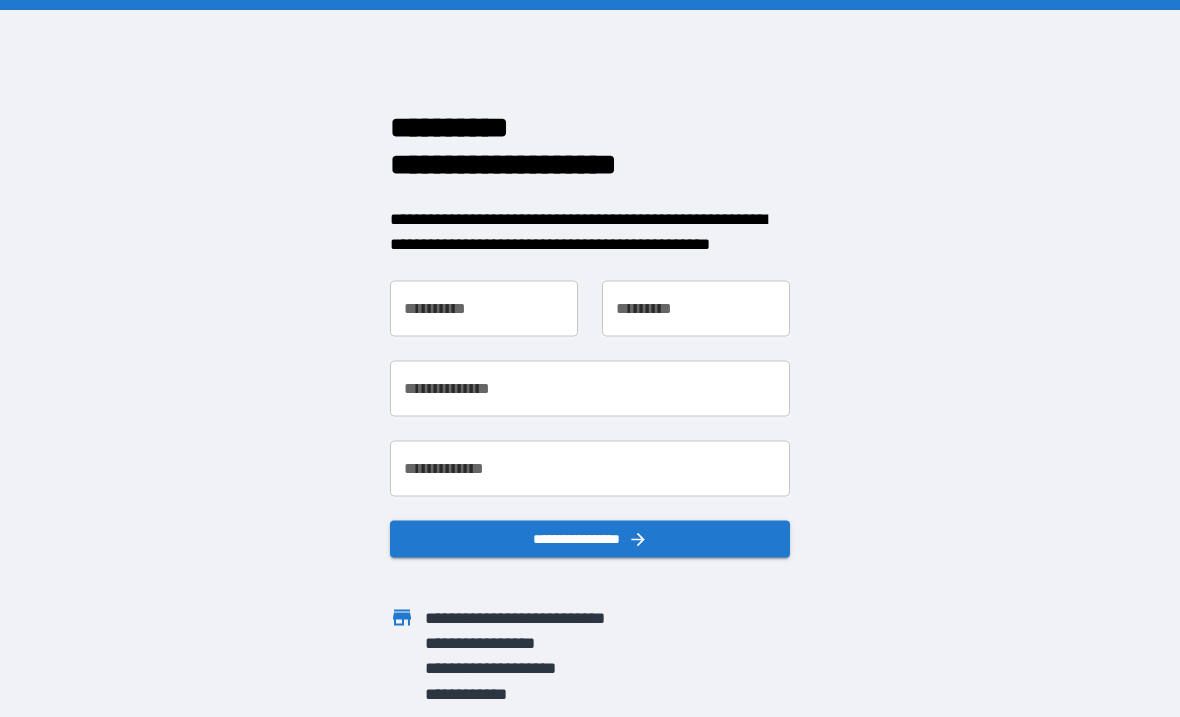scroll, scrollTop: 0, scrollLeft: 0, axis: both 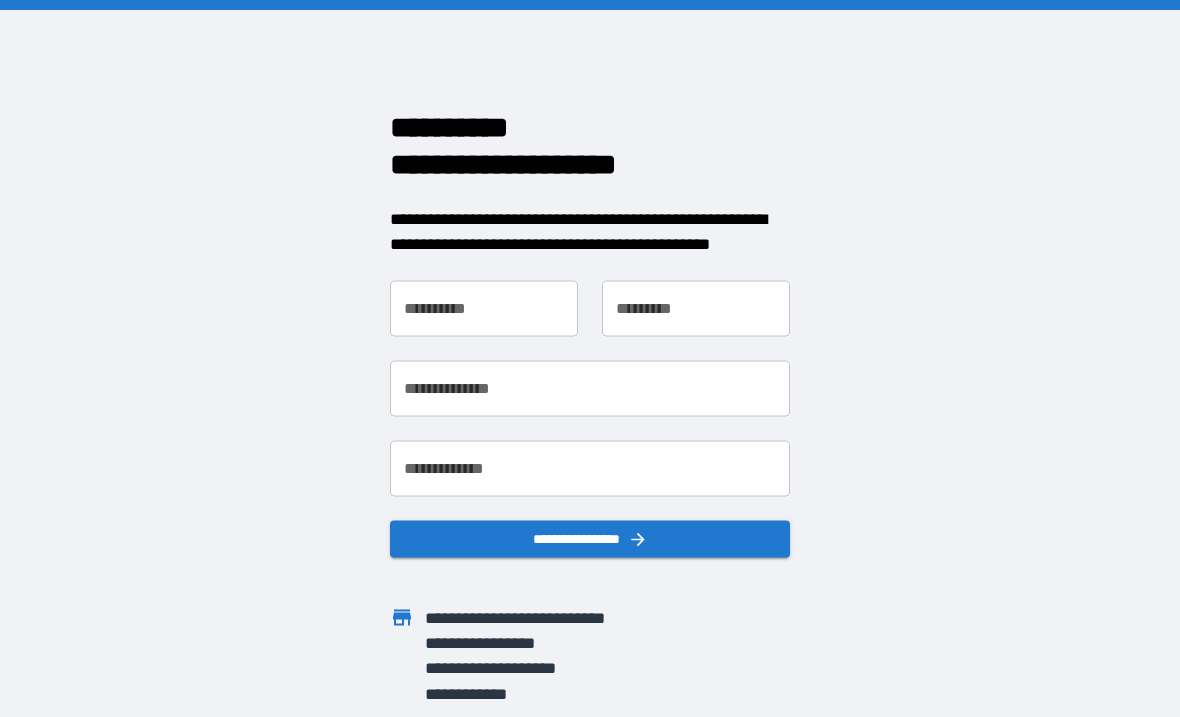 click on "**********" at bounding box center (484, 308) 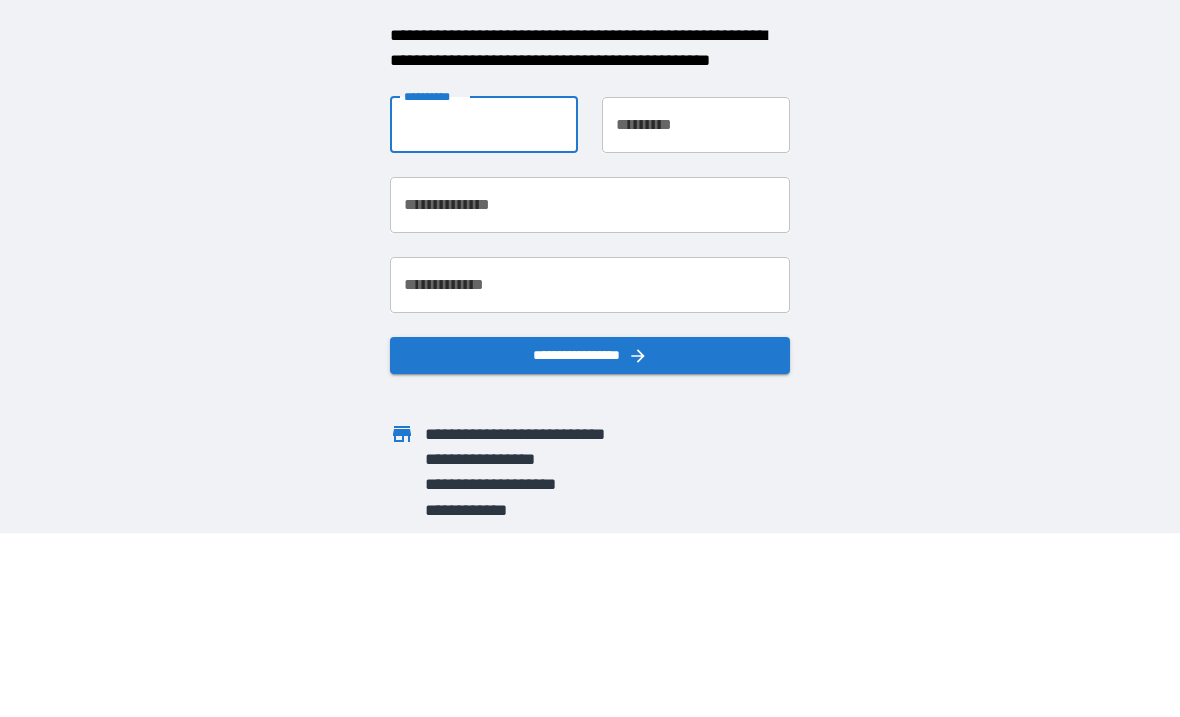 type on "*****" 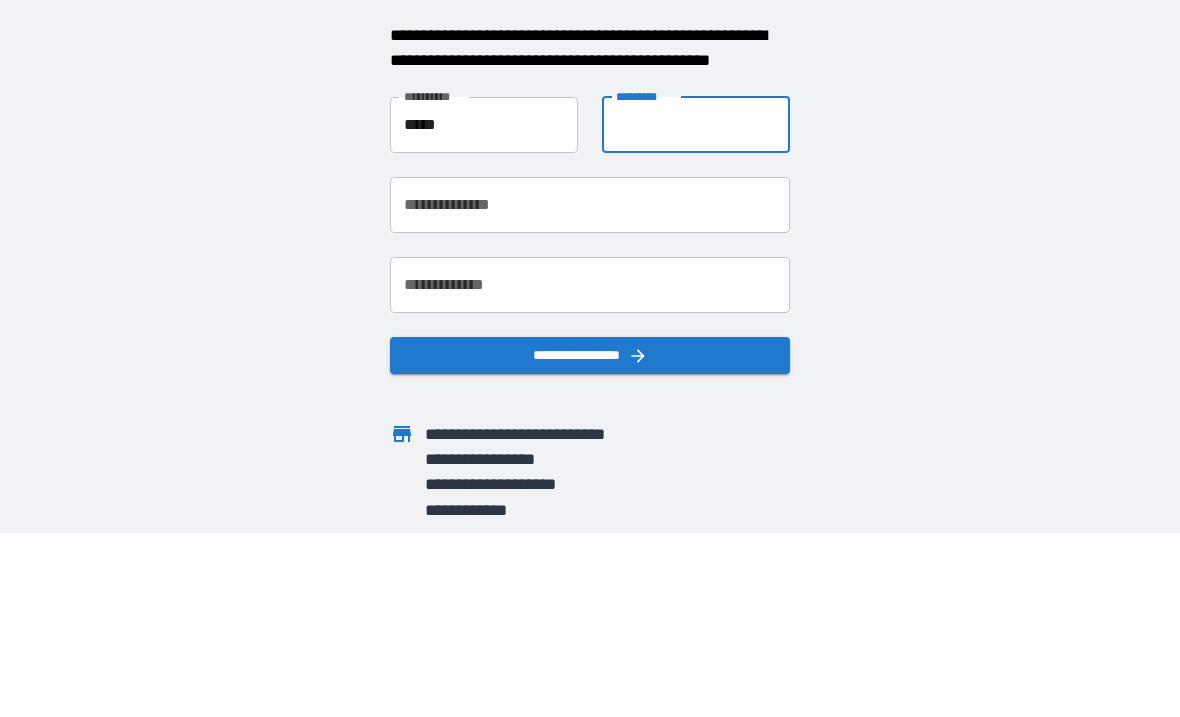 type on "******" 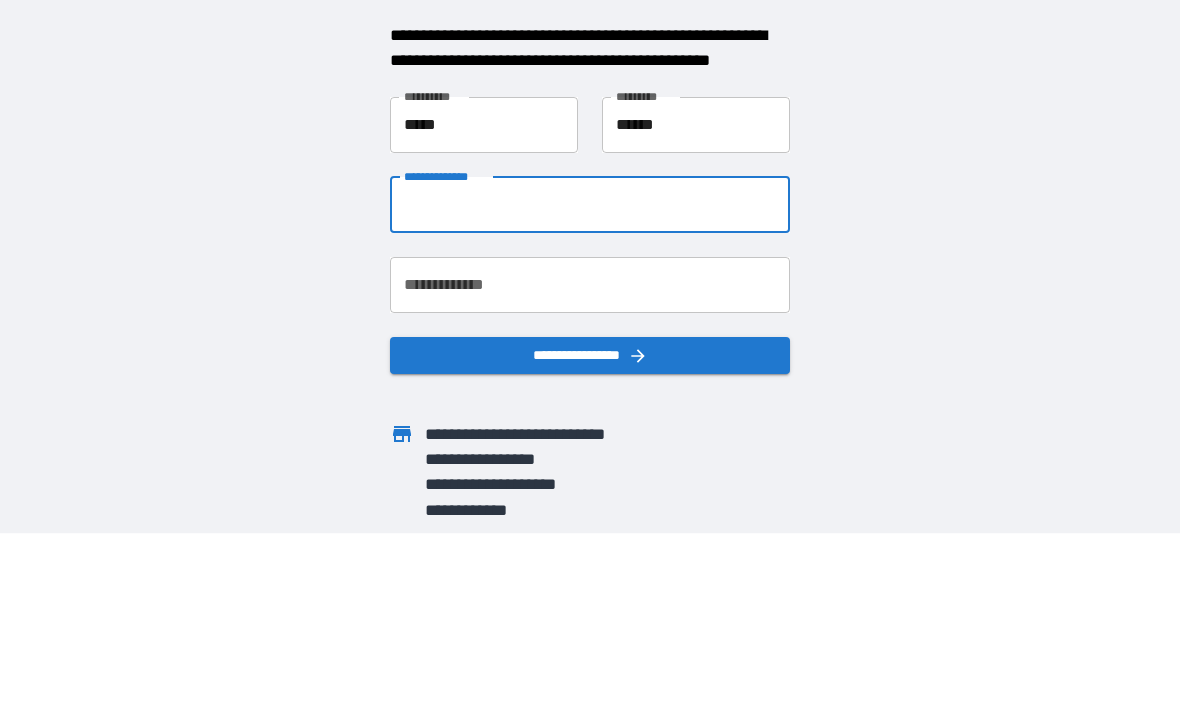 type on "**********" 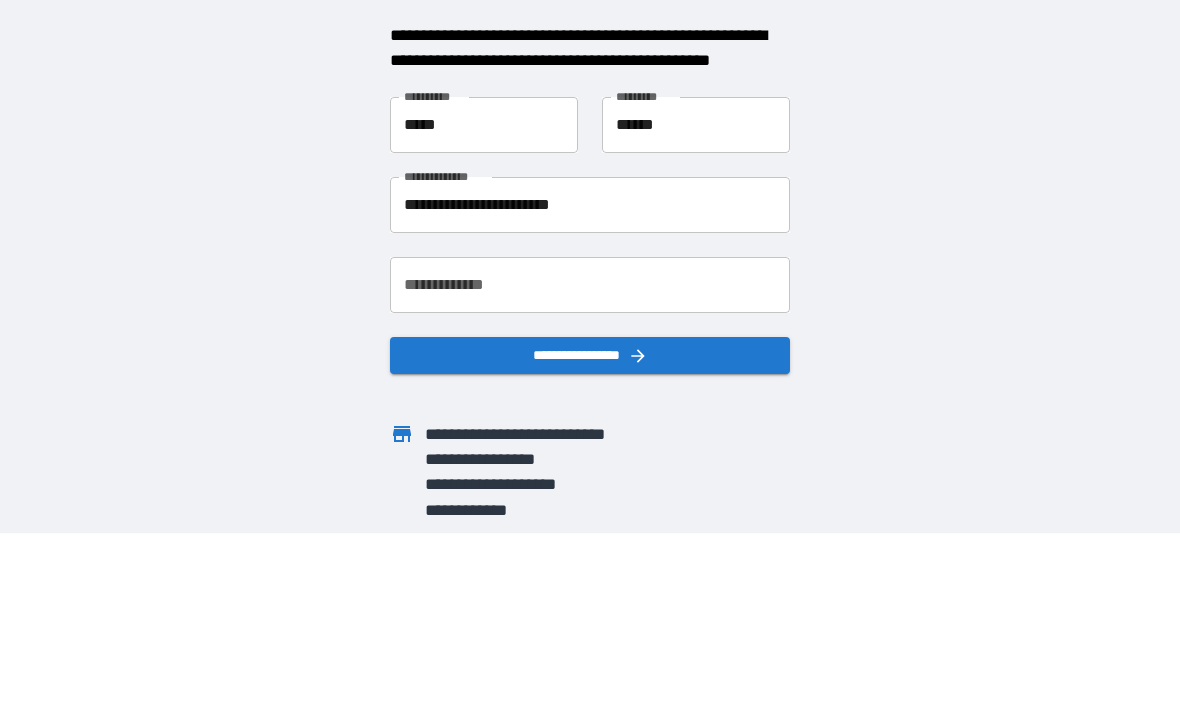 scroll, scrollTop: 45, scrollLeft: 0, axis: vertical 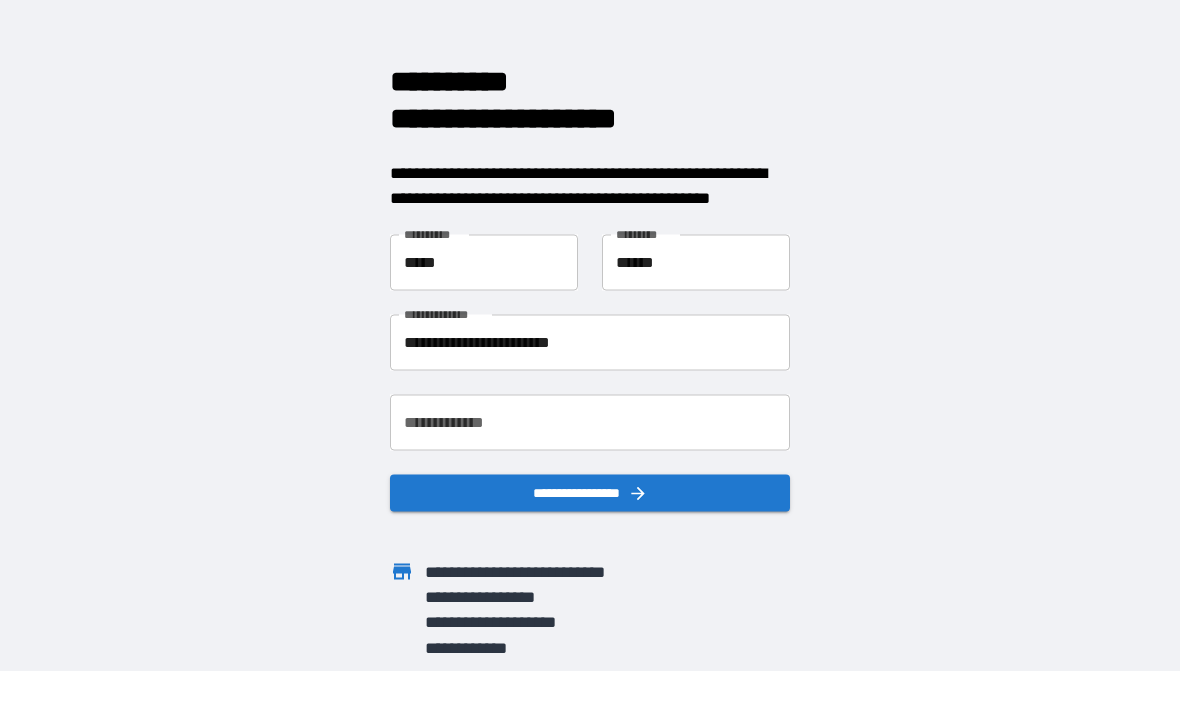 click on "**********" at bounding box center (590, 423) 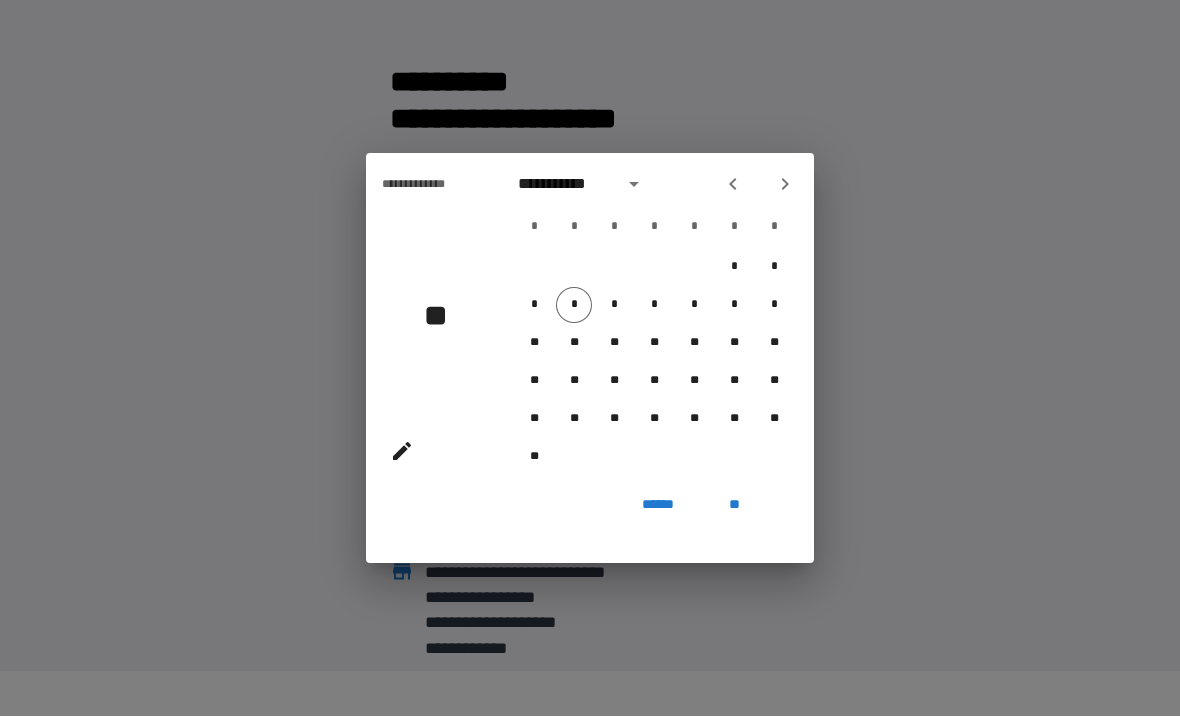 click 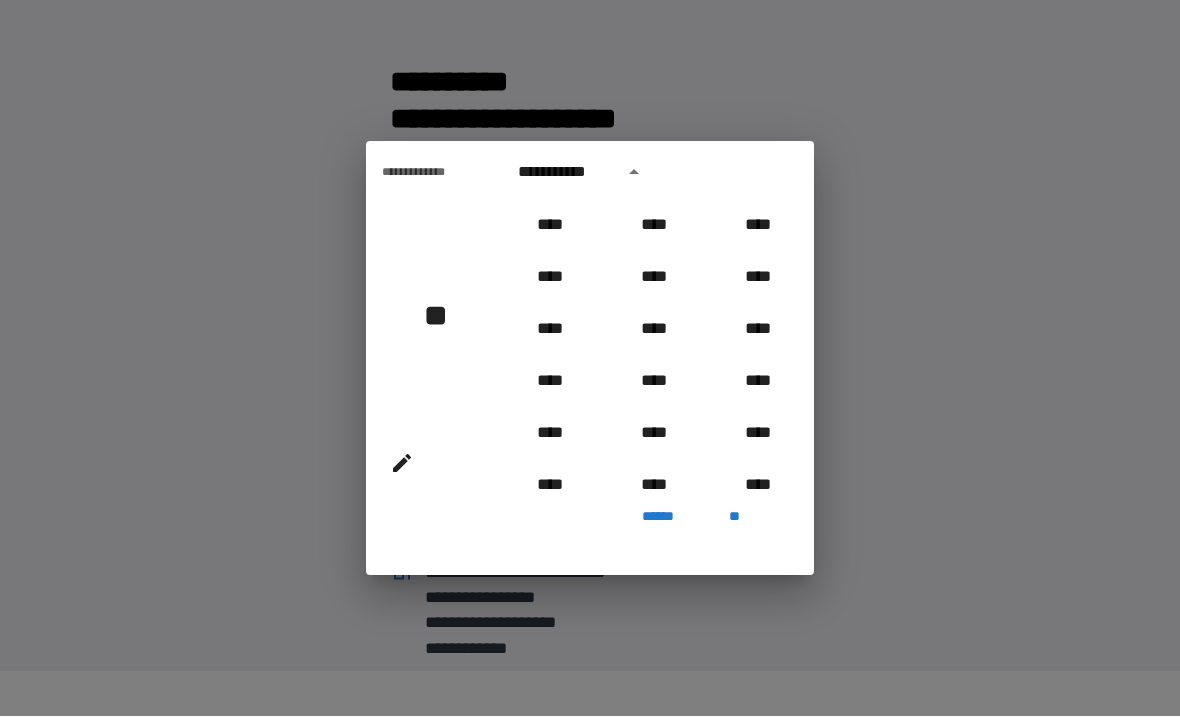 scroll, scrollTop: 881, scrollLeft: 0, axis: vertical 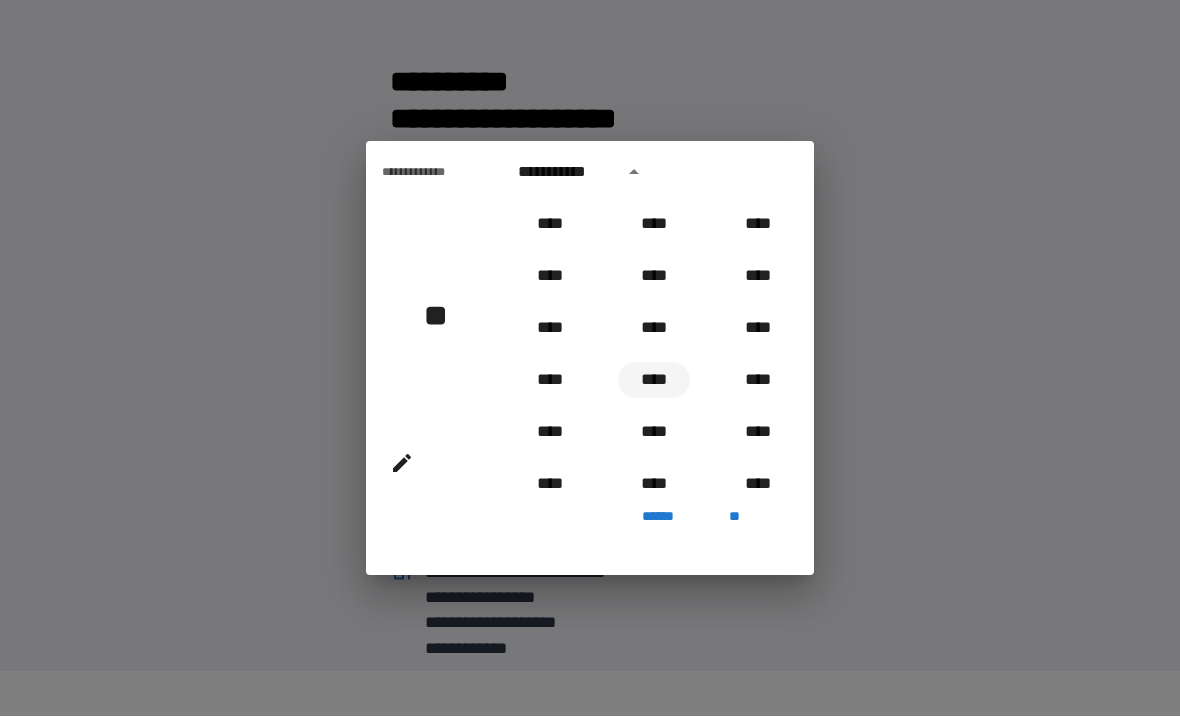 click on "****" at bounding box center [654, 381] 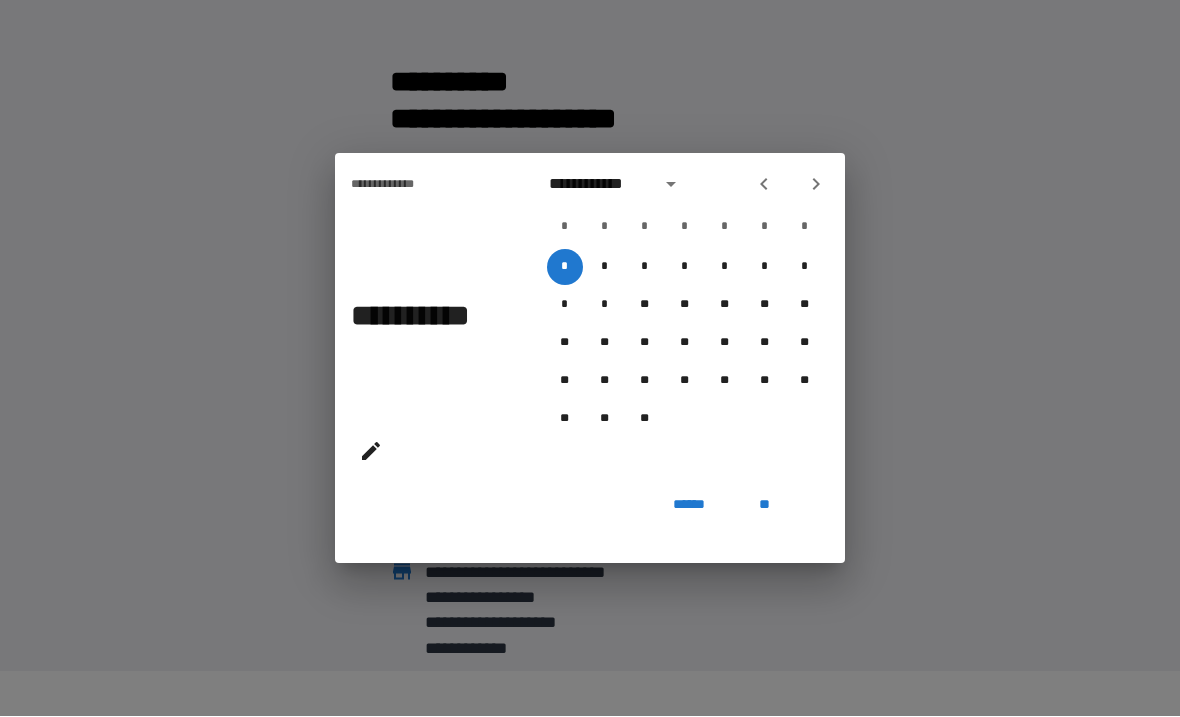 click 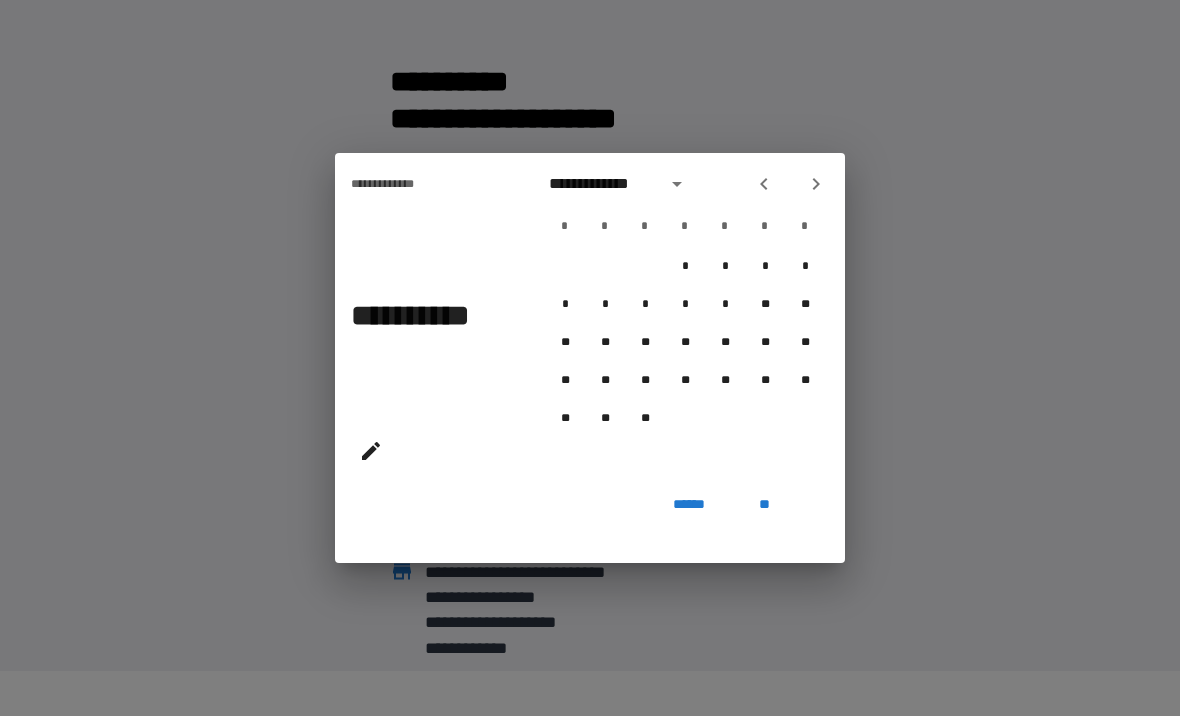 click 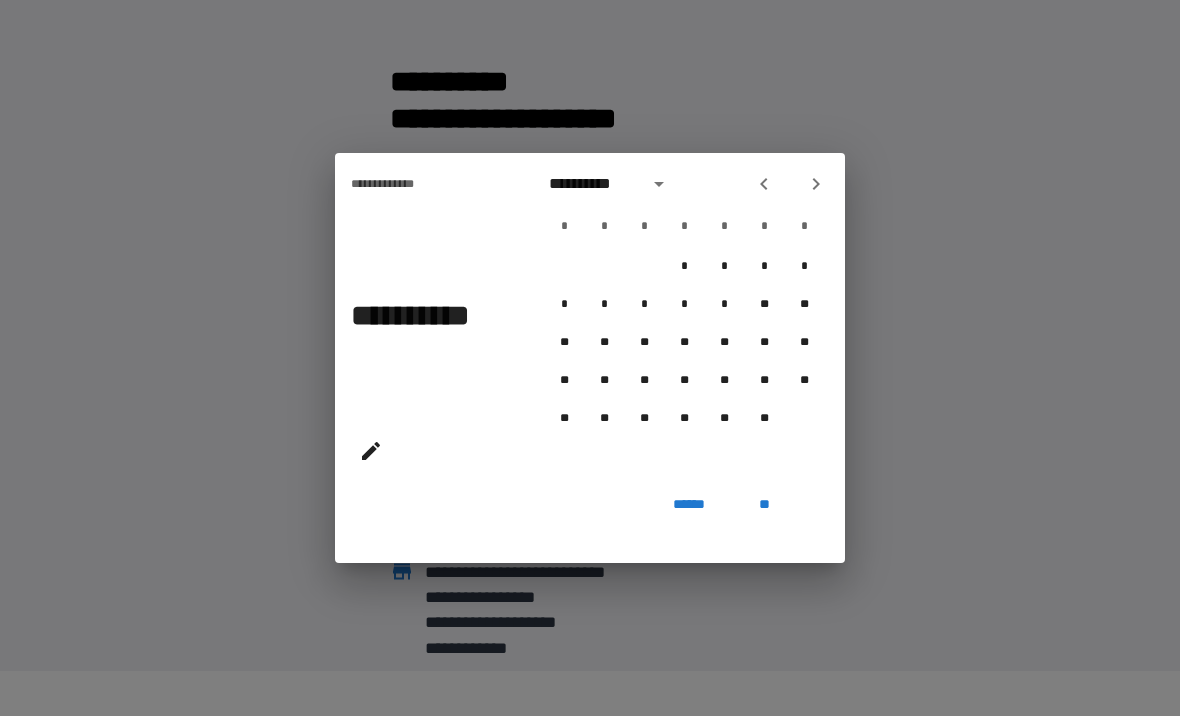 click 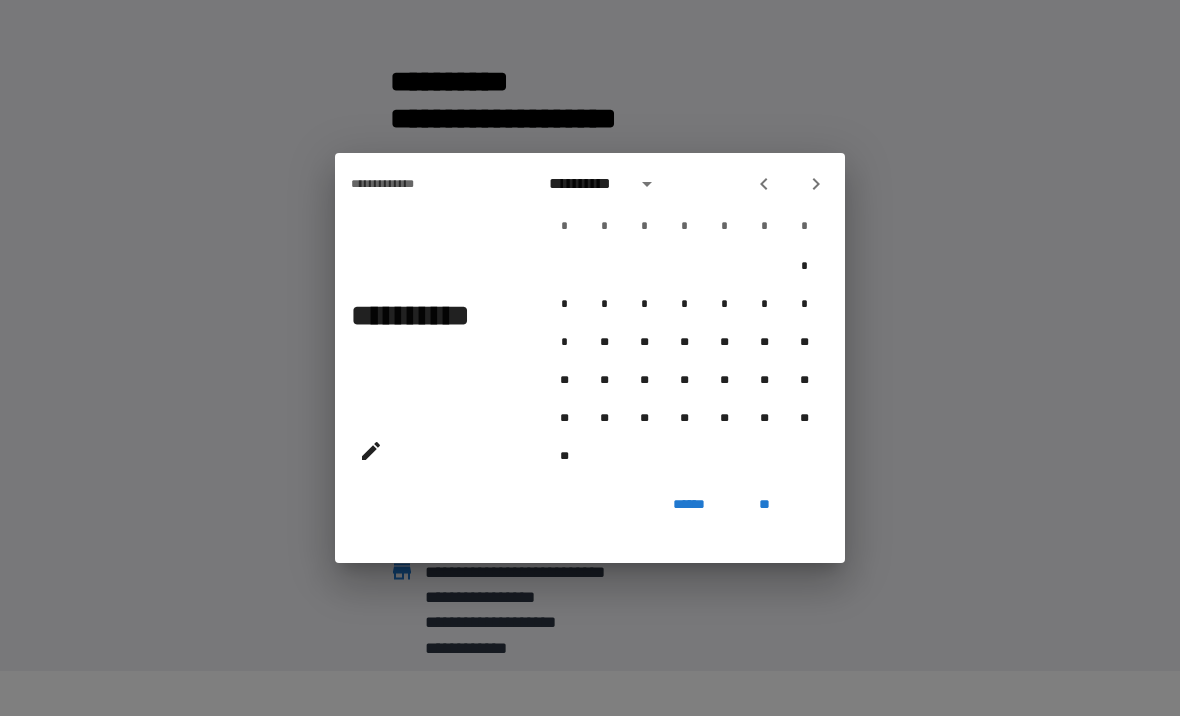 click on "[FIRST] [LAST] [ADDRESS] [CITY] [STATE] [POSTAL_CODE] [COUNTRY] [PHONE] [EMAIL] [SSN] [DLN] [PASSPORT] [CC] [DOB] [AGE] [TIME]" at bounding box center (590, 358) 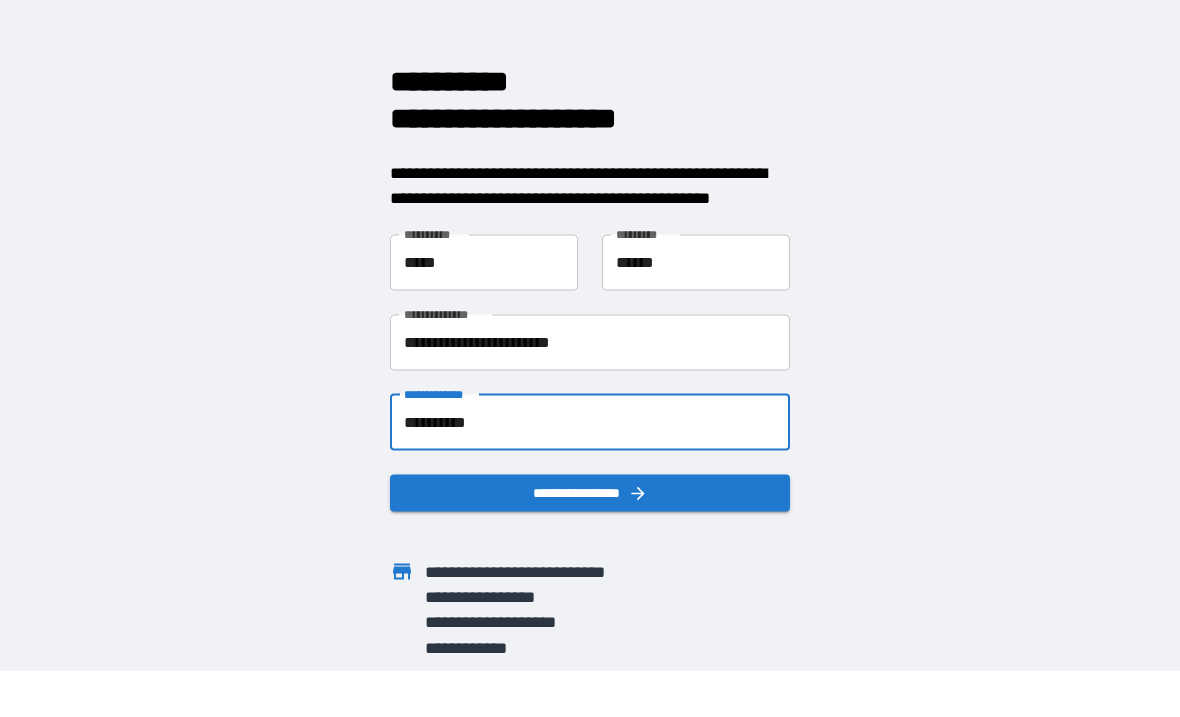 click on "[FIRST] [LAST] [ADDRESS] [CITY] [STATE] [POSTAL_CODE] [COUNTRY] [PHONE] [EMAIL] [SSN] [DLN] [PASSPORT] [CC] [DOB] [AGE] [TIME]" at bounding box center [590, 313] 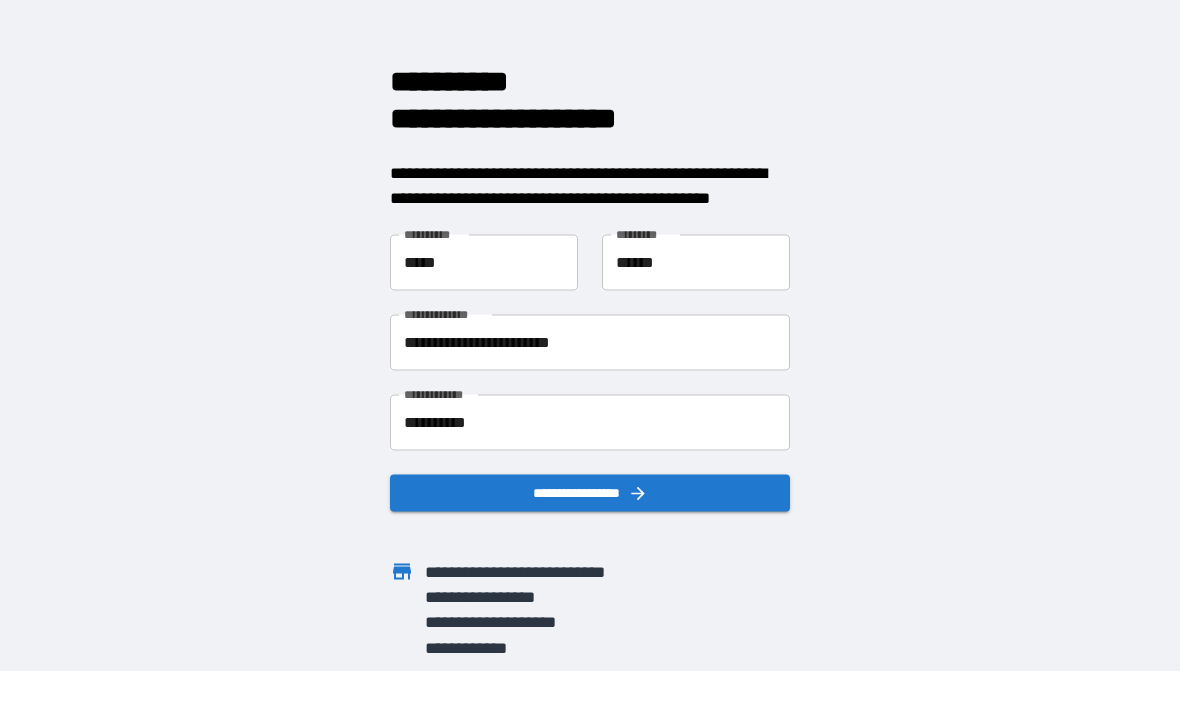 click on "**********" at bounding box center (590, 423) 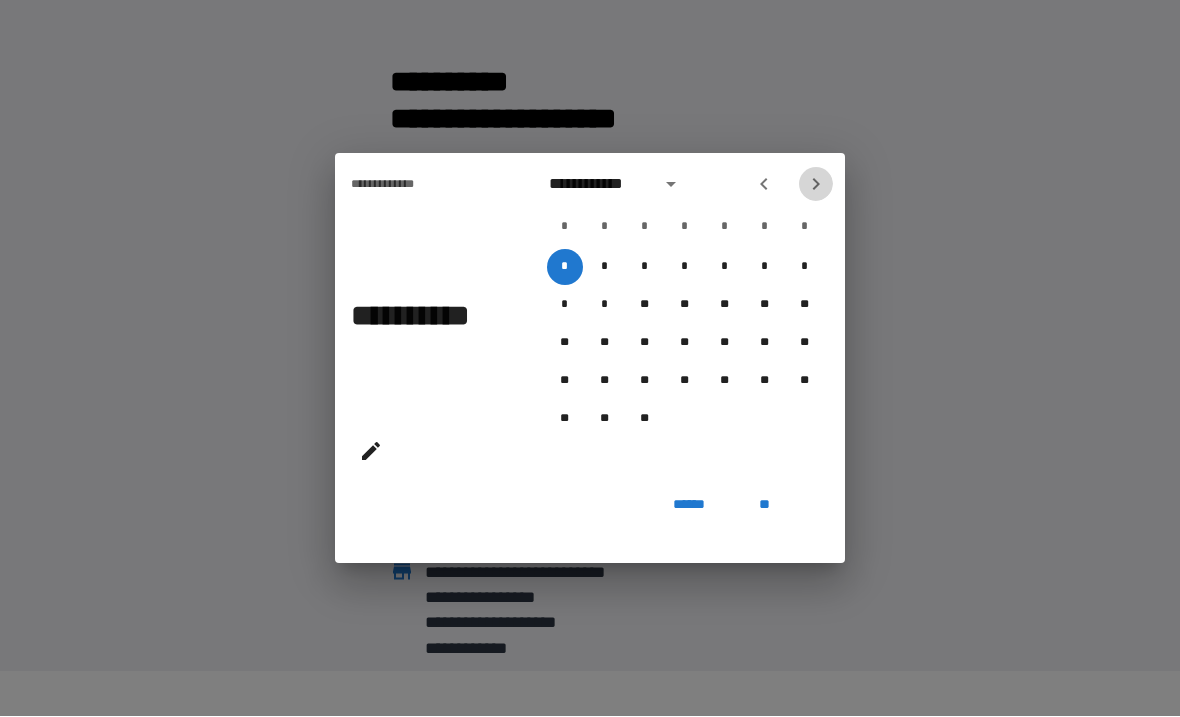 click at bounding box center [816, 185] 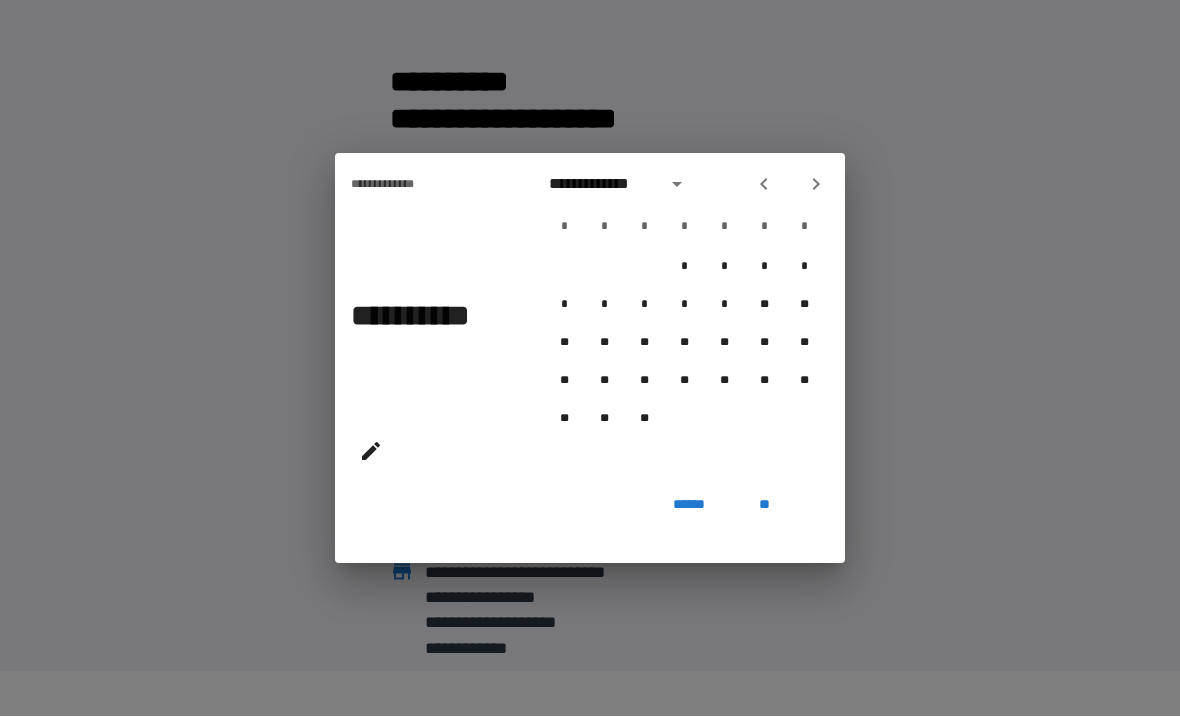 click 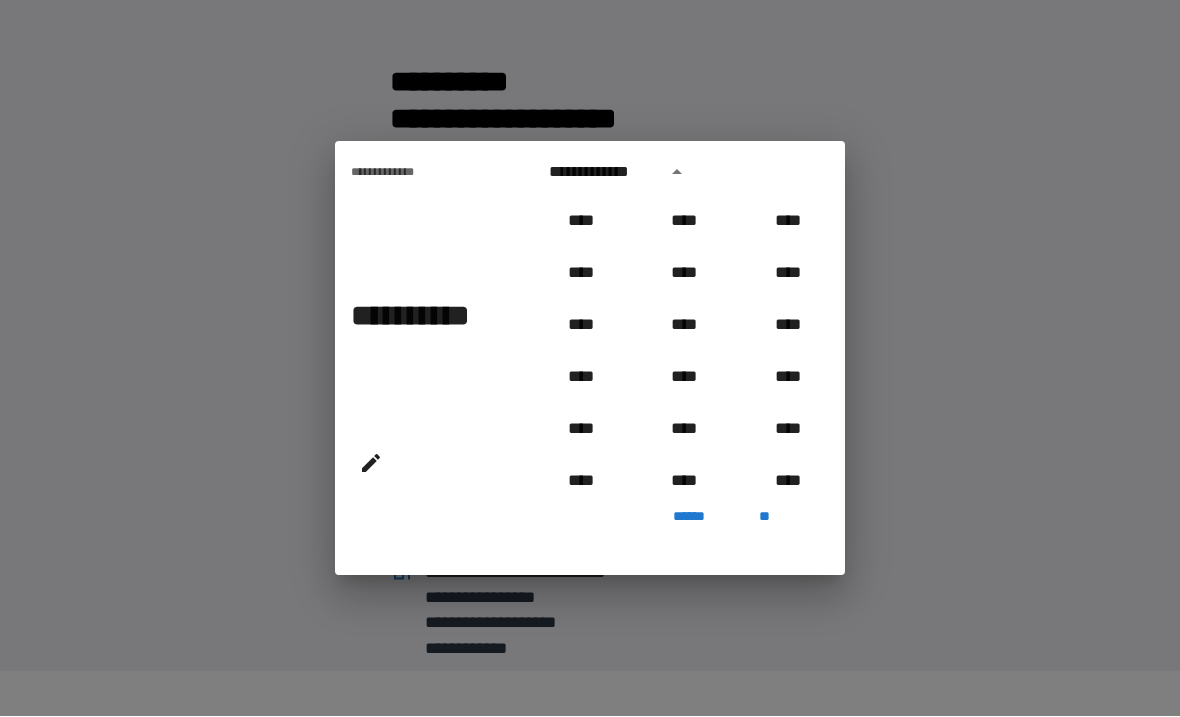 scroll, scrollTop: 914, scrollLeft: 0, axis: vertical 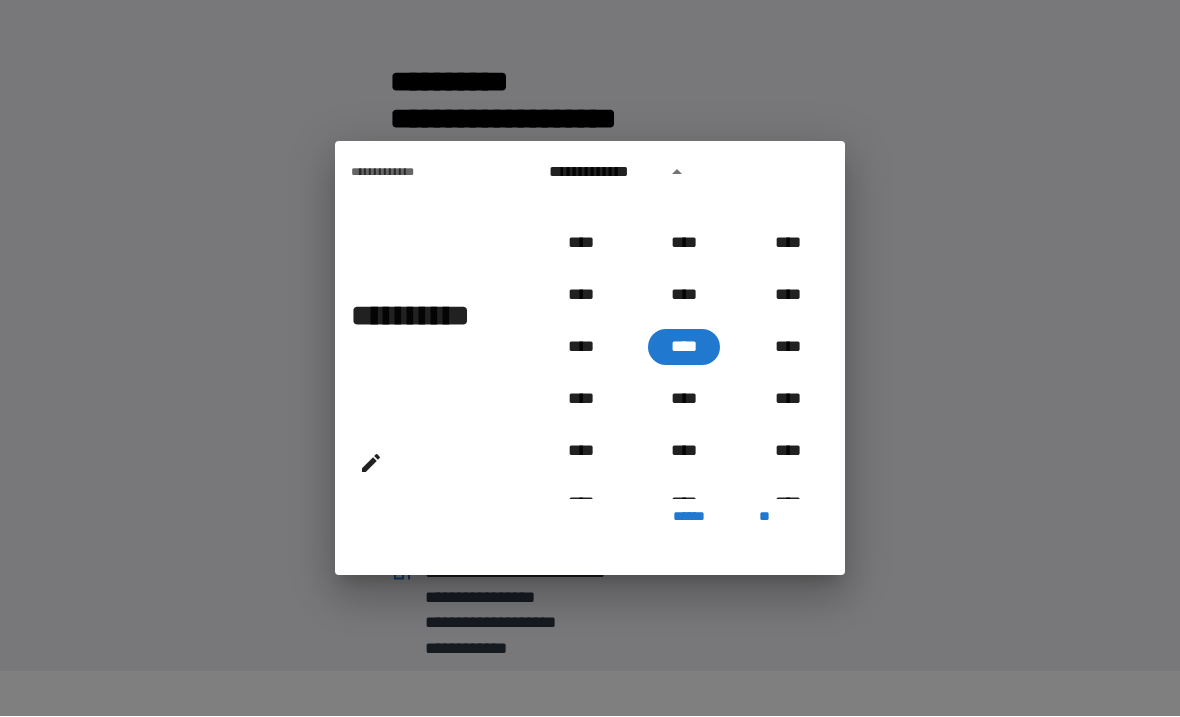 click 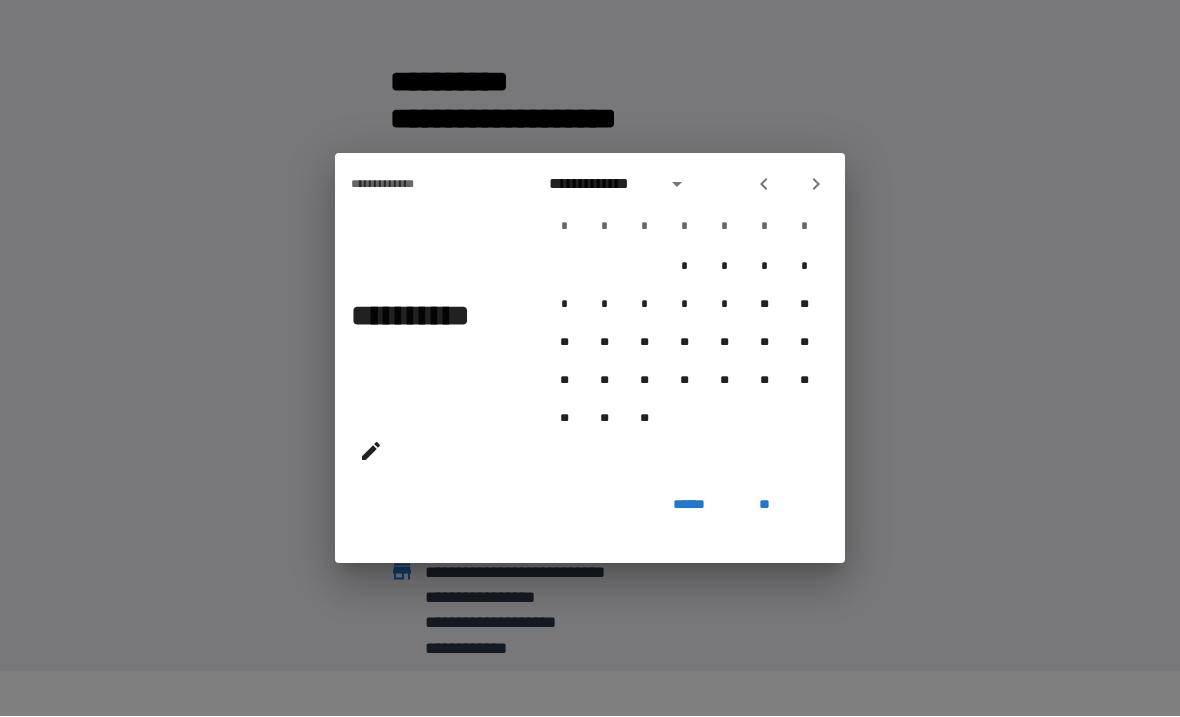 click 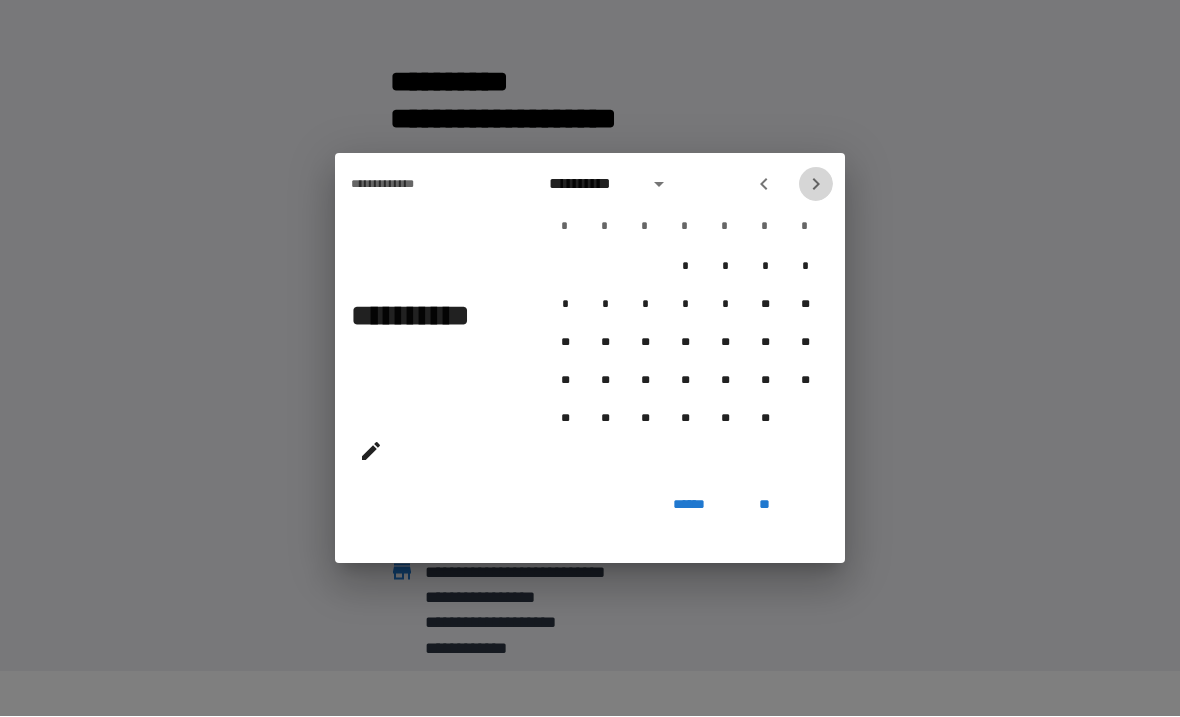 click 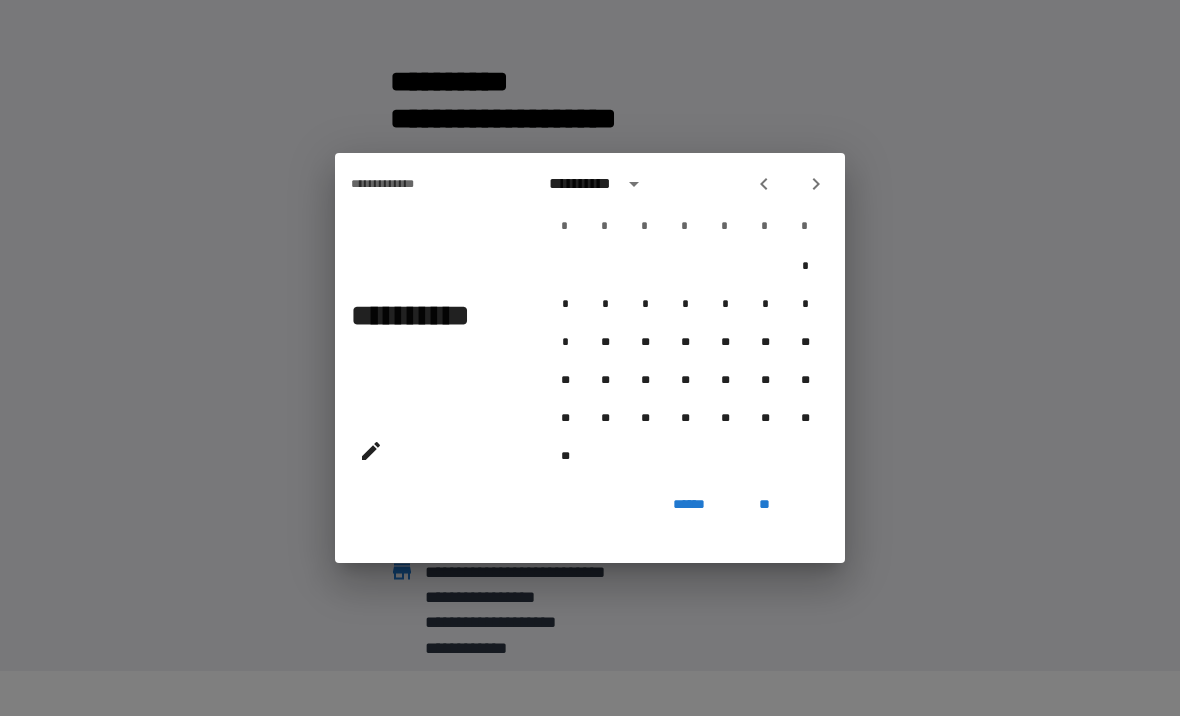 click 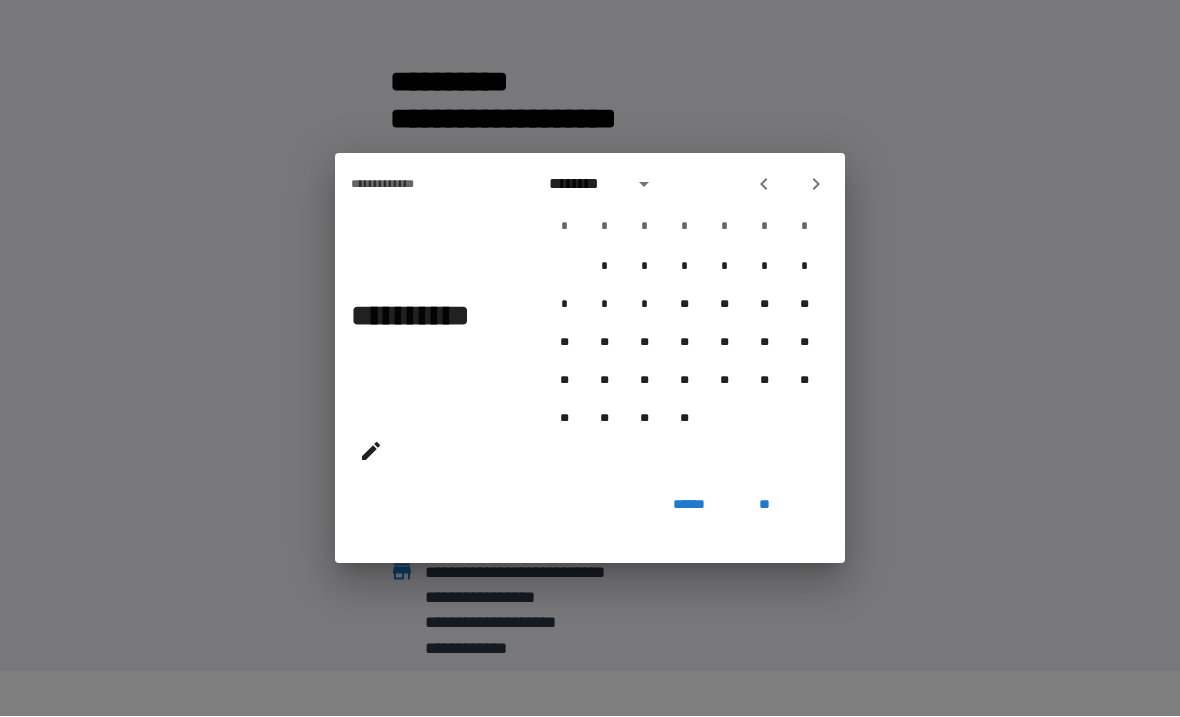 click 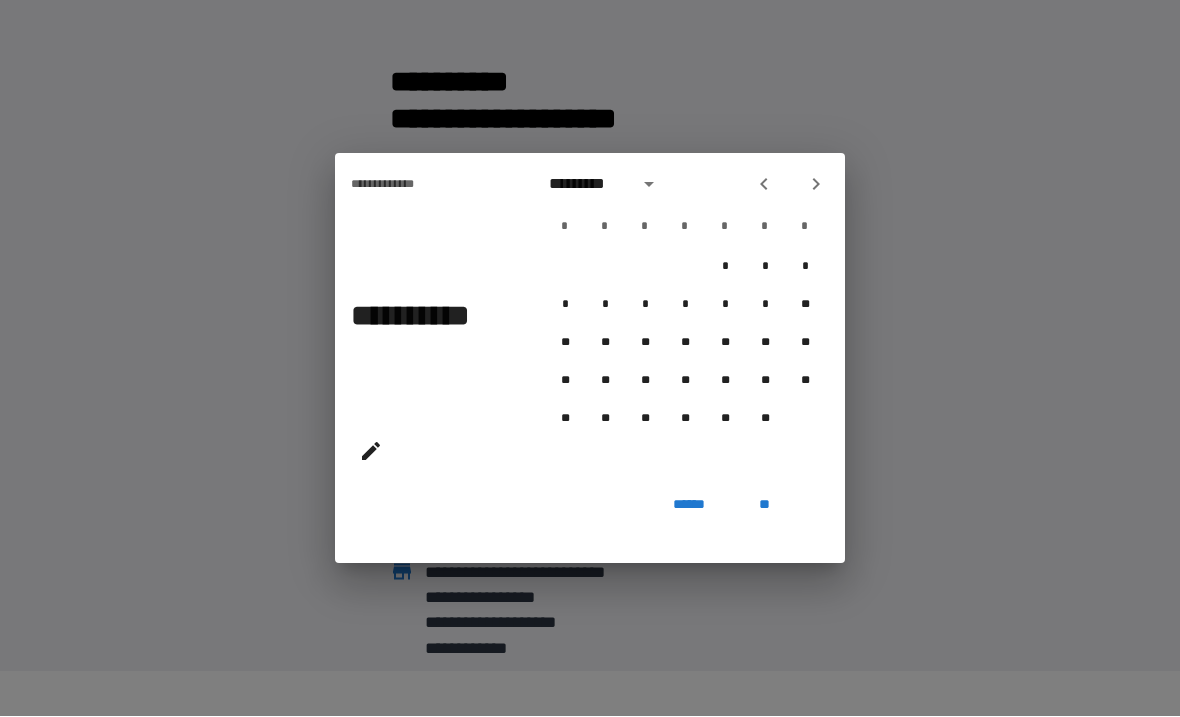 click 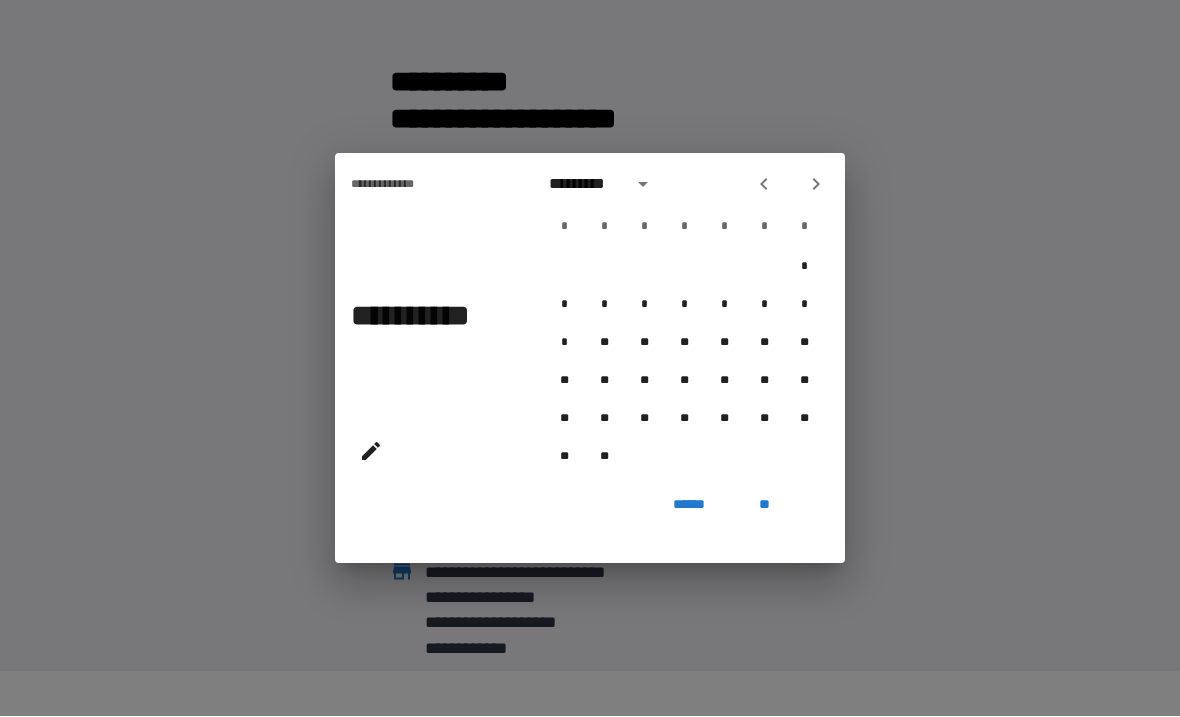 click on "**********" at bounding box center (590, 358) 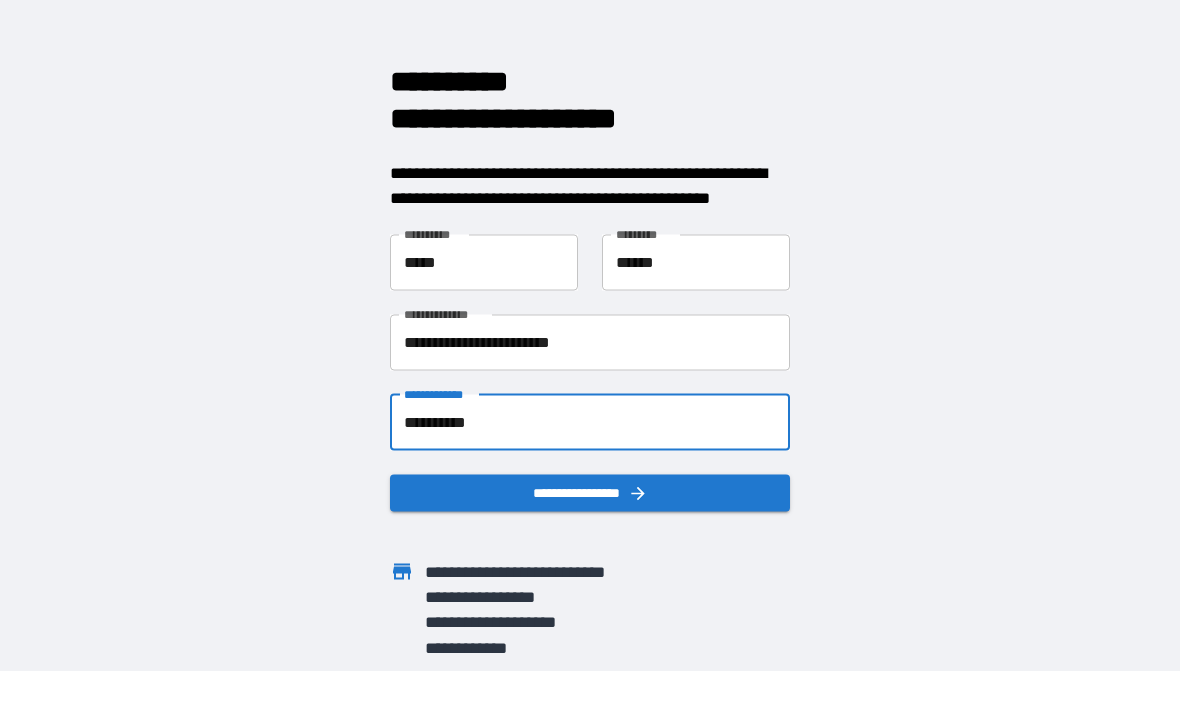 click on "**********" at bounding box center (590, 423) 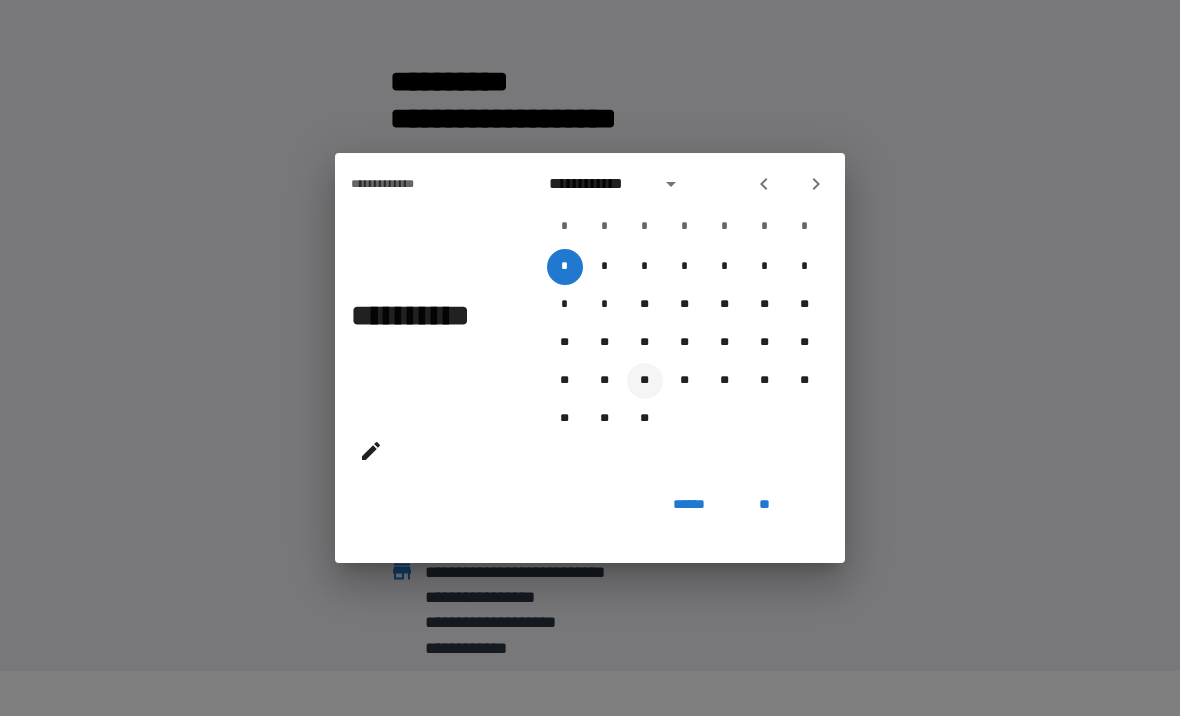 click on "**" at bounding box center [645, 382] 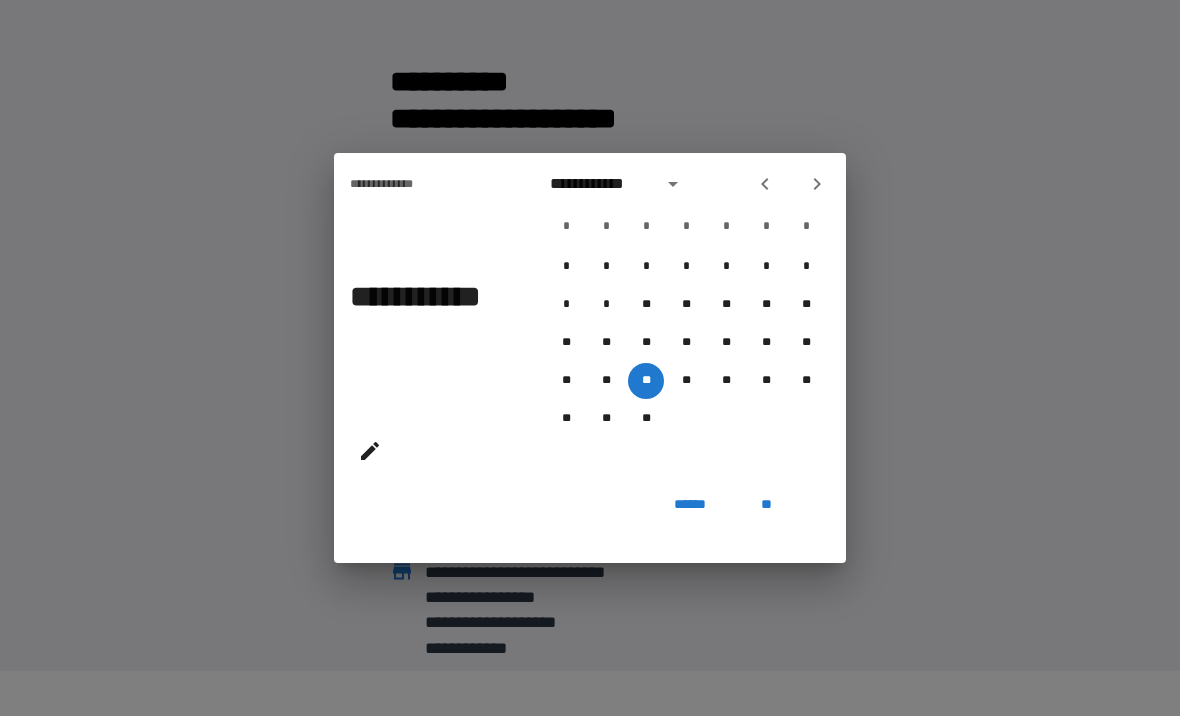 click on "**" at bounding box center (766, 506) 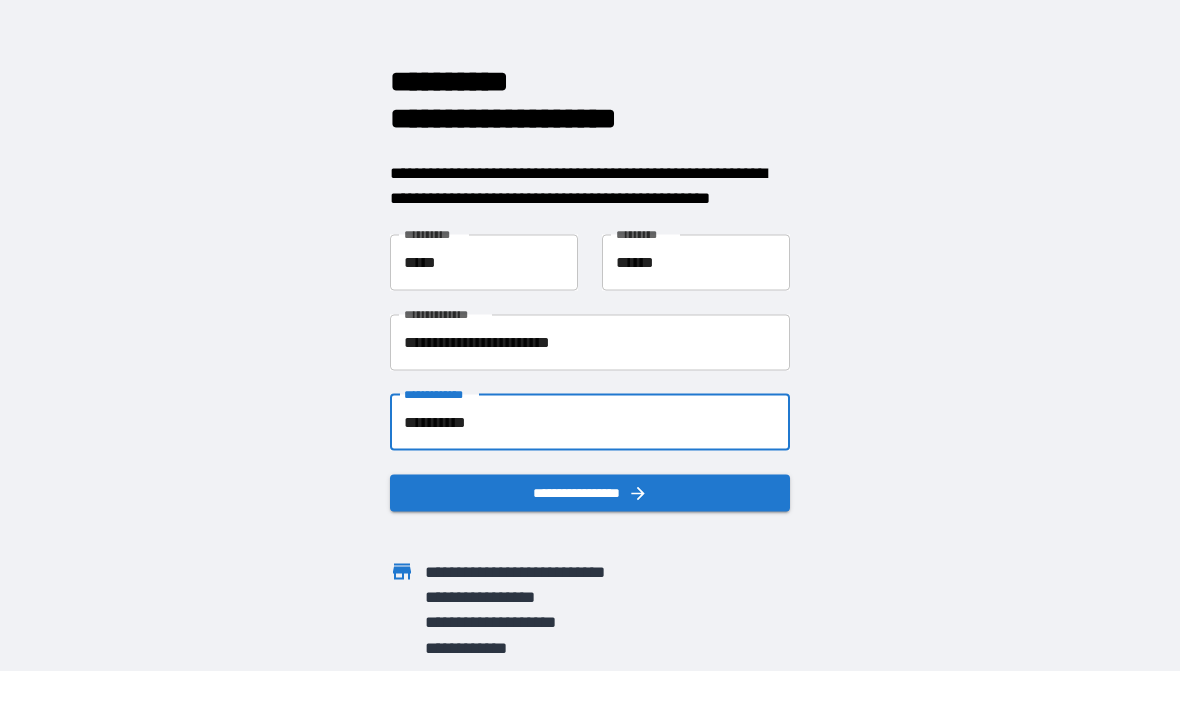 click on "**********" at bounding box center [590, 423] 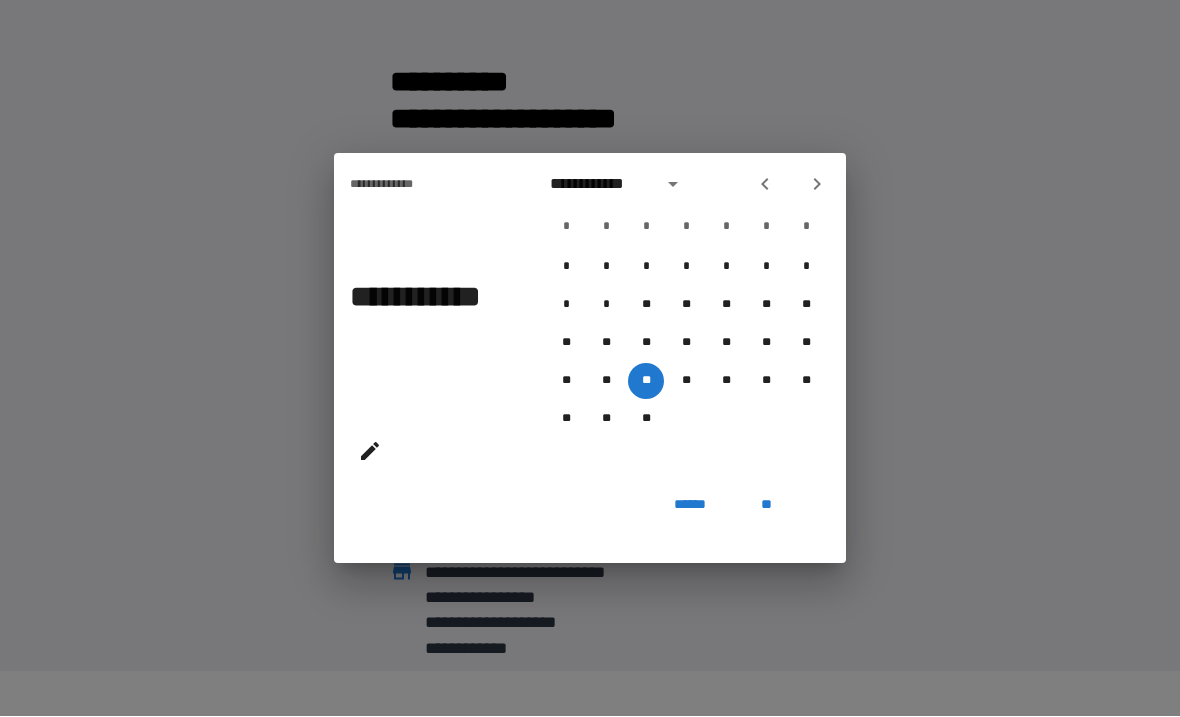 click 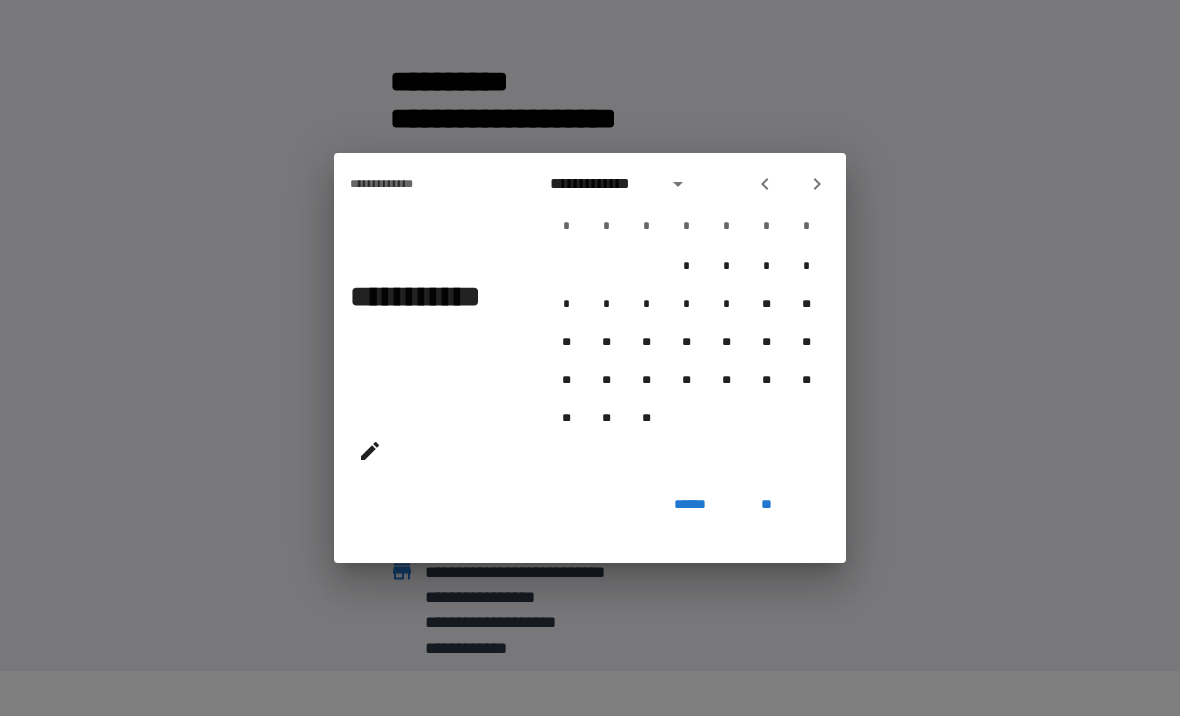 click 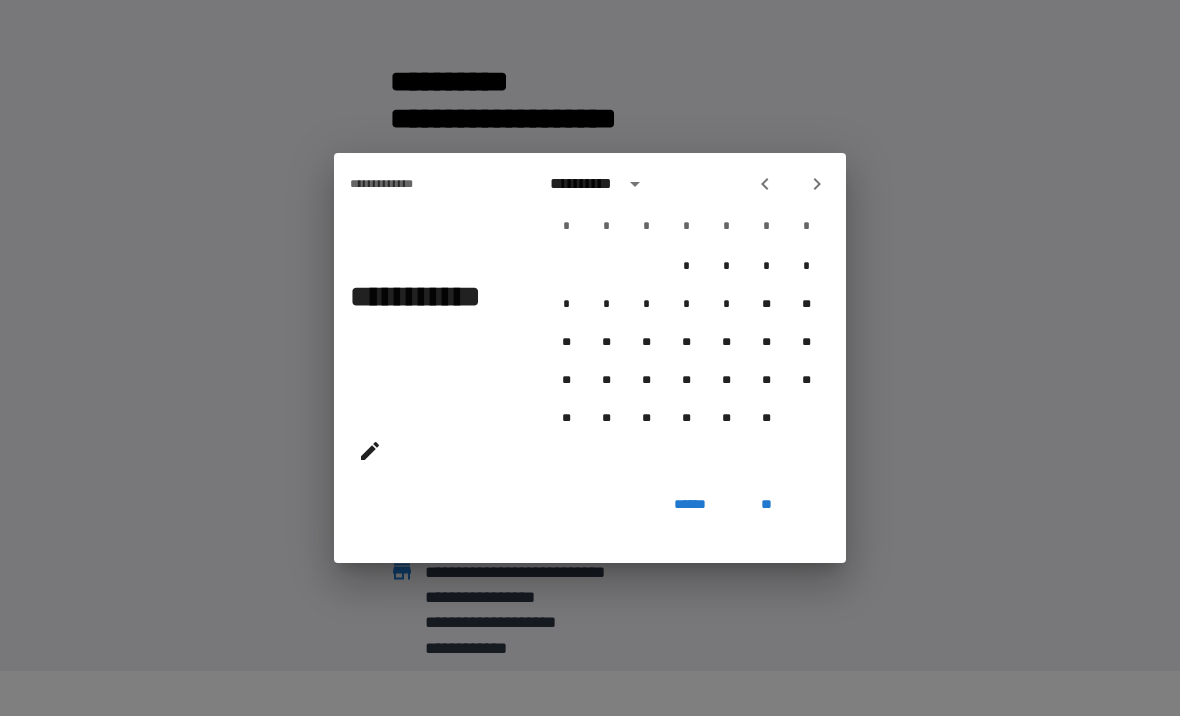 click 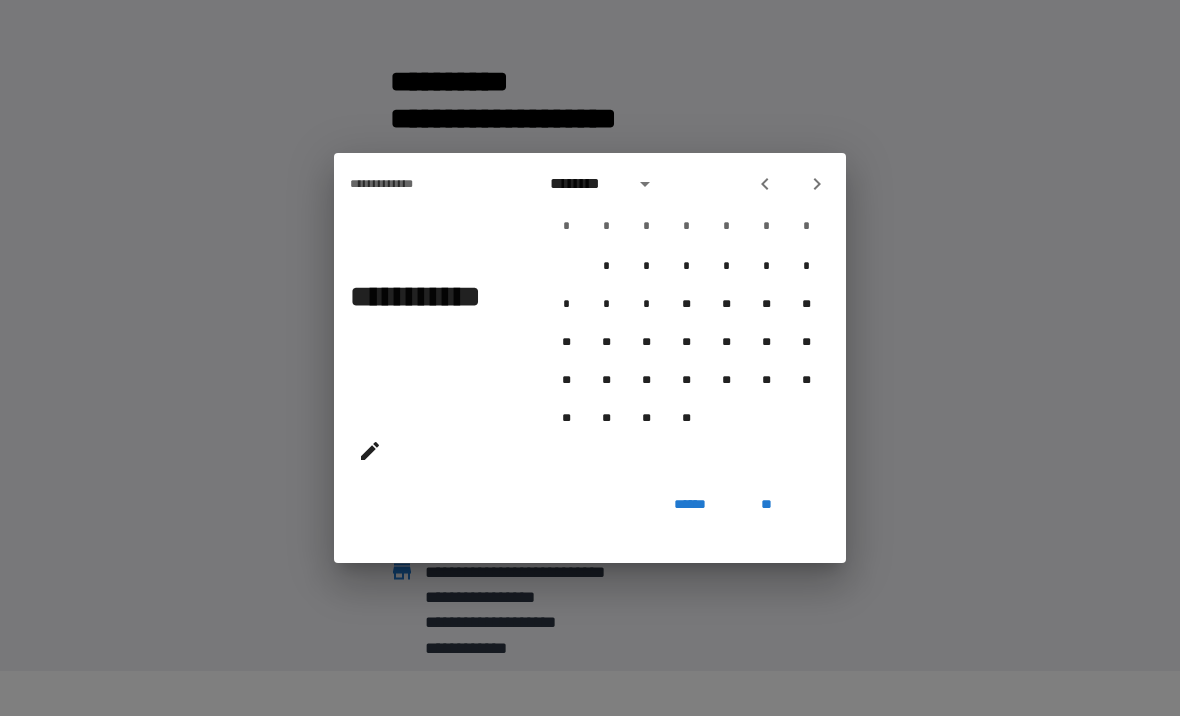 click 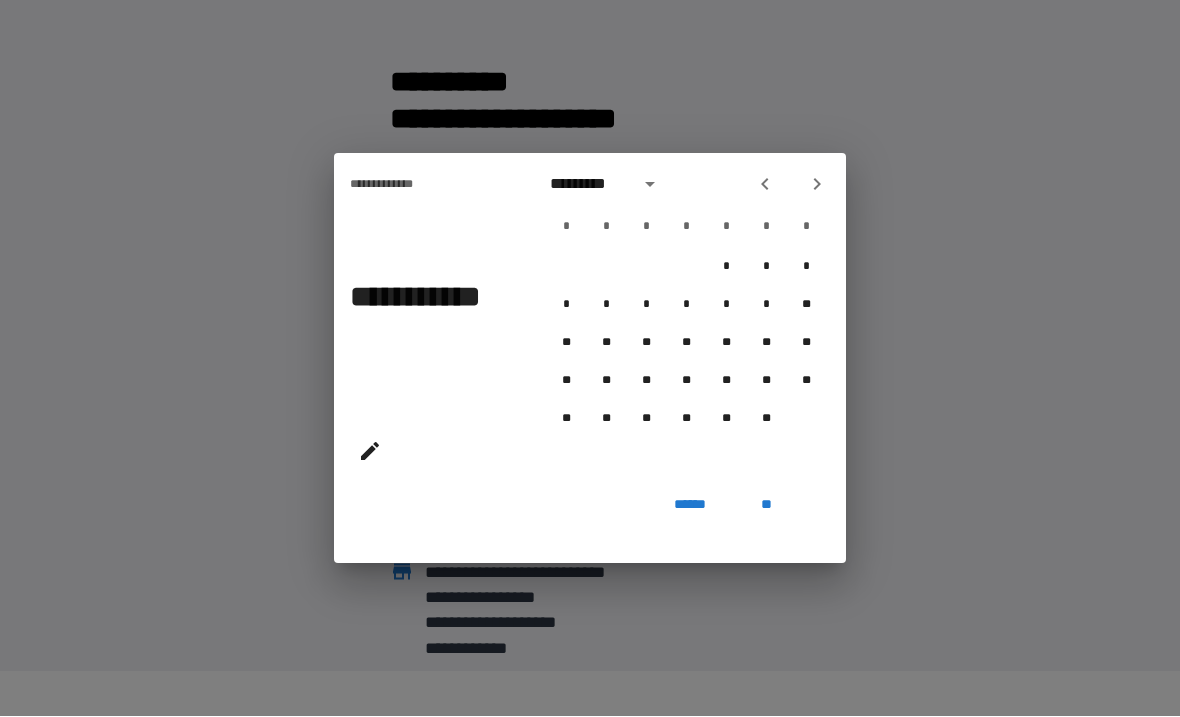 click 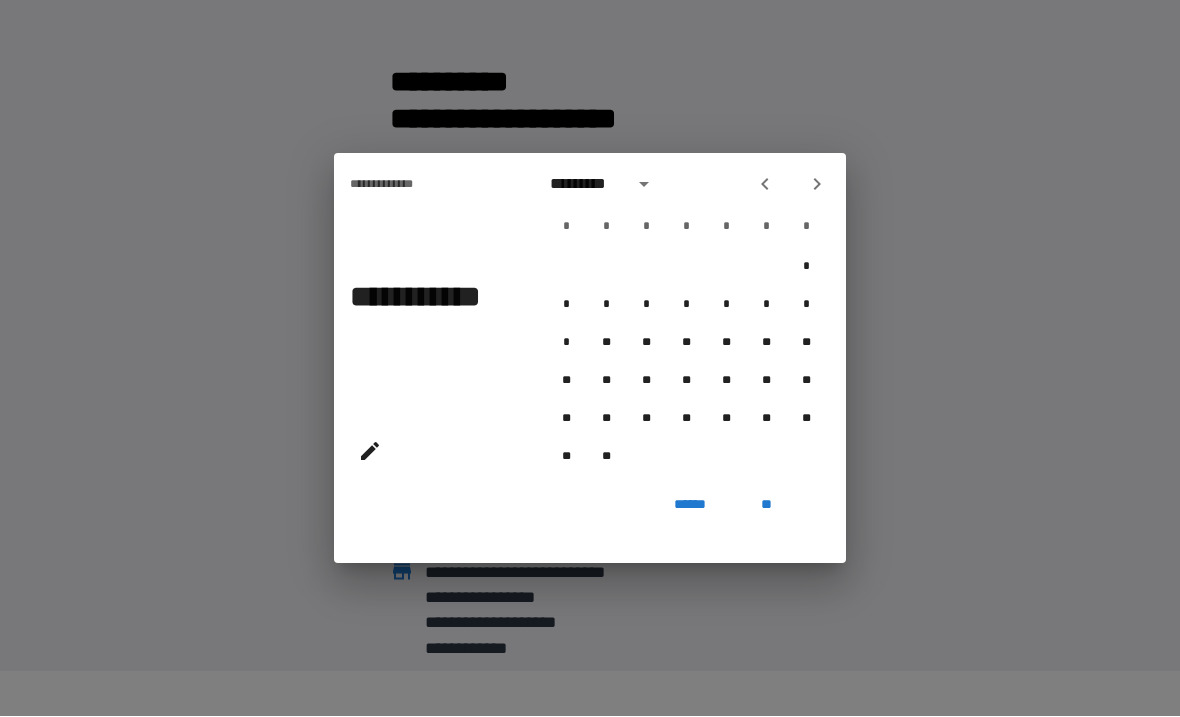 click on "*********" at bounding box center [585, 185] 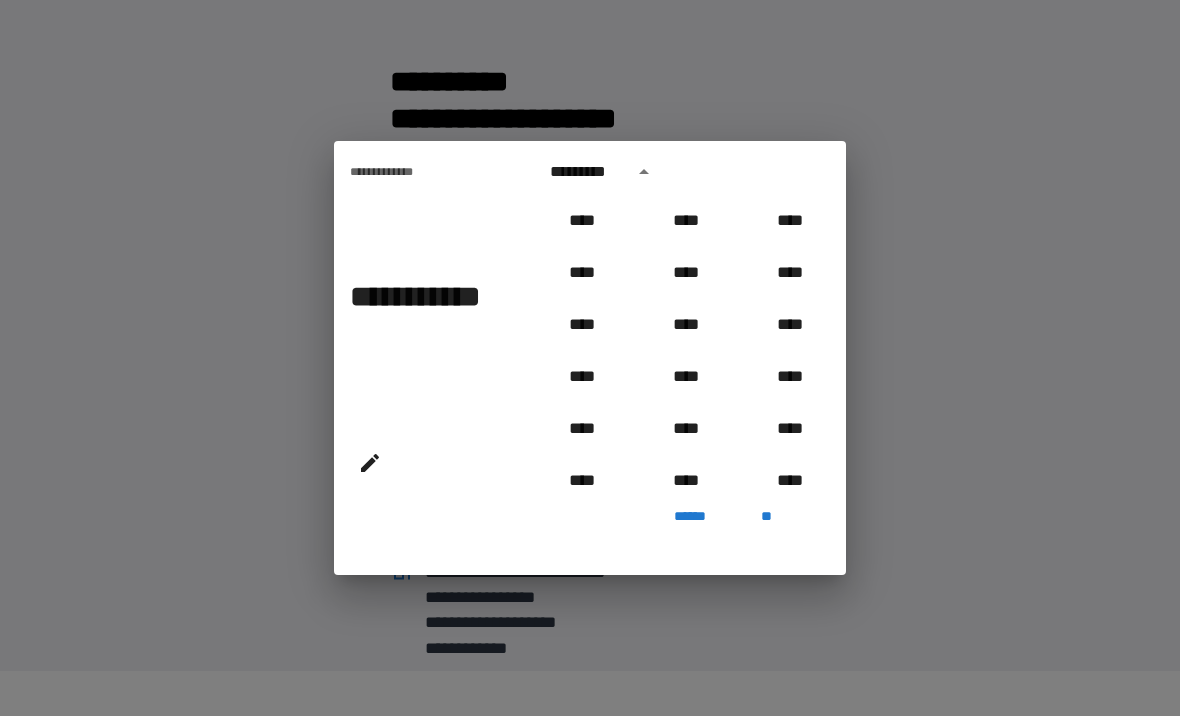 scroll, scrollTop: 914, scrollLeft: 0, axis: vertical 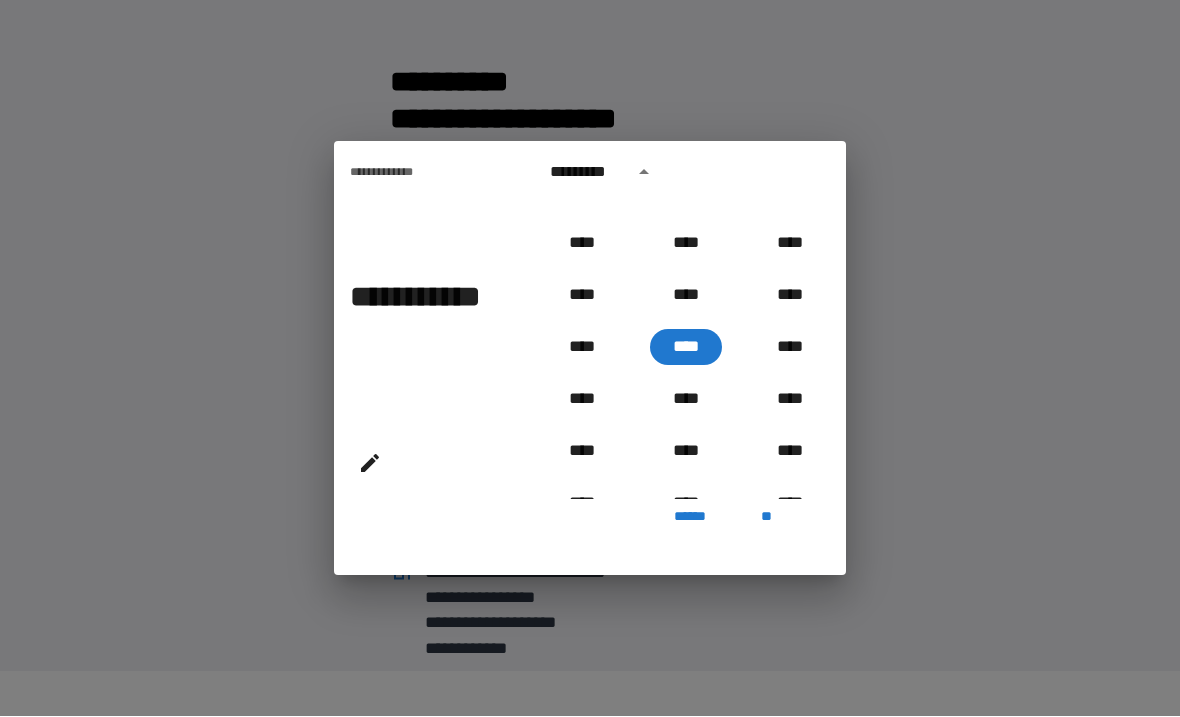click on "**" at bounding box center (766, 518) 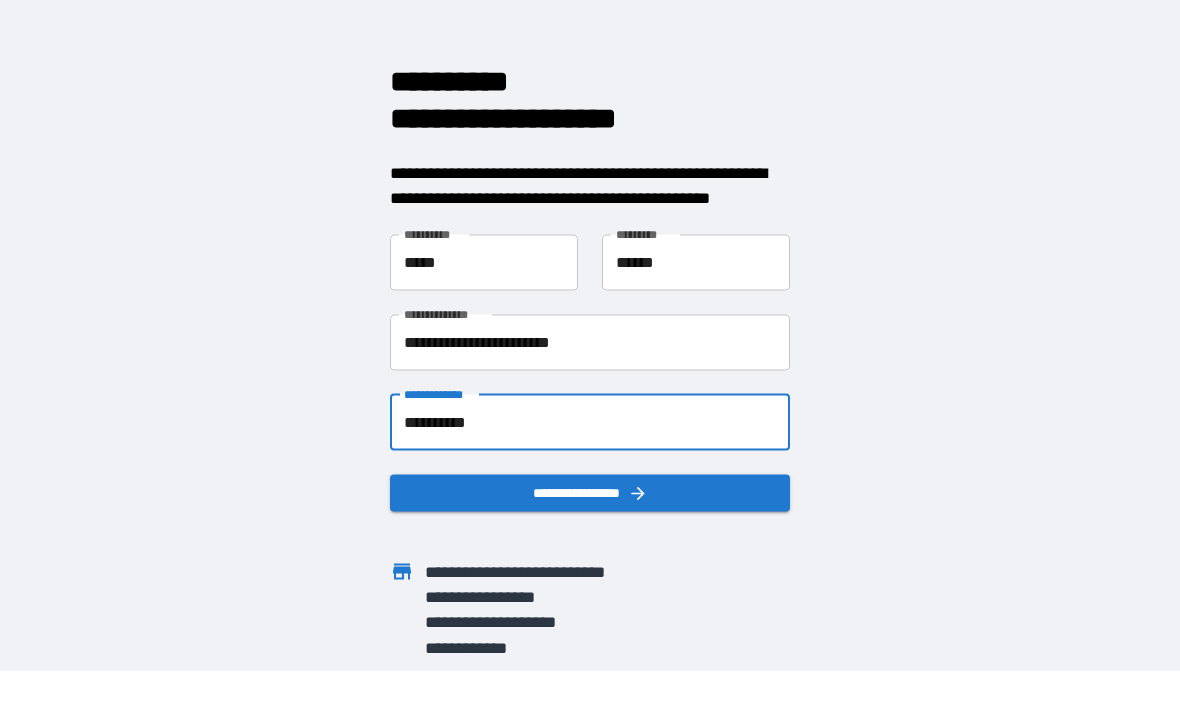 click on "**********" at bounding box center [590, 423] 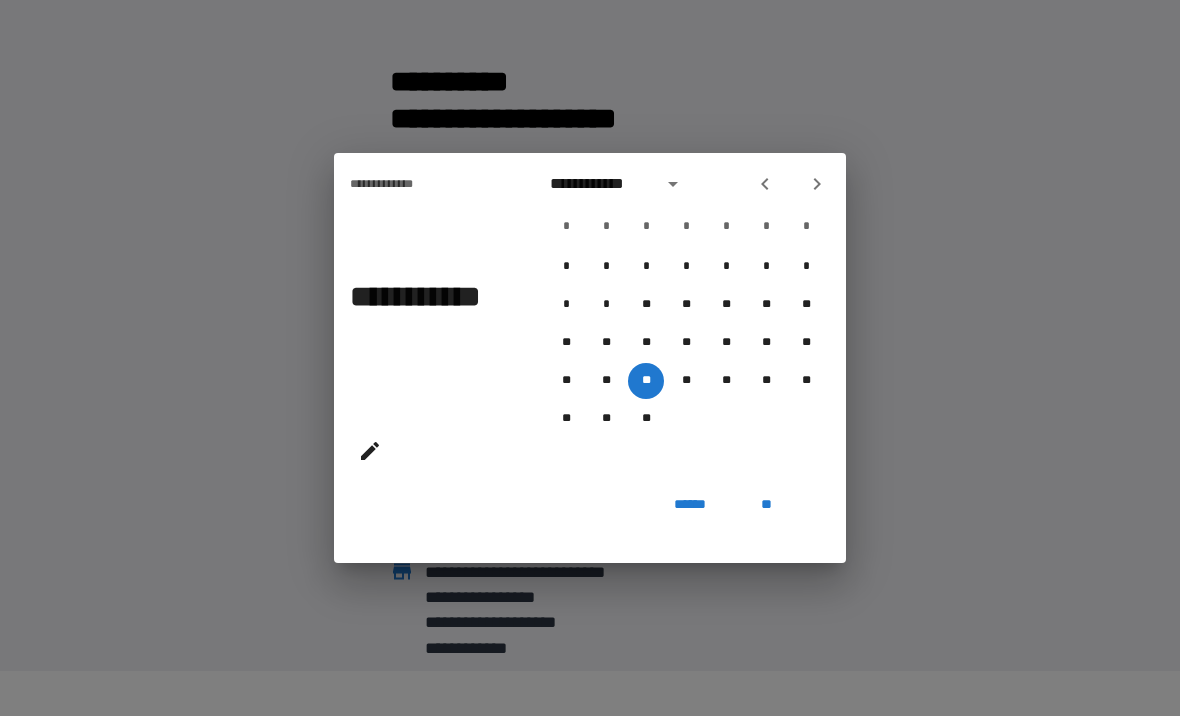 click on "**********" at bounding box center (590, 358) 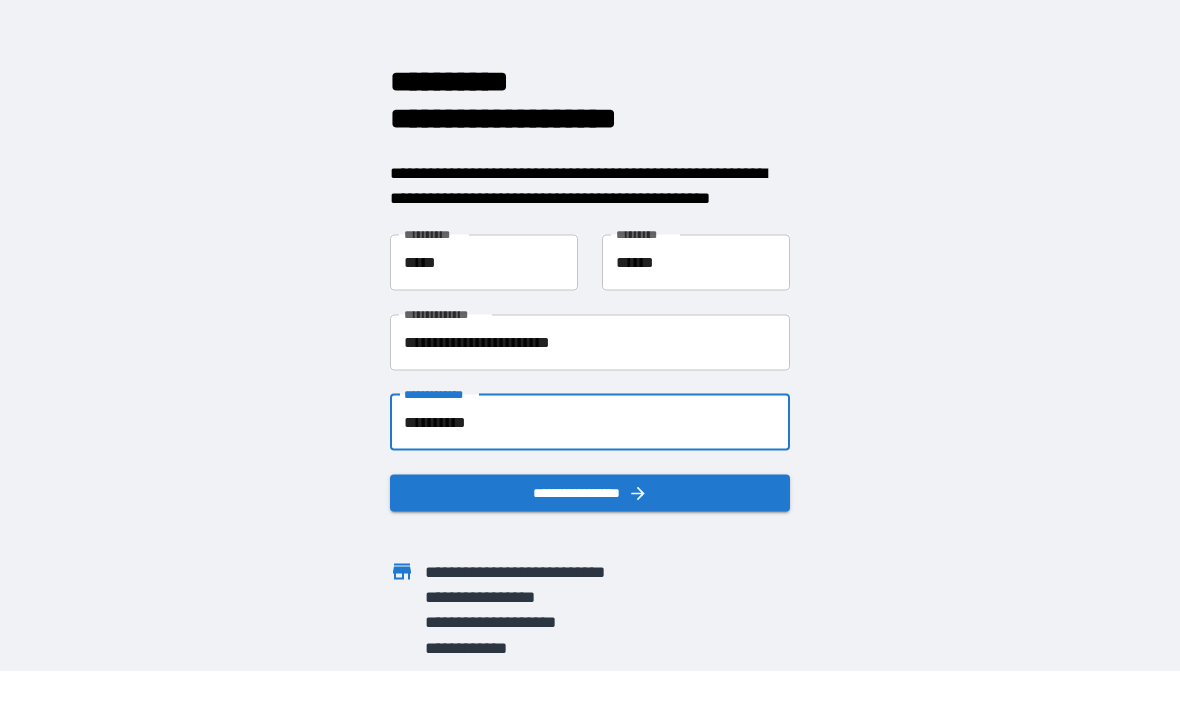 click on "**********" at bounding box center (590, 423) 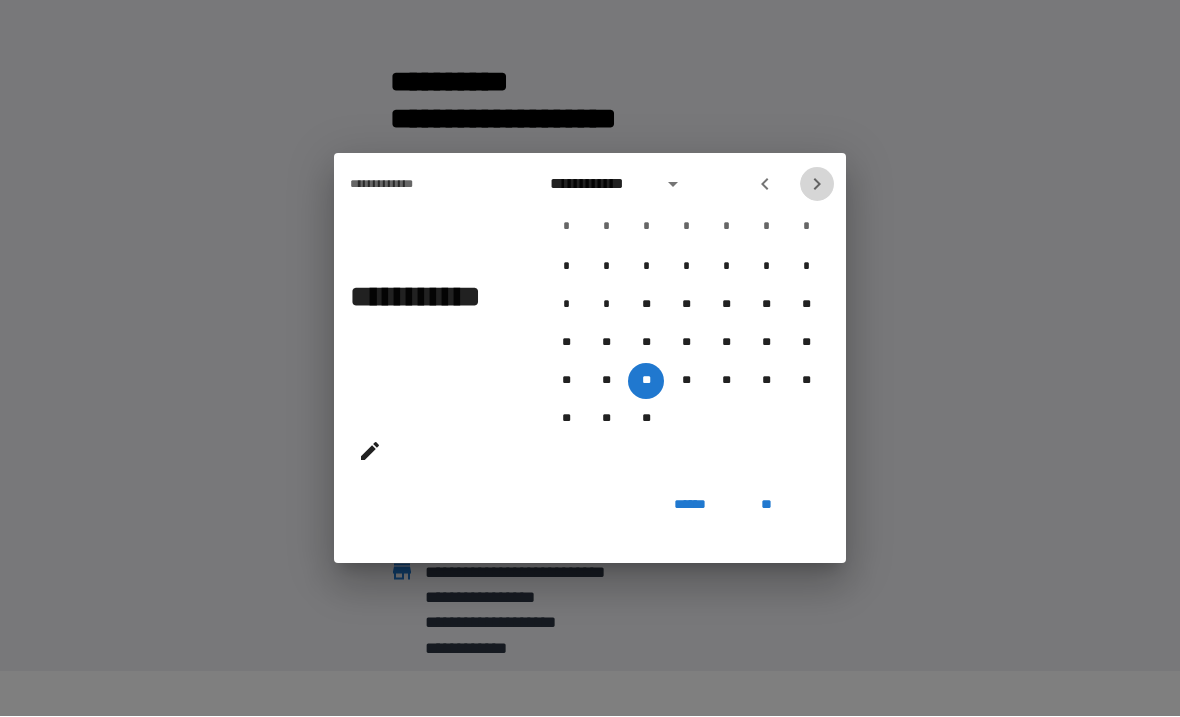click at bounding box center (817, 185) 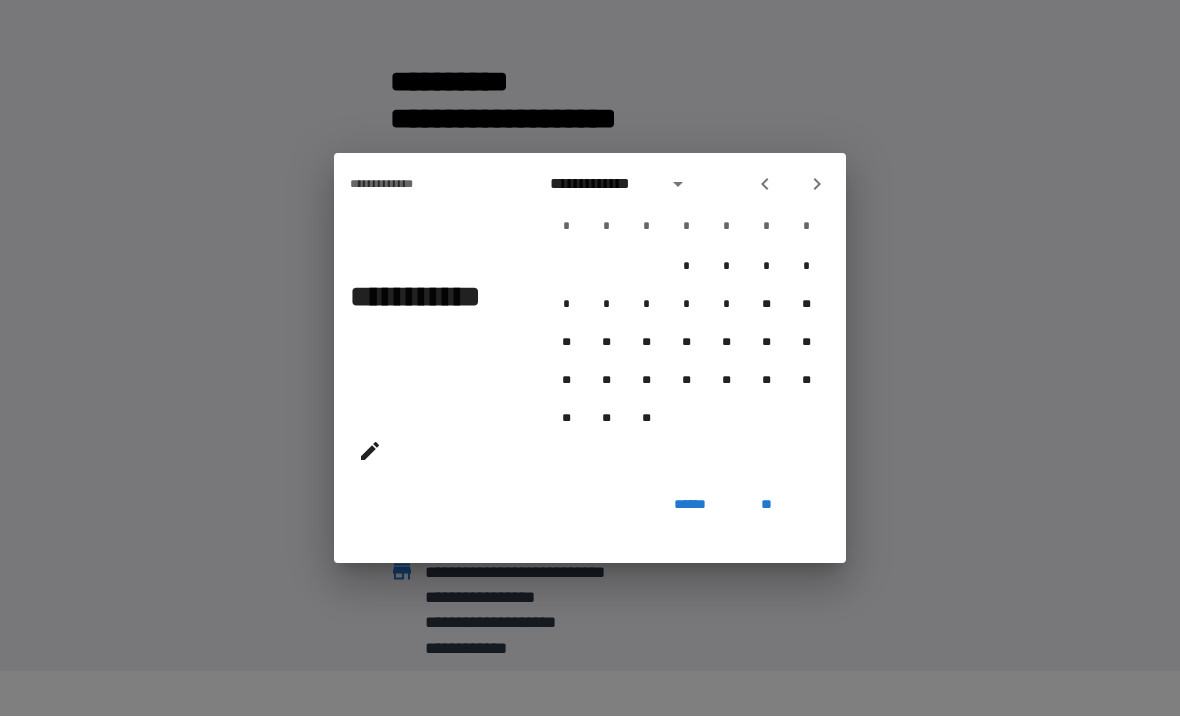 click 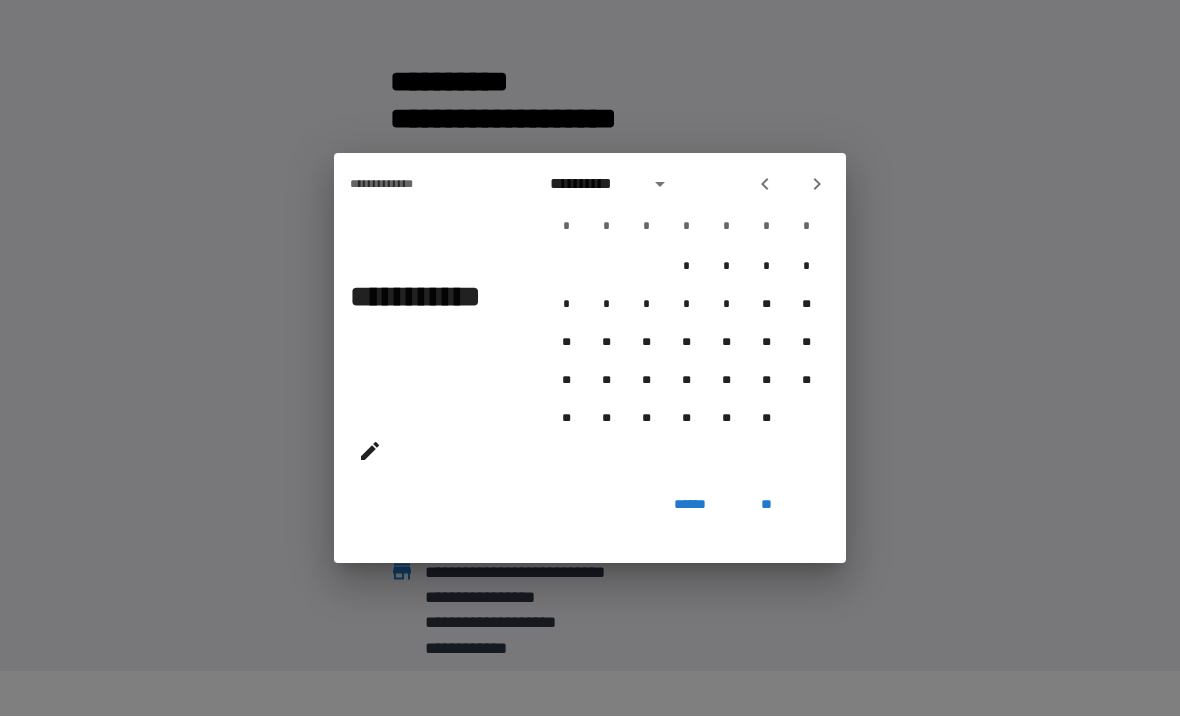 click 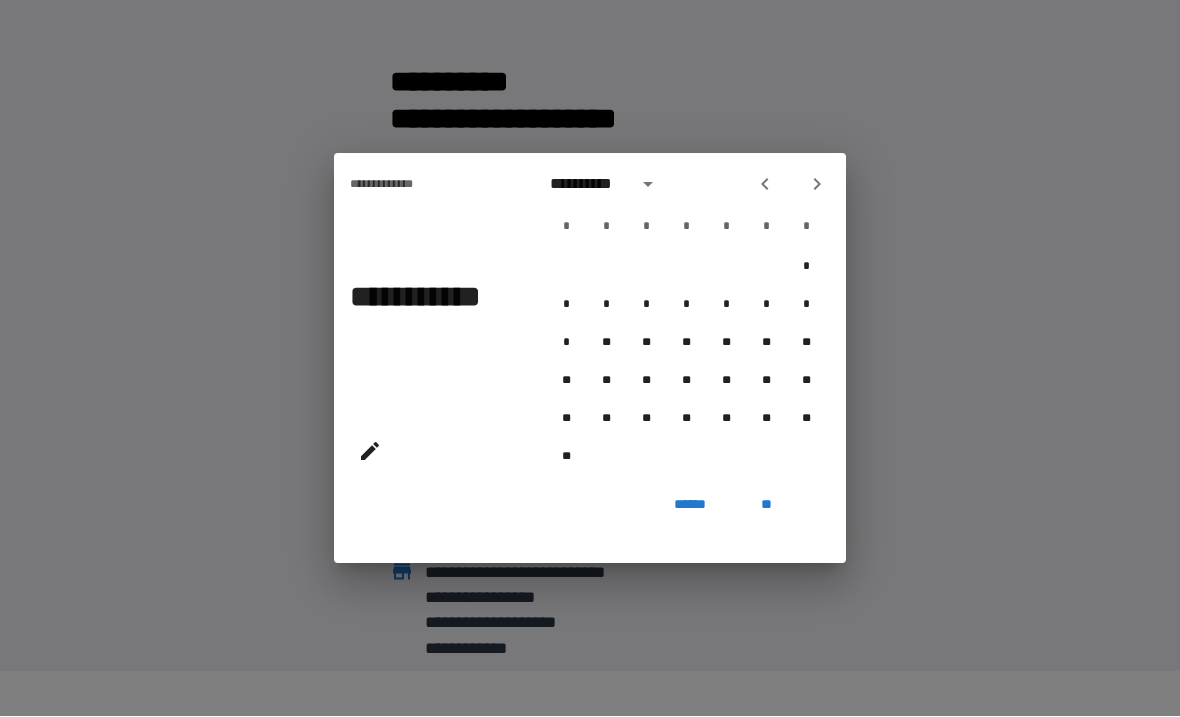 click 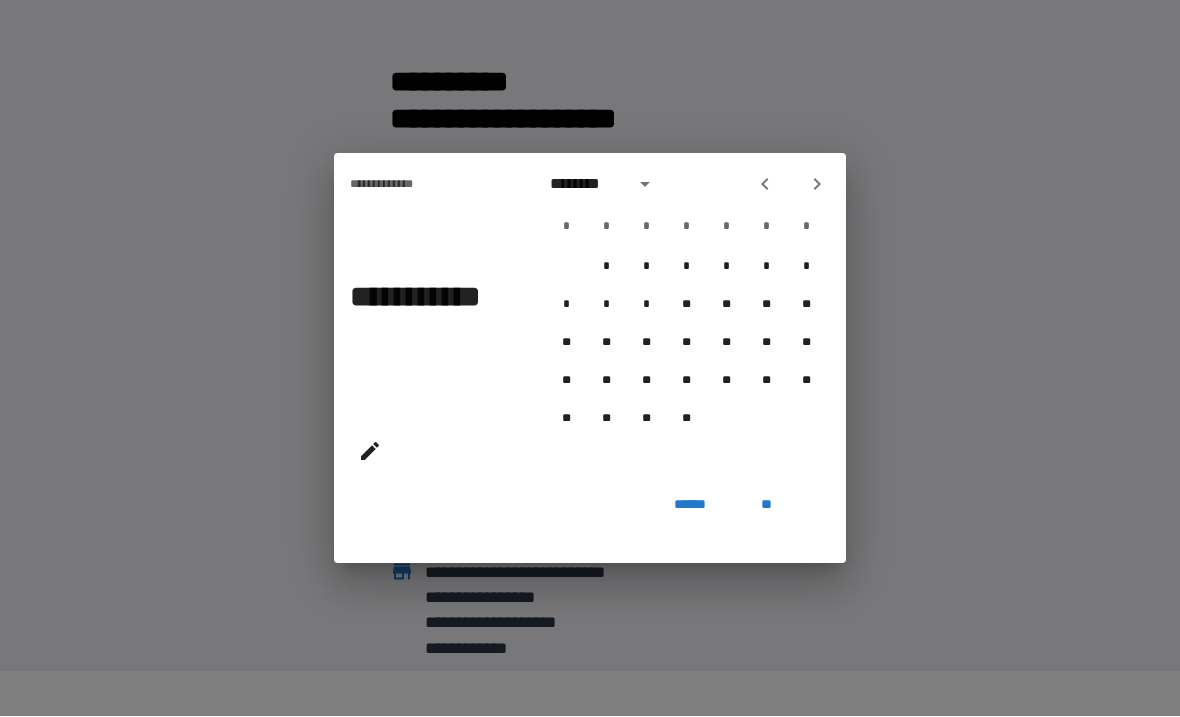 click 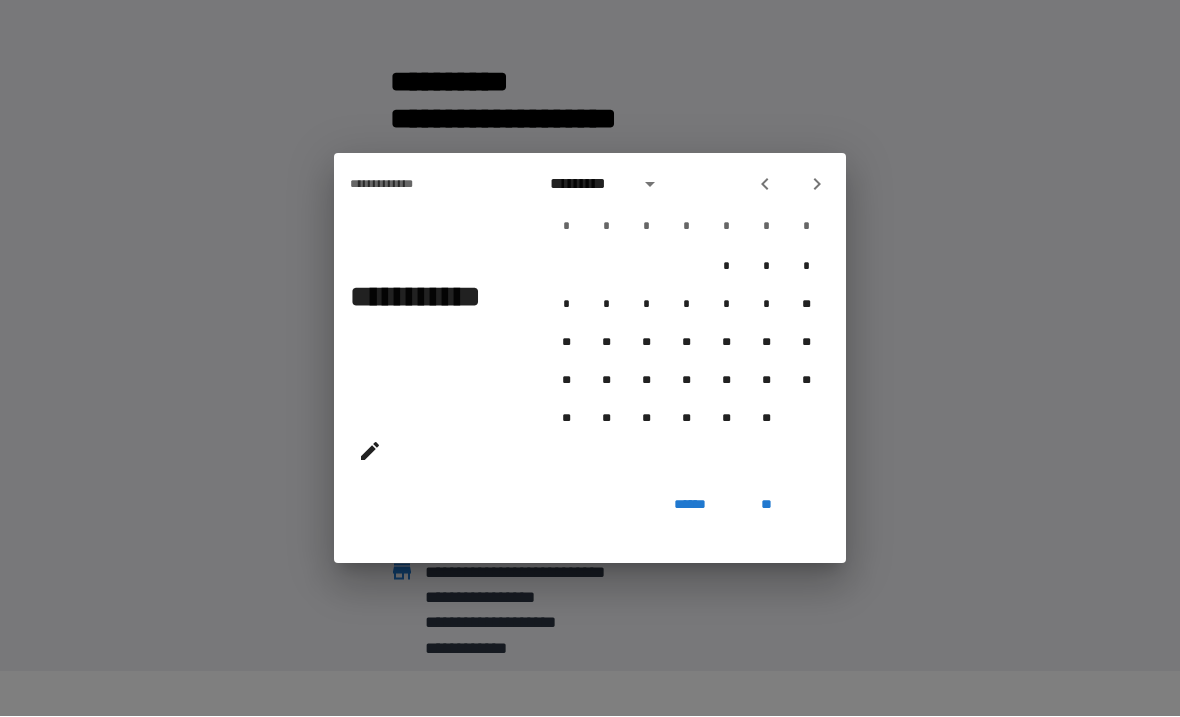 click 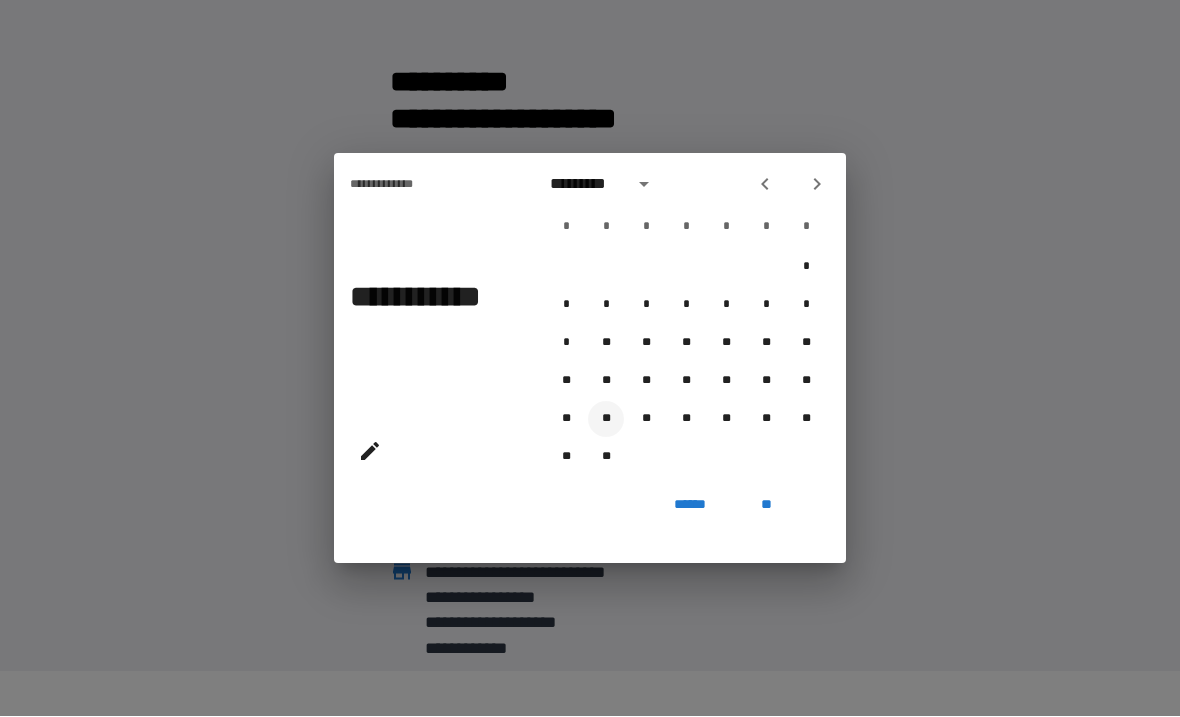 click on "**" at bounding box center [606, 420] 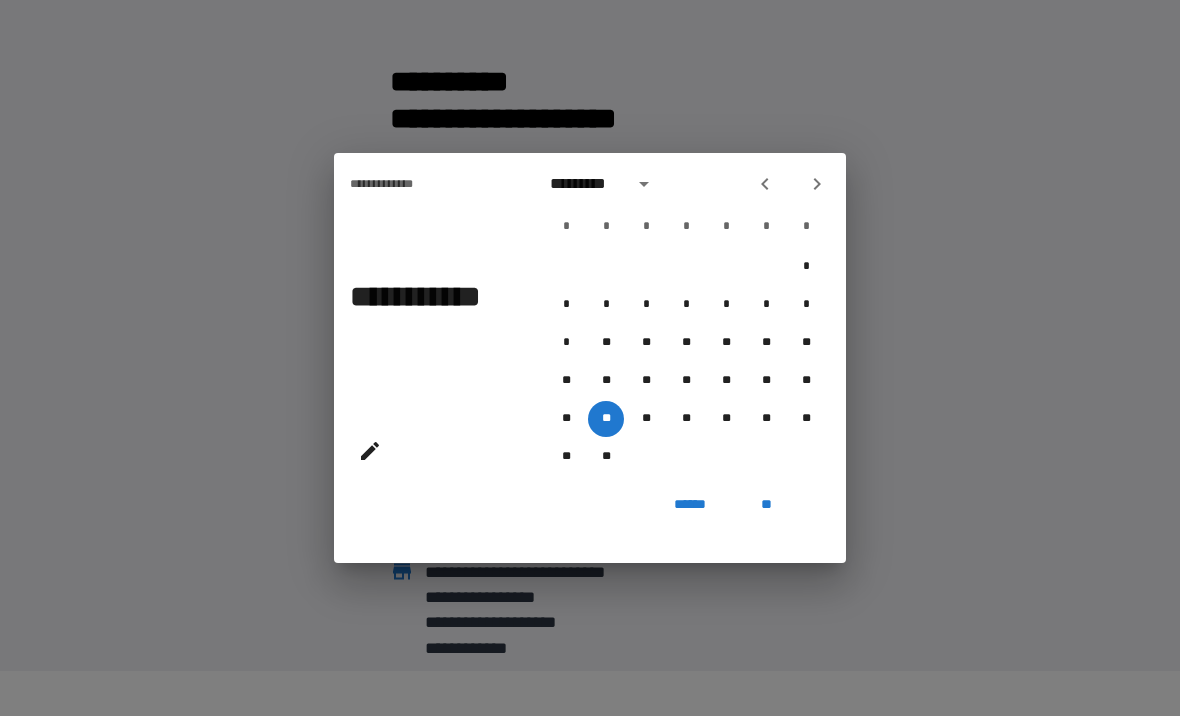 click on "**" at bounding box center (766, 506) 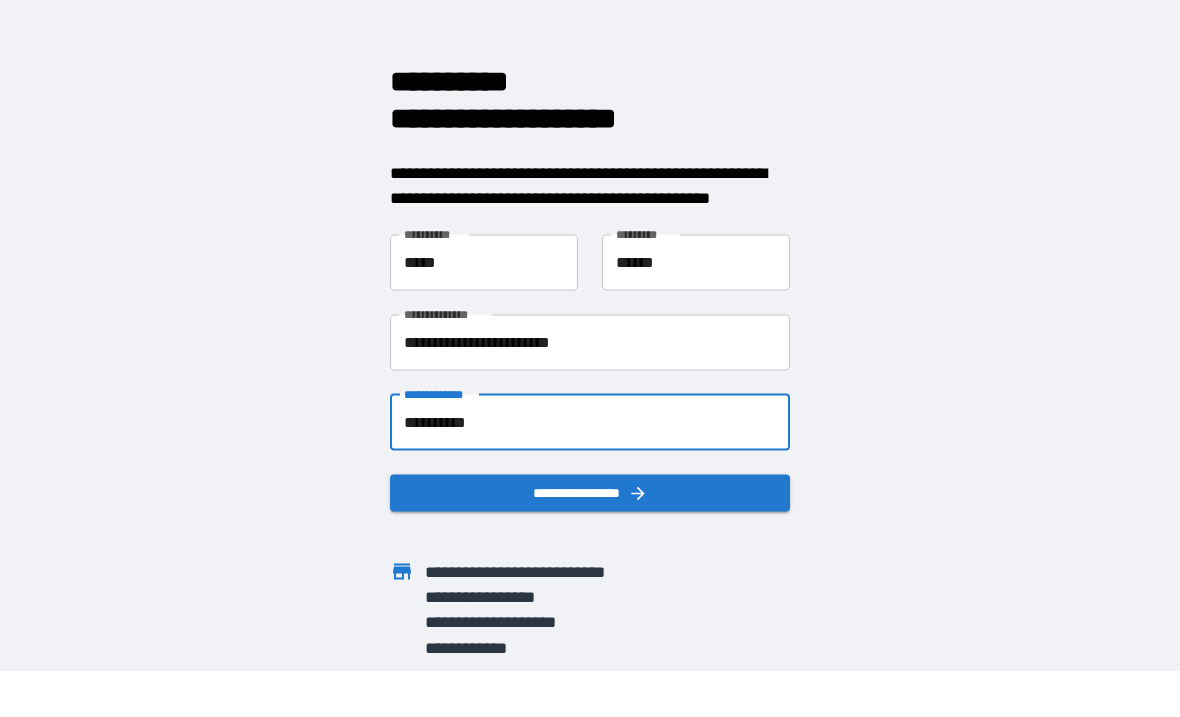click on "**********" at bounding box center [590, 493] 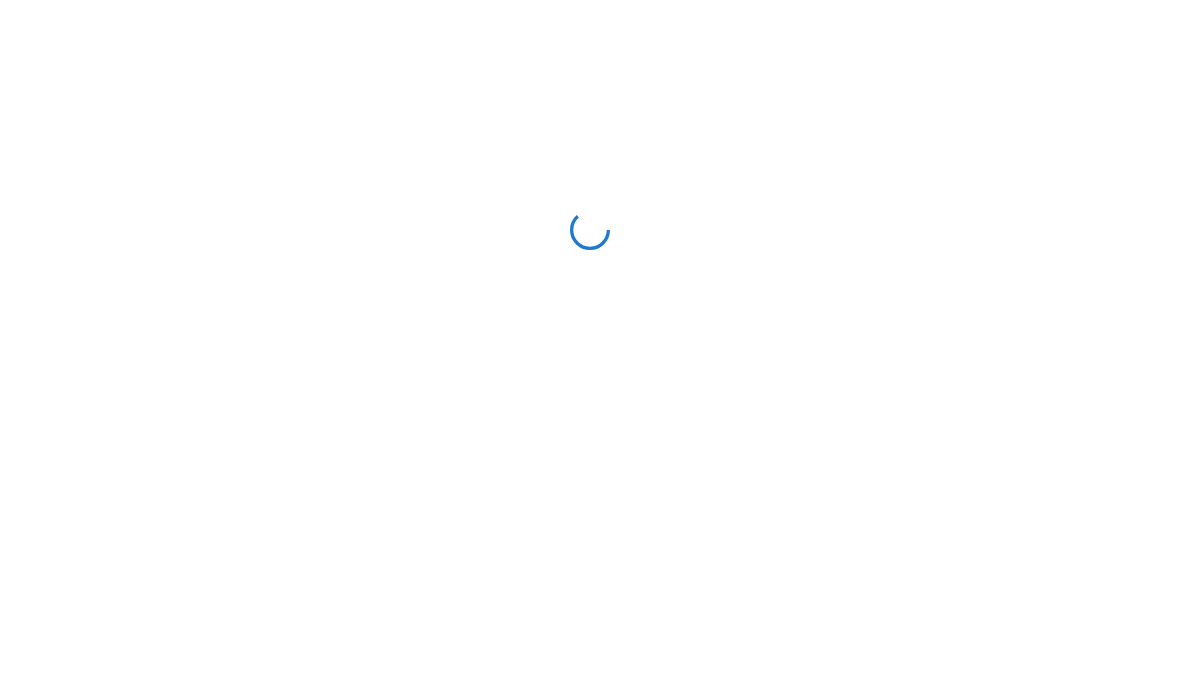 scroll, scrollTop: 0, scrollLeft: 0, axis: both 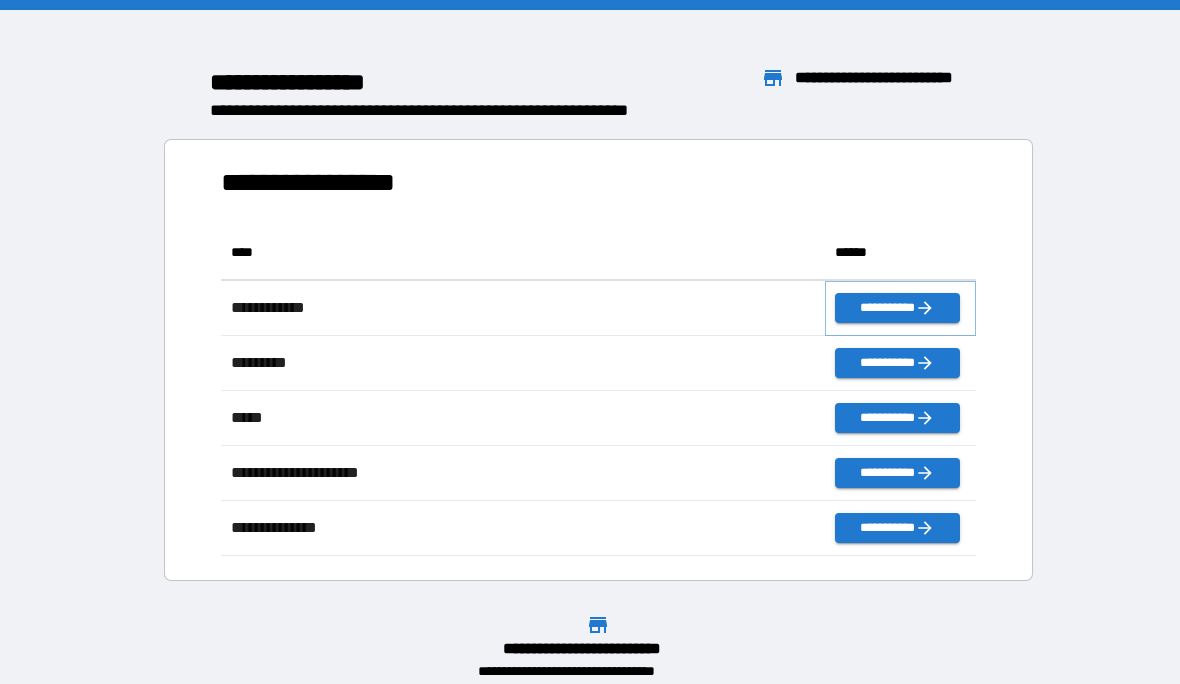 click on "**********" at bounding box center [897, 308] 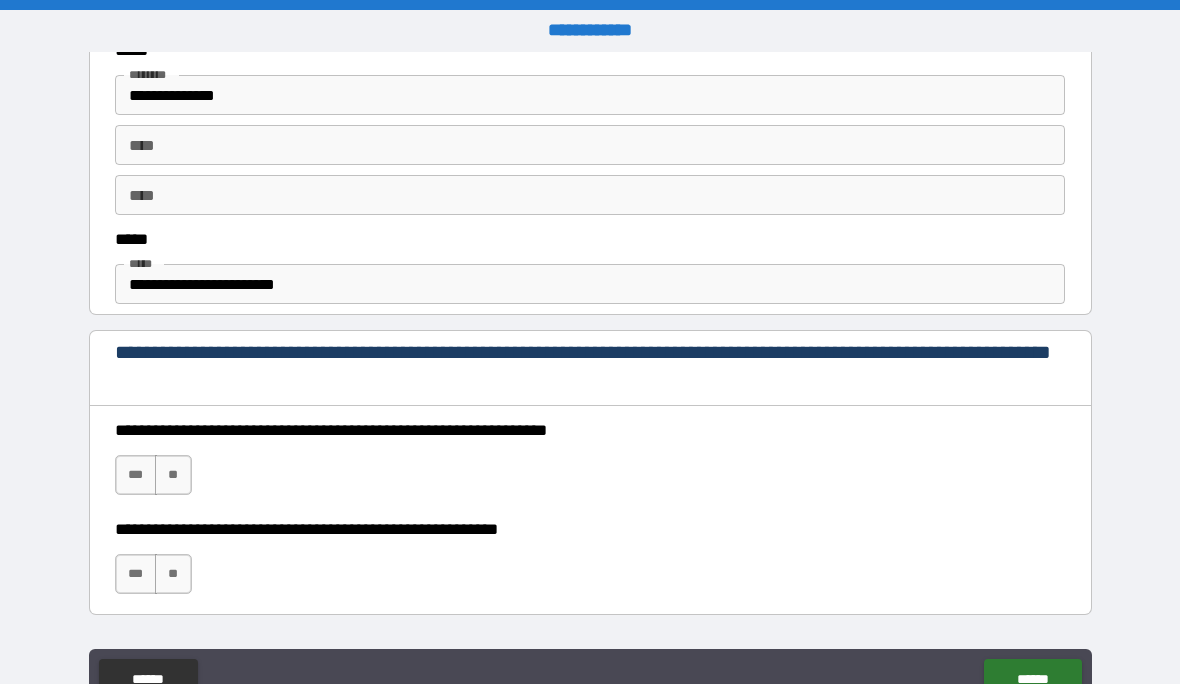 scroll, scrollTop: 1080, scrollLeft: 0, axis: vertical 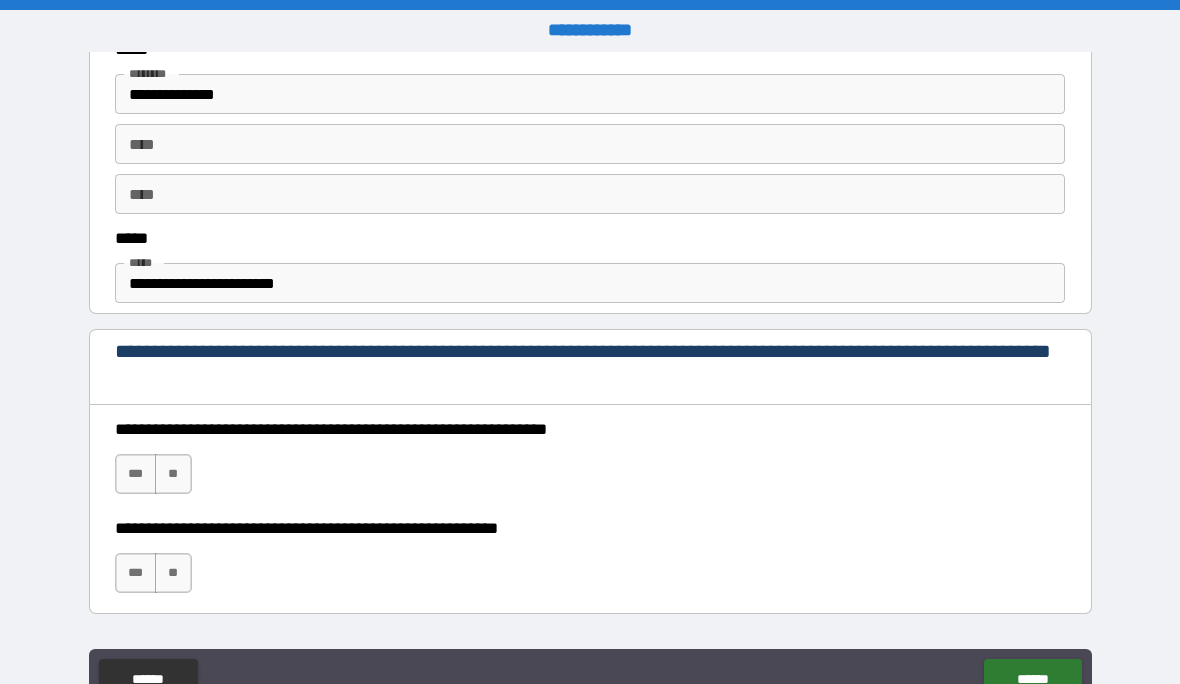 click on "***" at bounding box center [136, 474] 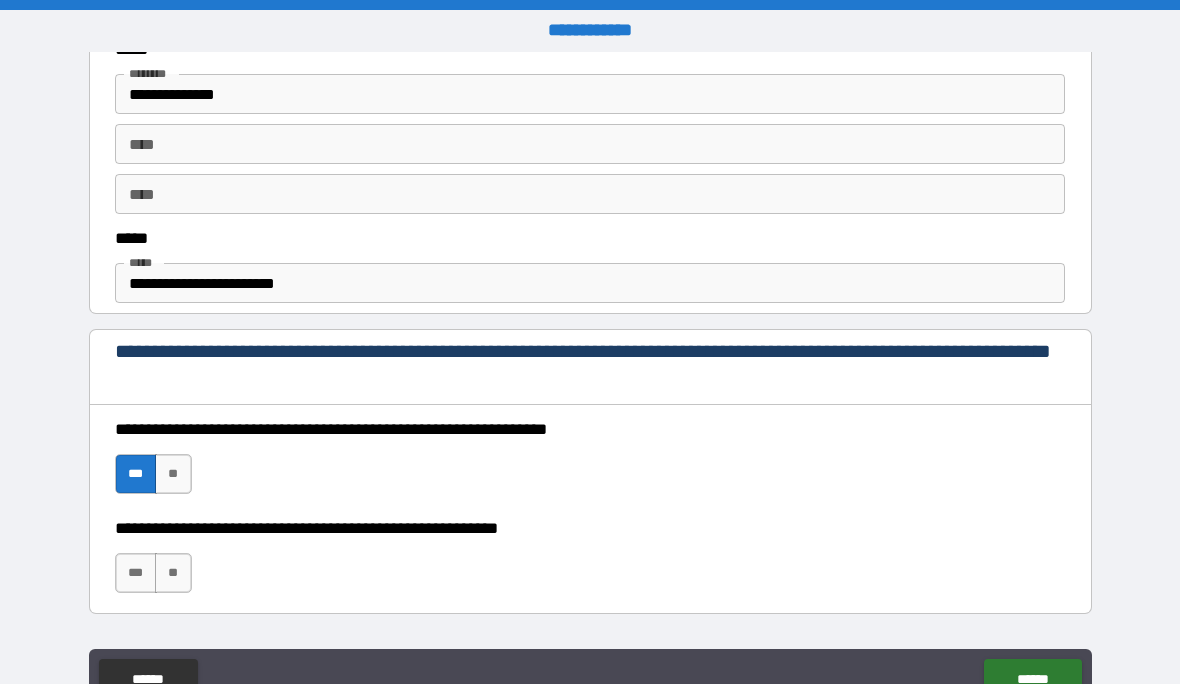 click on "***" at bounding box center (136, 573) 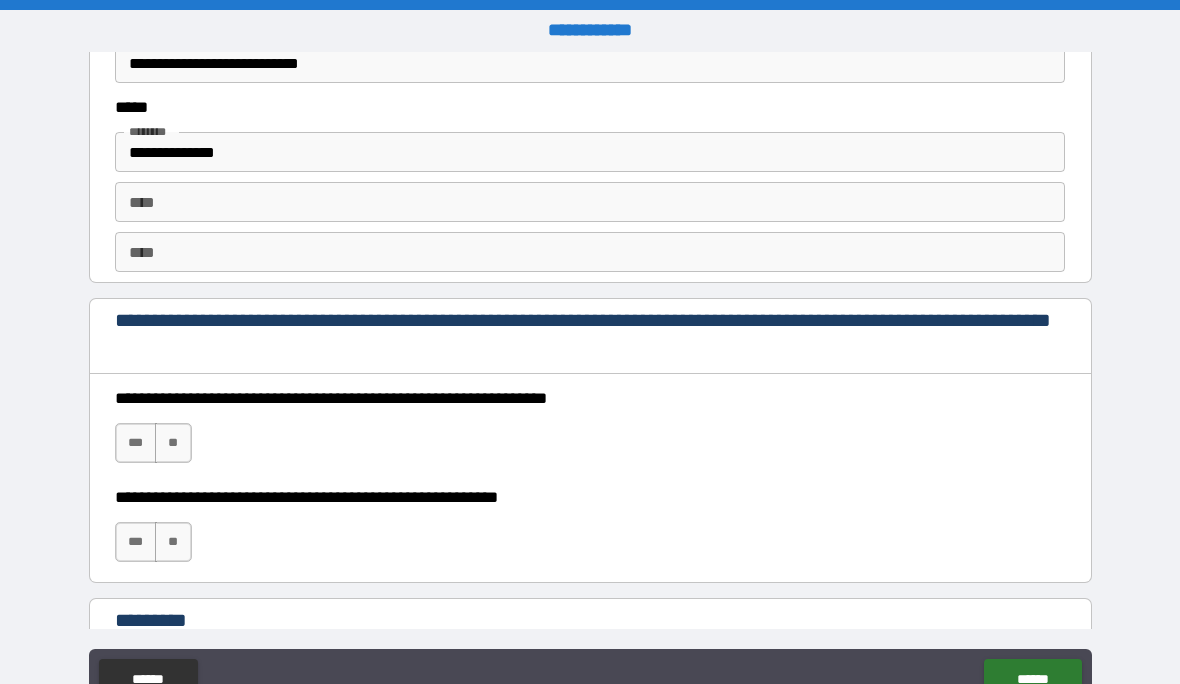 scroll, scrollTop: 2693, scrollLeft: 0, axis: vertical 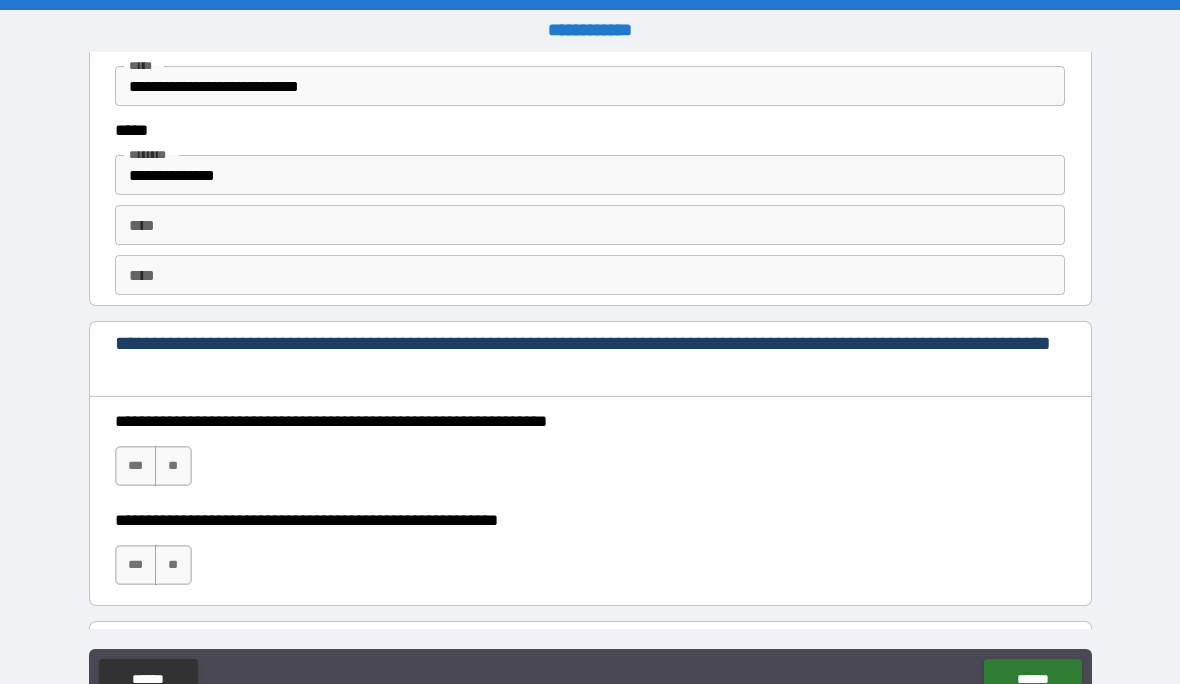 click on "**********" at bounding box center [590, 383] 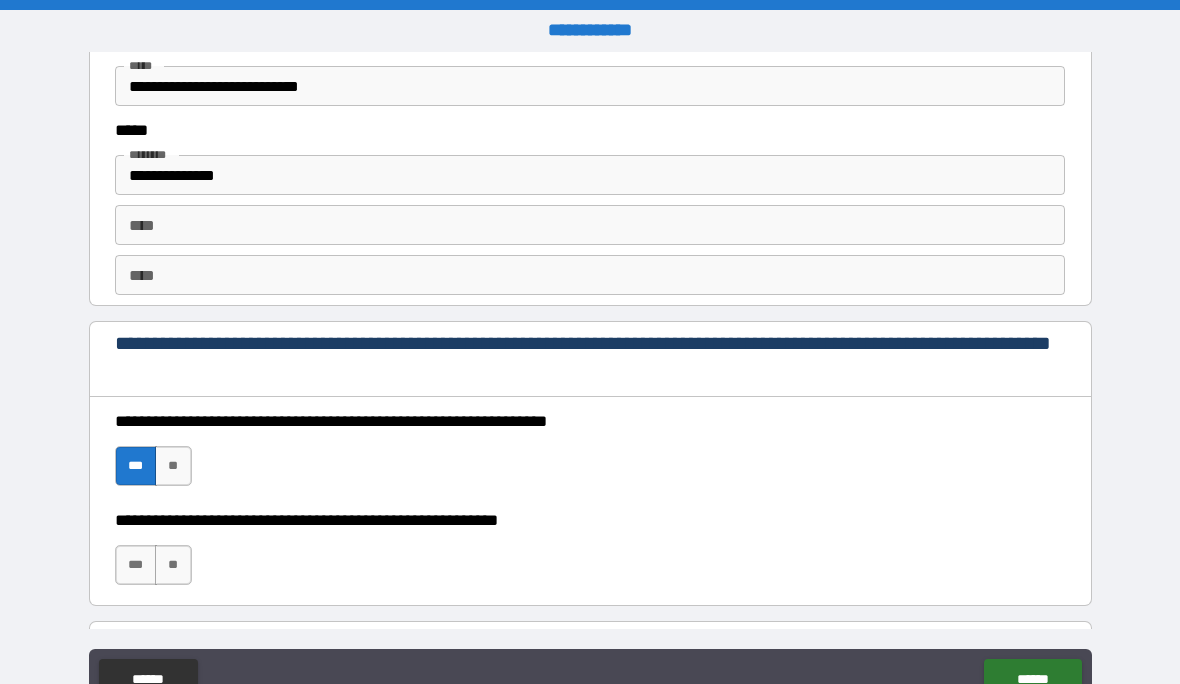click on "***" at bounding box center (136, 565) 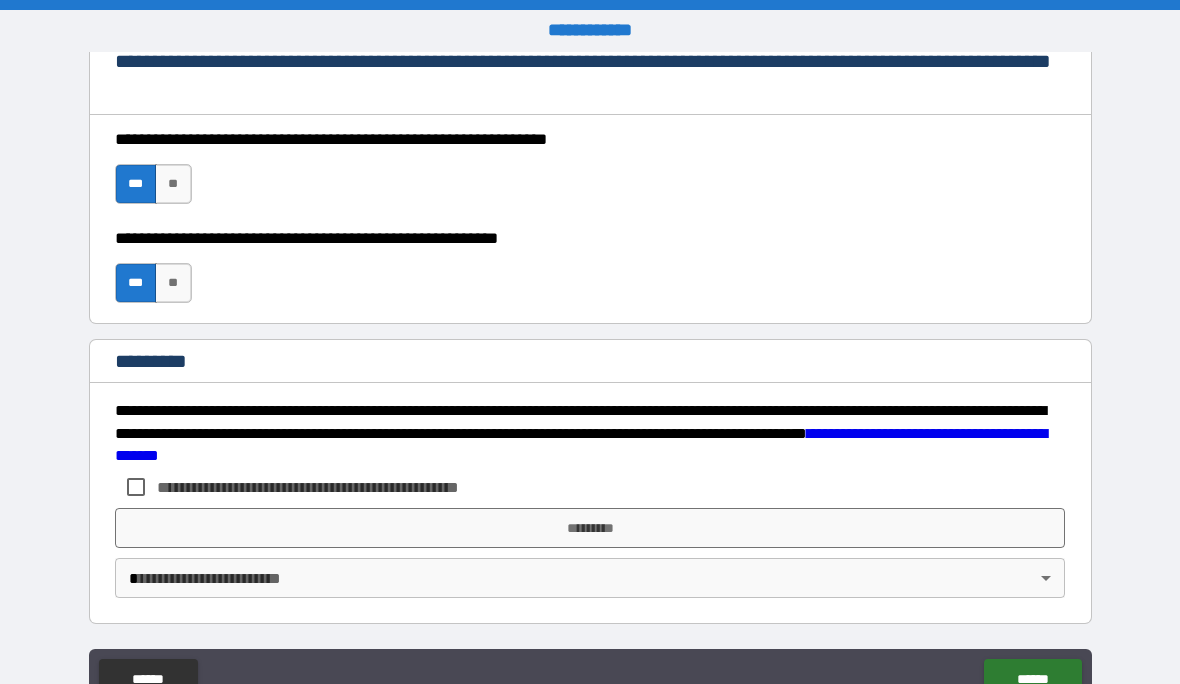 scroll, scrollTop: 2975, scrollLeft: 0, axis: vertical 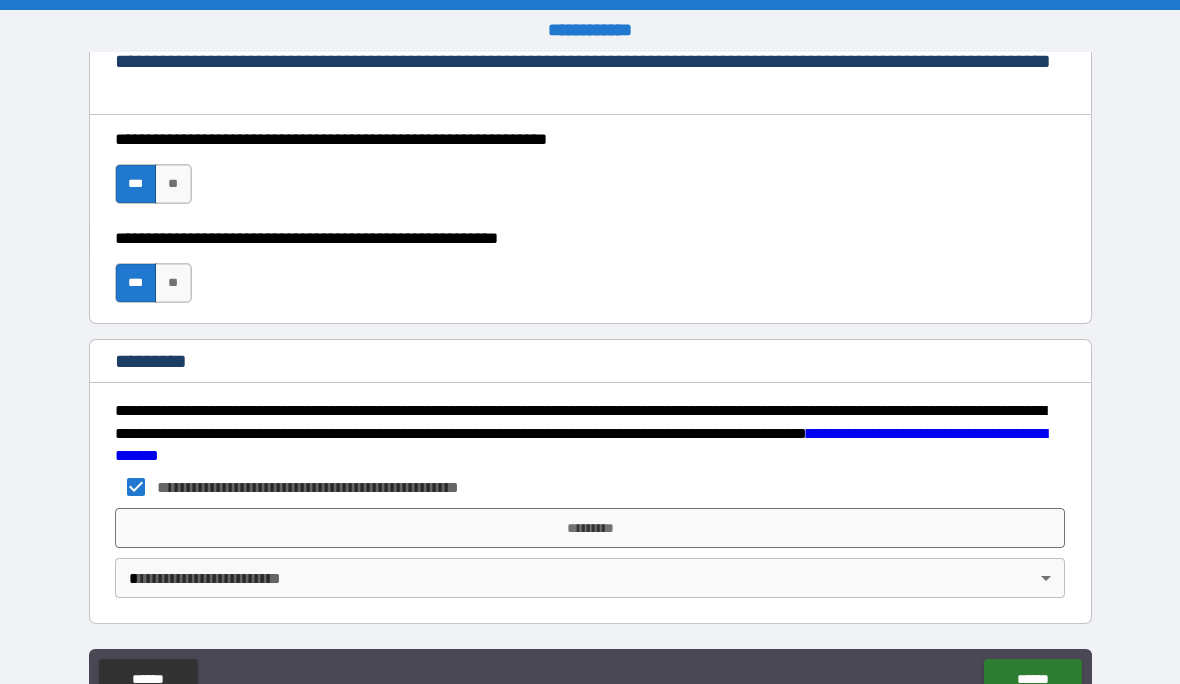 click on "*********" at bounding box center (590, 528) 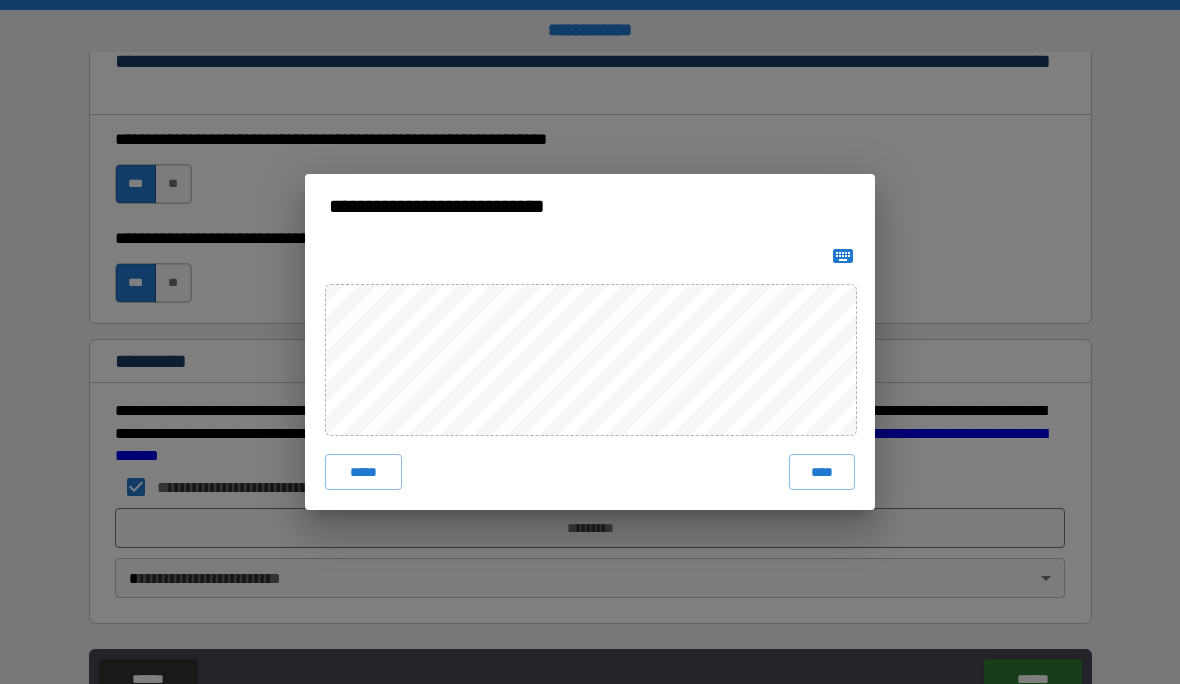 click on "****" at bounding box center (822, 472) 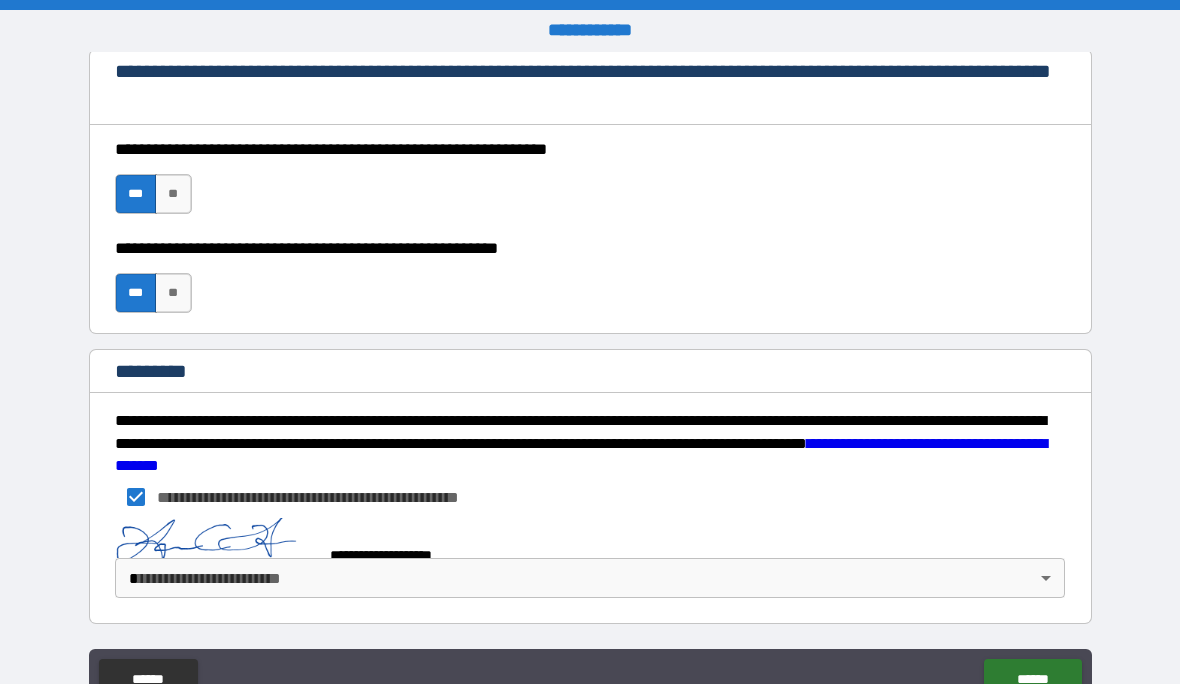 scroll, scrollTop: 2965, scrollLeft: 0, axis: vertical 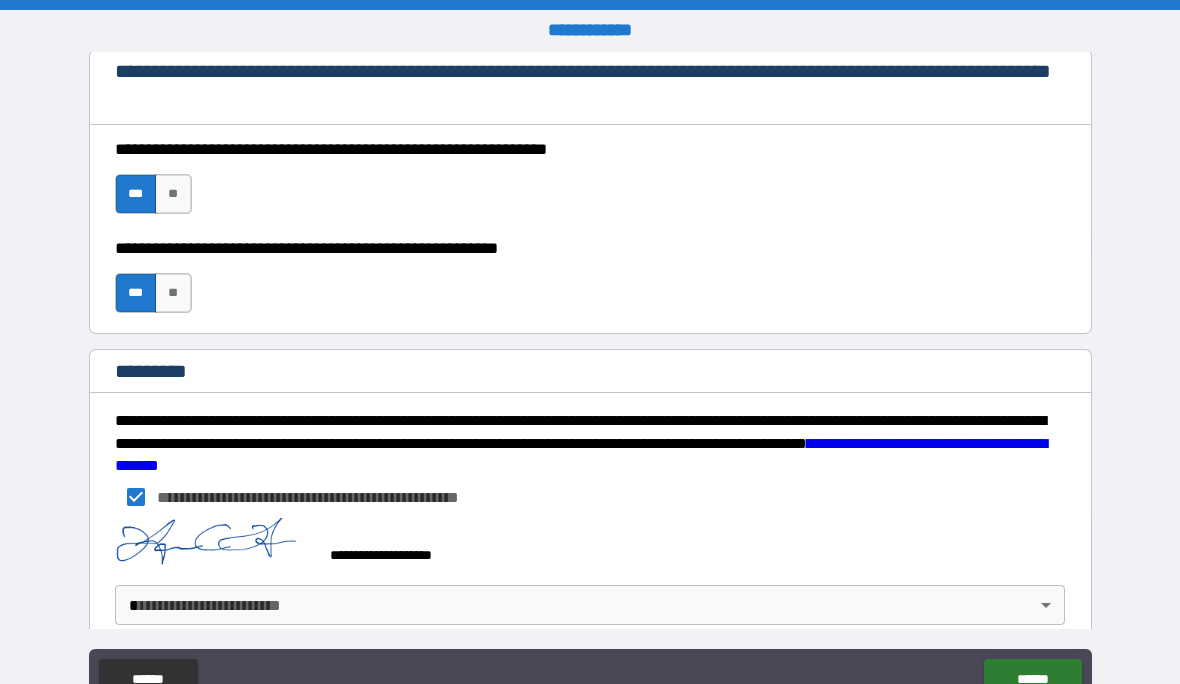 click on "**********" at bounding box center (590, 381) 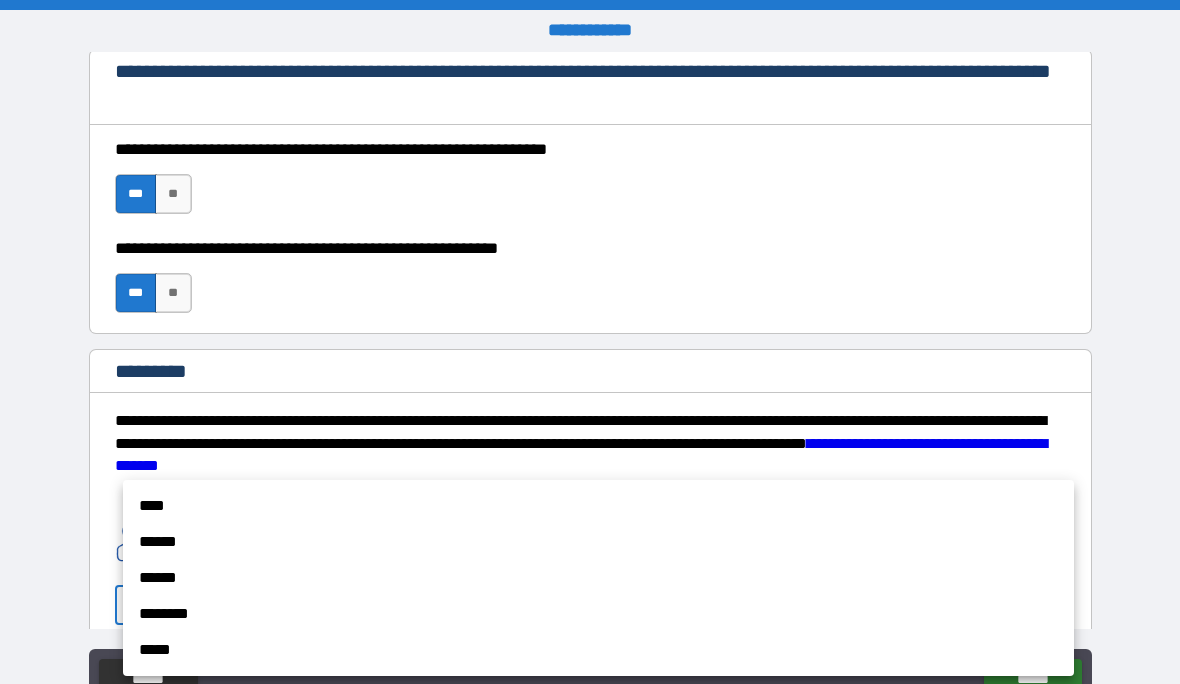 click at bounding box center [590, 342] 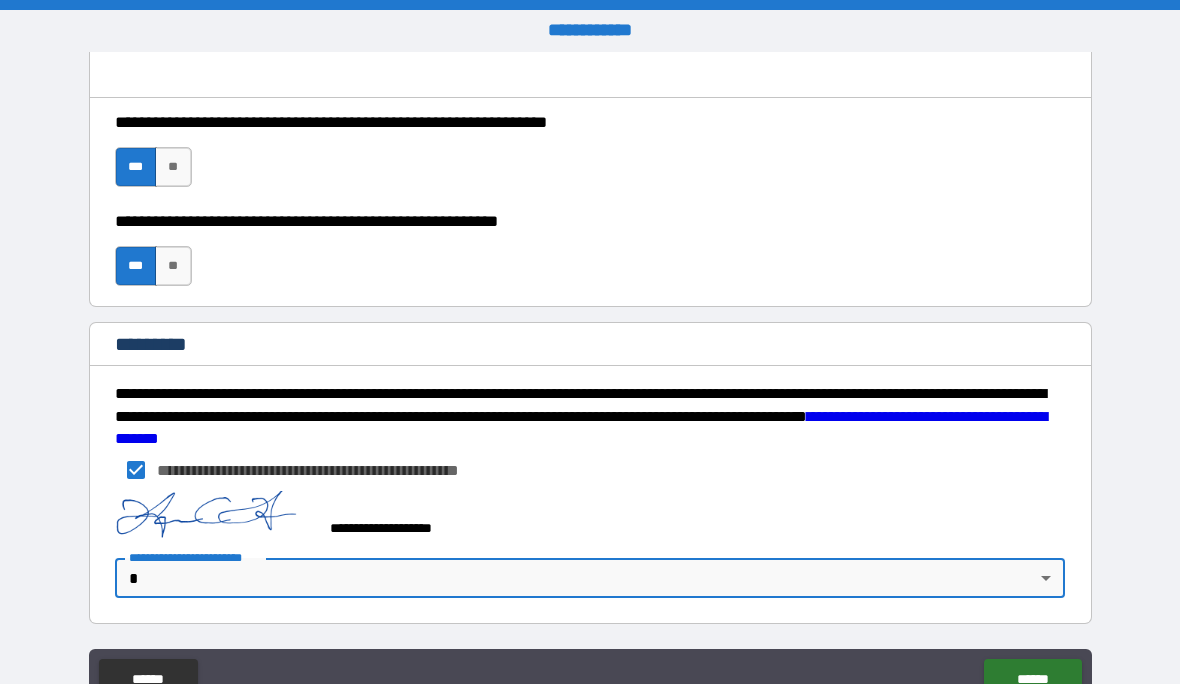 scroll, scrollTop: 2992, scrollLeft: 0, axis: vertical 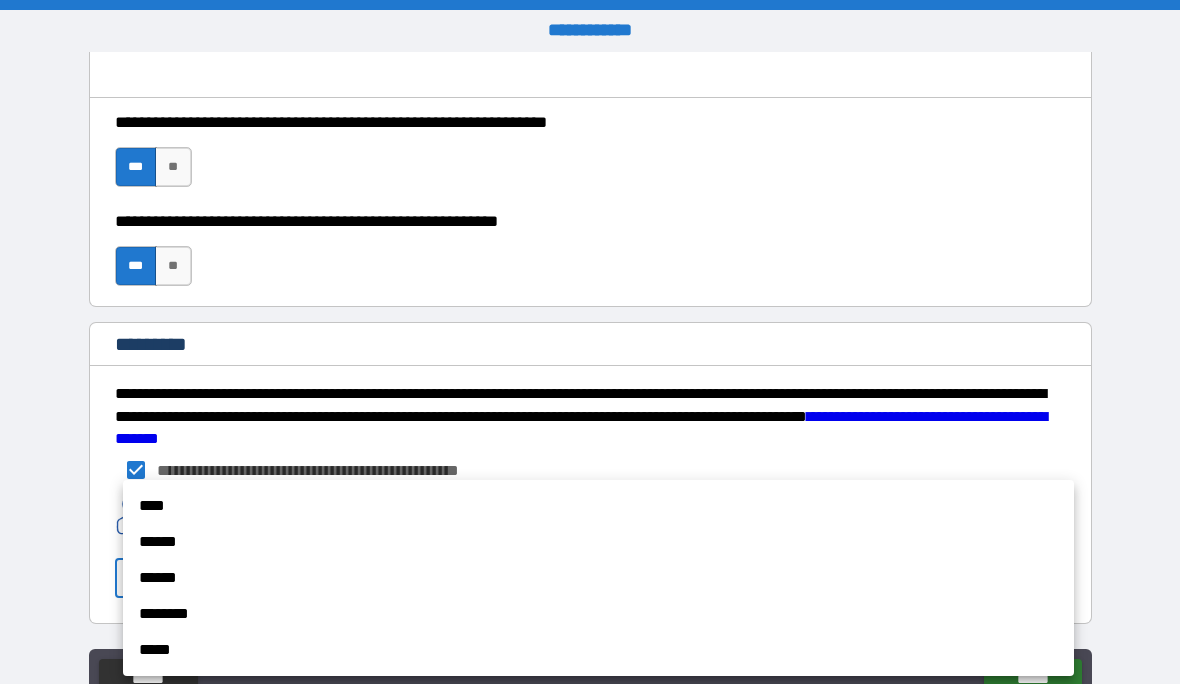 click on "****" at bounding box center [598, 506] 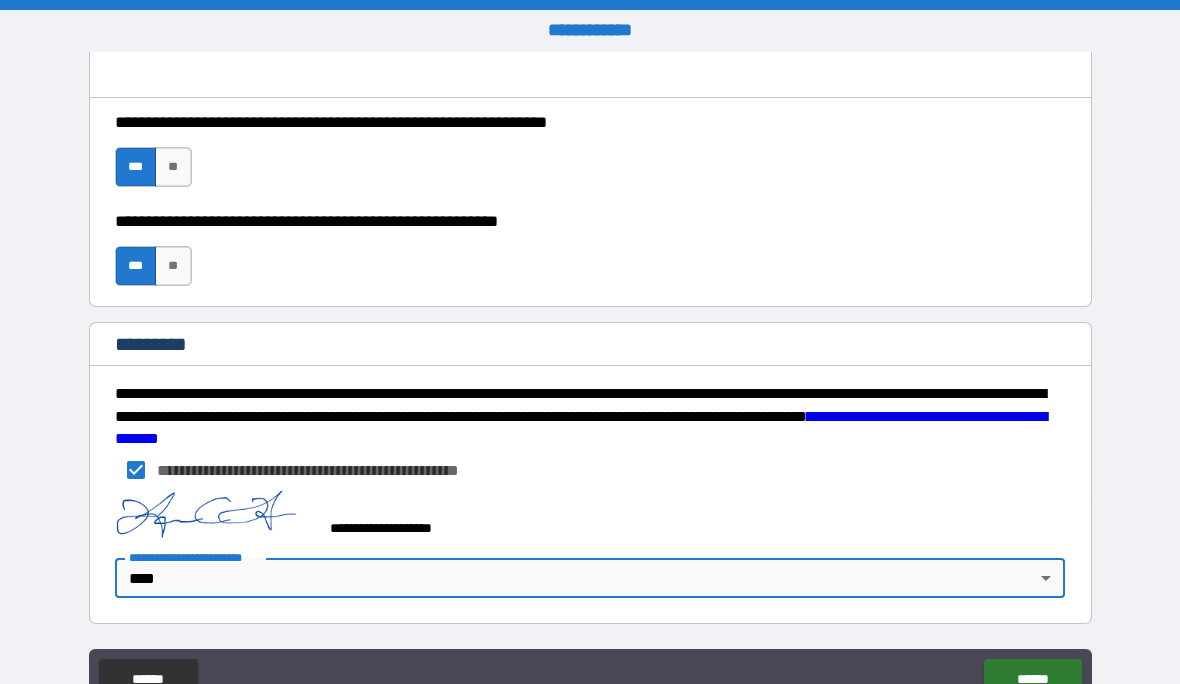 scroll, scrollTop: 2992, scrollLeft: 0, axis: vertical 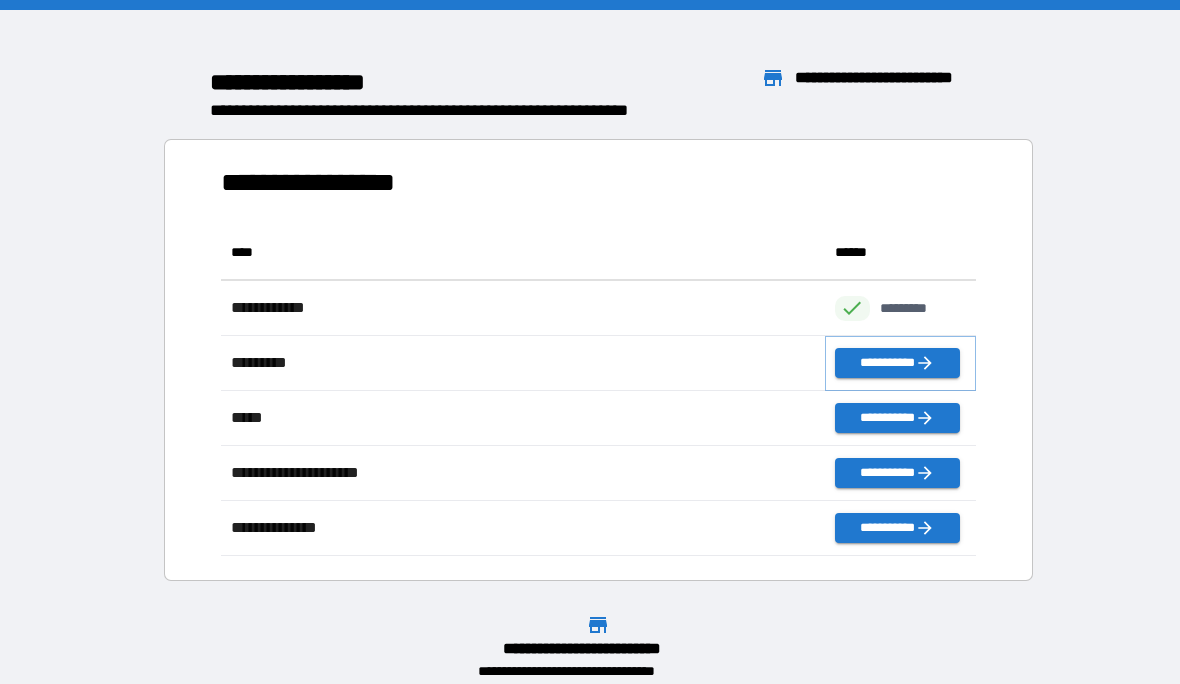 click on "**********" at bounding box center [897, 363] 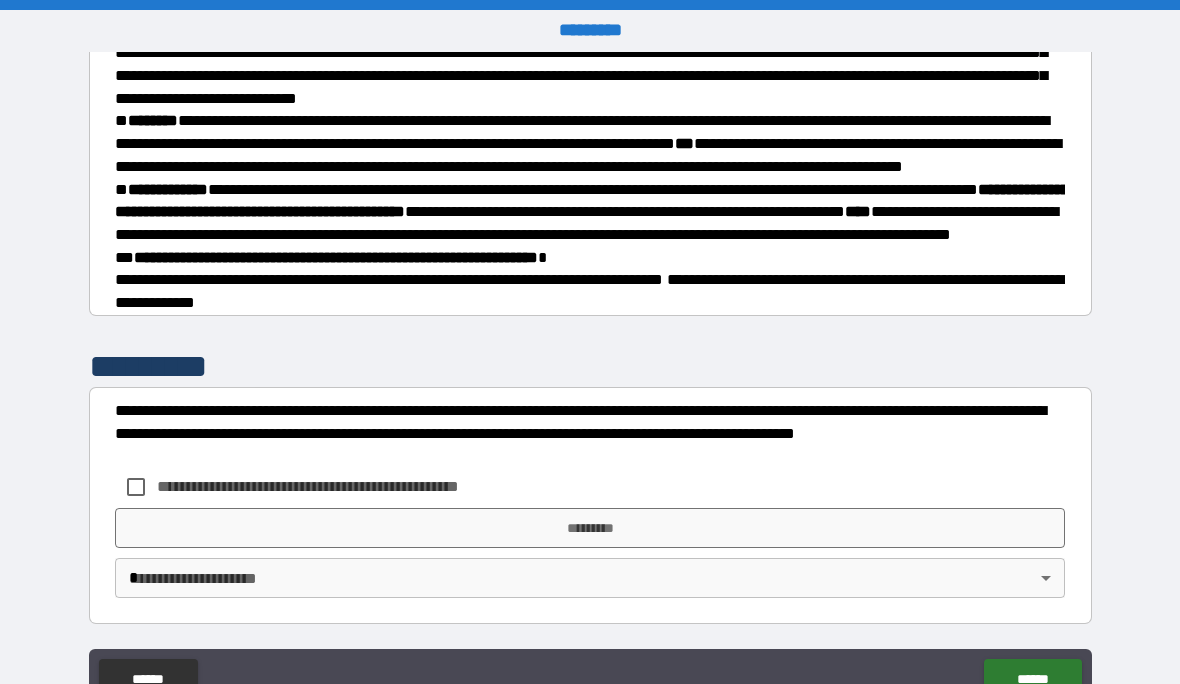 scroll, scrollTop: 811, scrollLeft: 0, axis: vertical 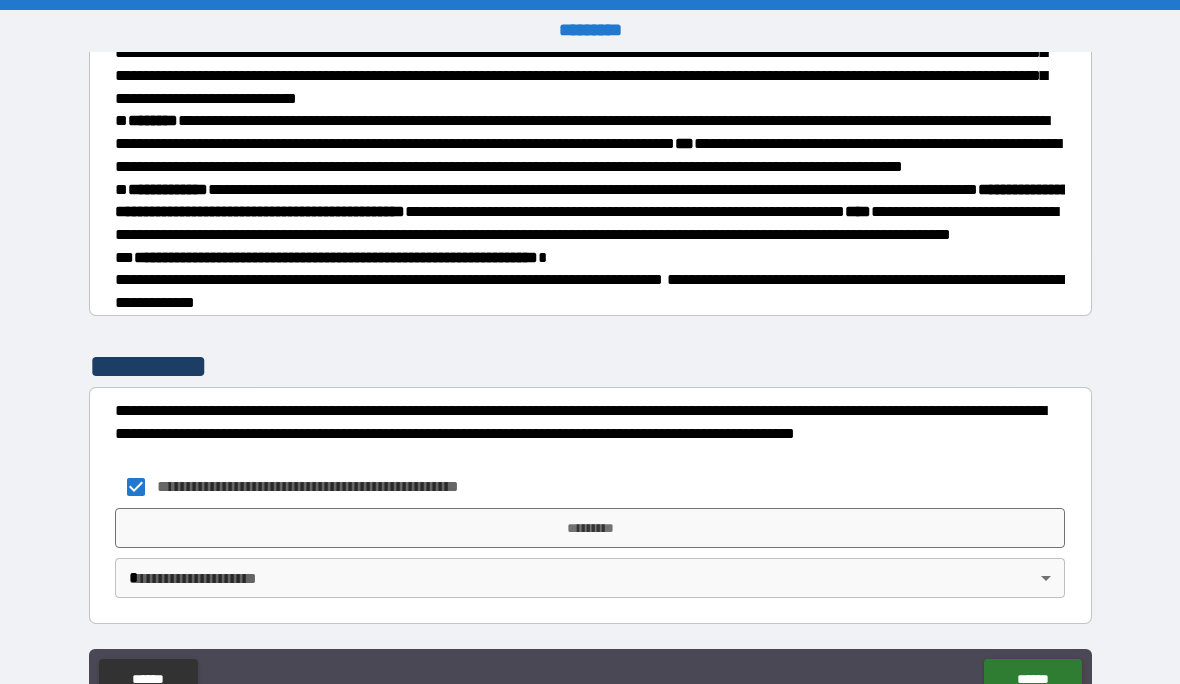click on "*********" at bounding box center [590, 528] 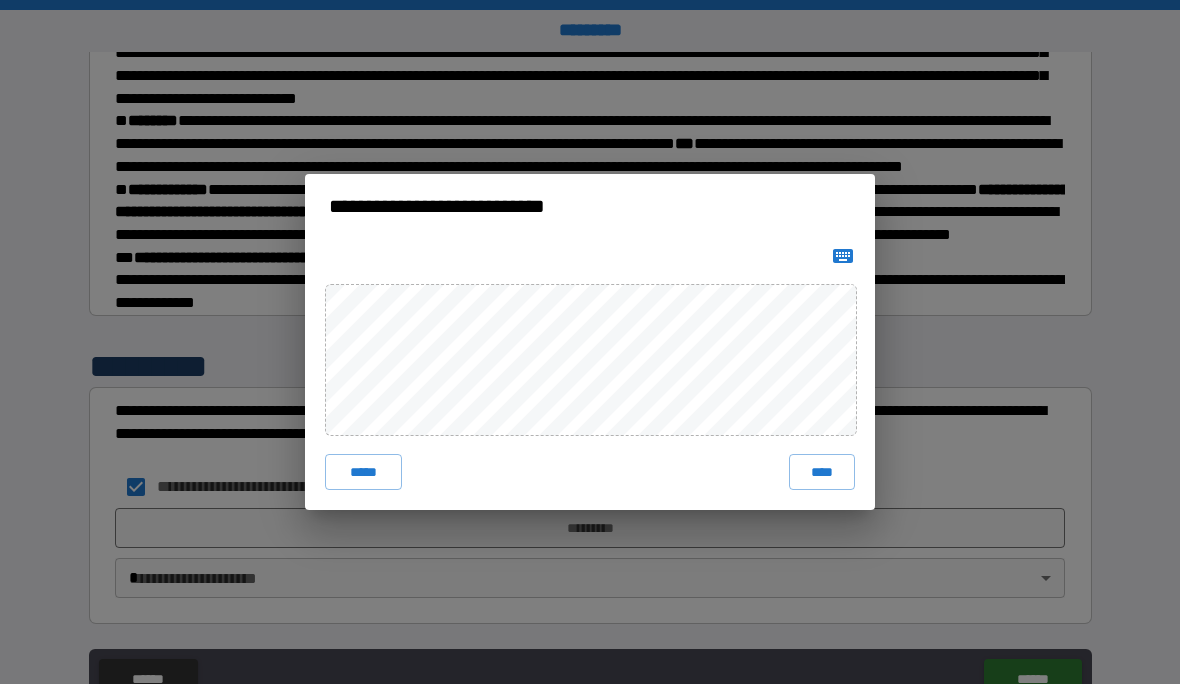 click on "****" at bounding box center (822, 472) 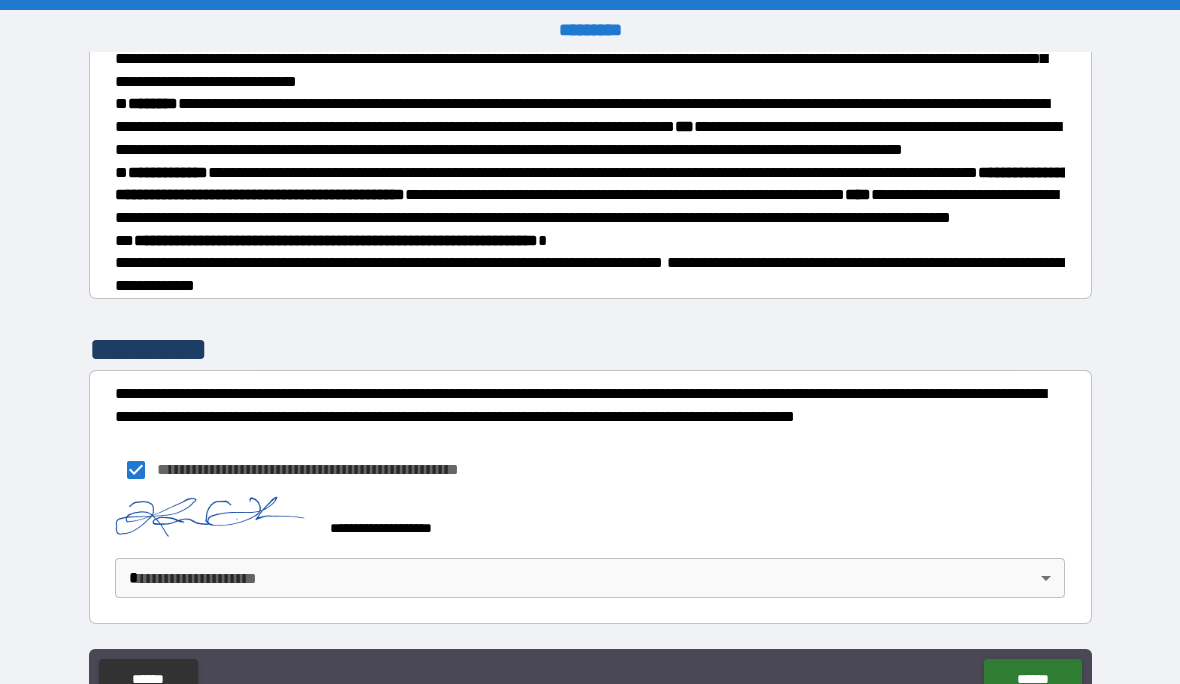 click on "[FIRST] [LAST] [CITY] [STATE] [ZIP] [COUNTRY] [ADDRESS] [APT] [PHONE] [EMAIL] [CREDIT_CARD] [EXPIRY] [CVV]" at bounding box center (590, 381) 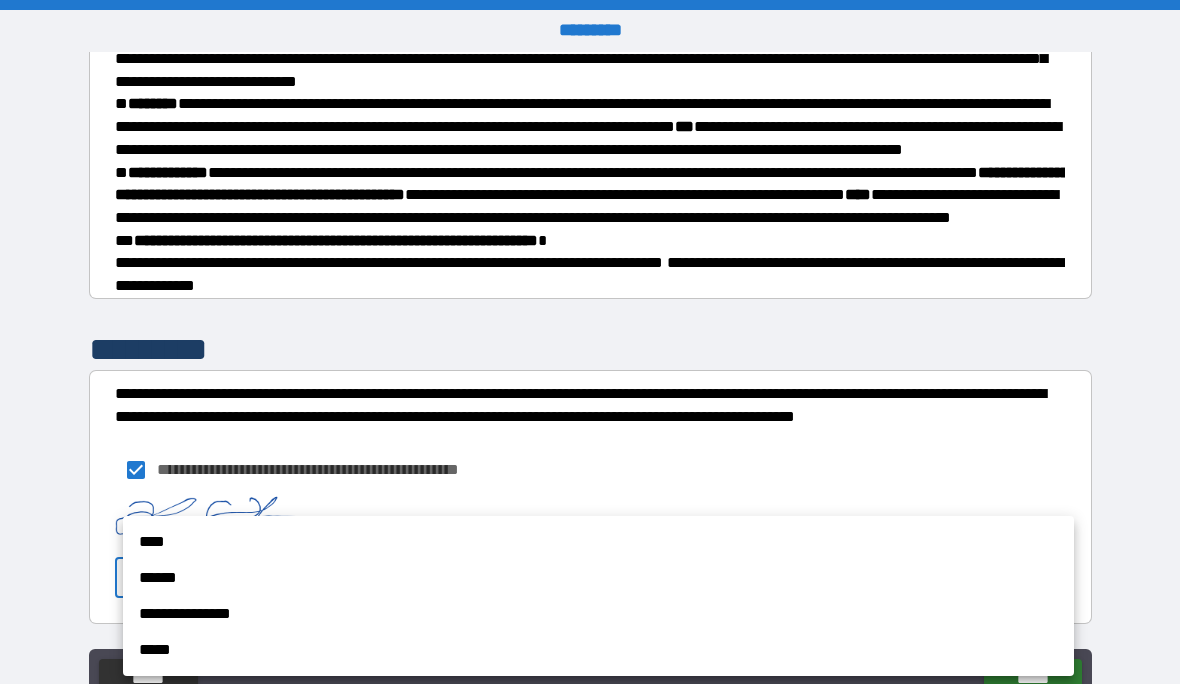 click on "****" at bounding box center [598, 542] 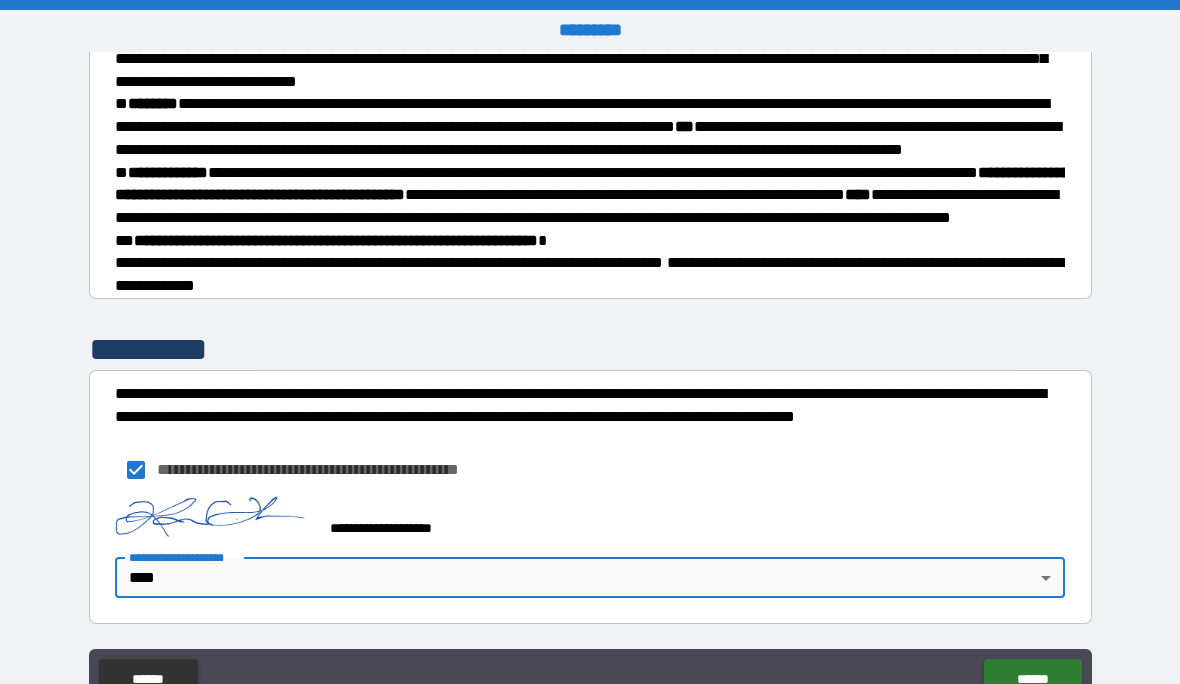 scroll, scrollTop: 828, scrollLeft: 0, axis: vertical 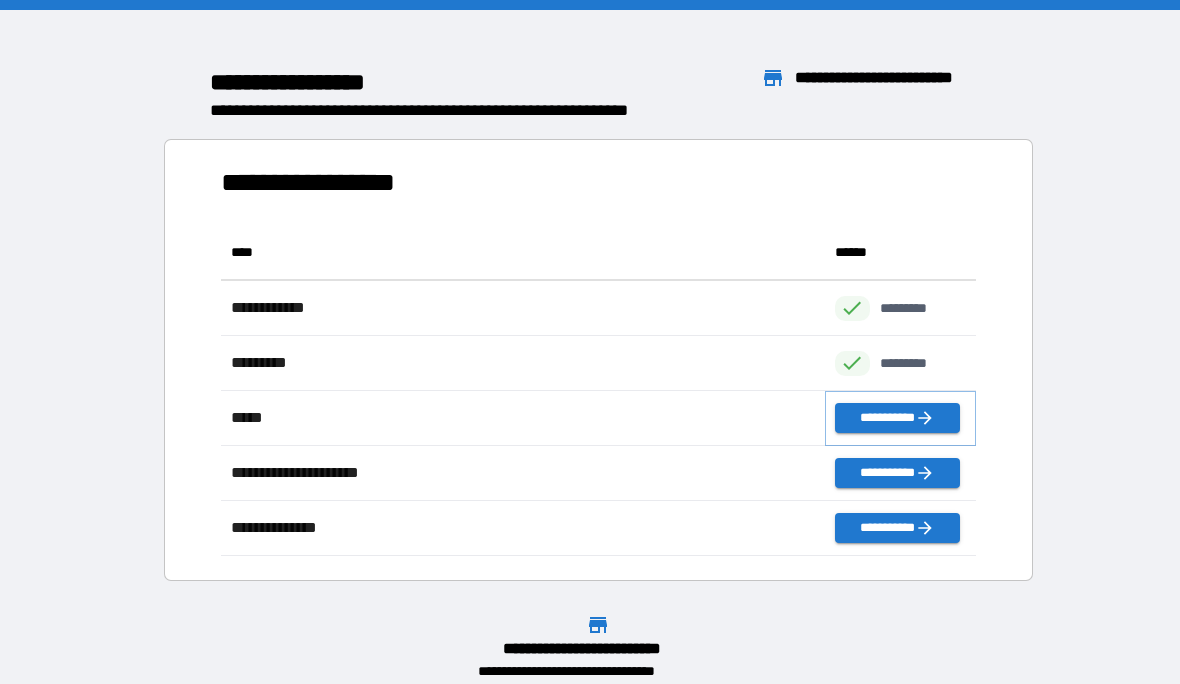 click on "**********" at bounding box center (897, 418) 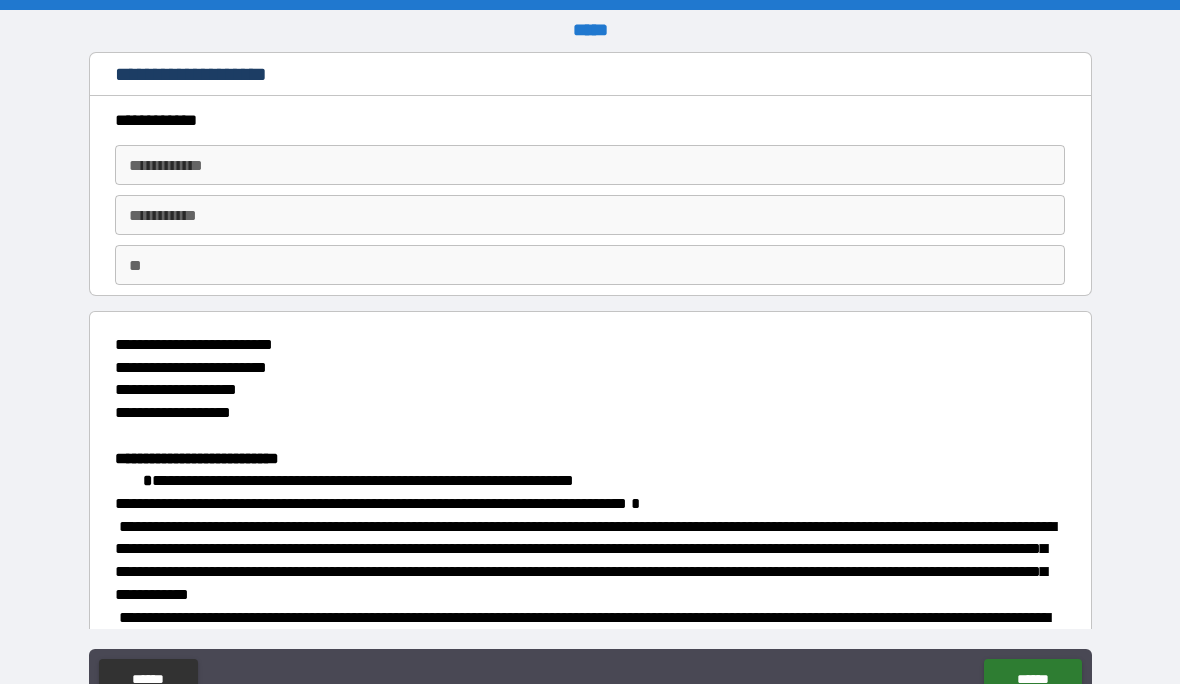 click on "**********" at bounding box center [590, 165] 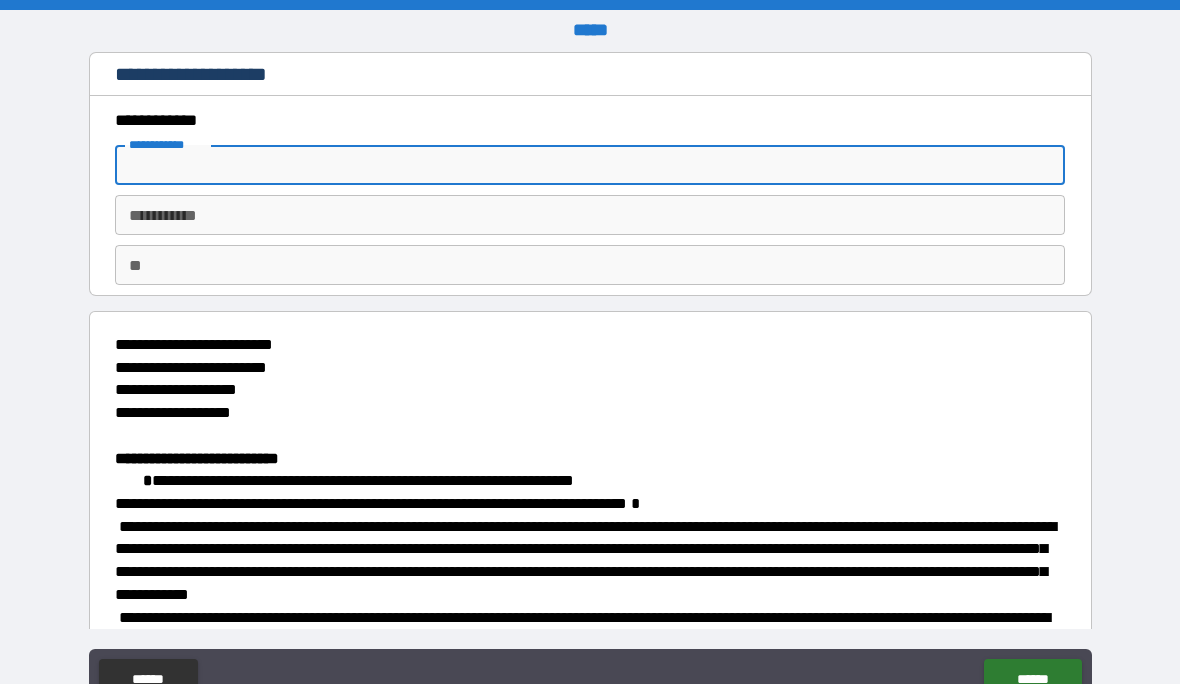 type on "*****" 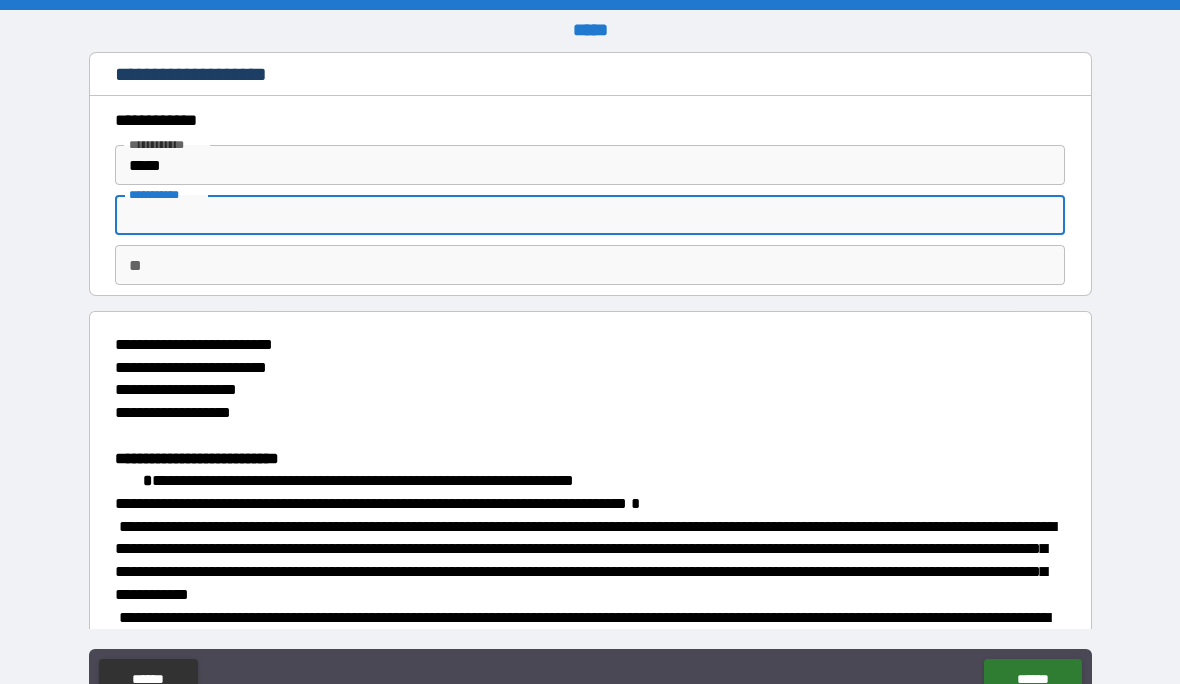 type on "******" 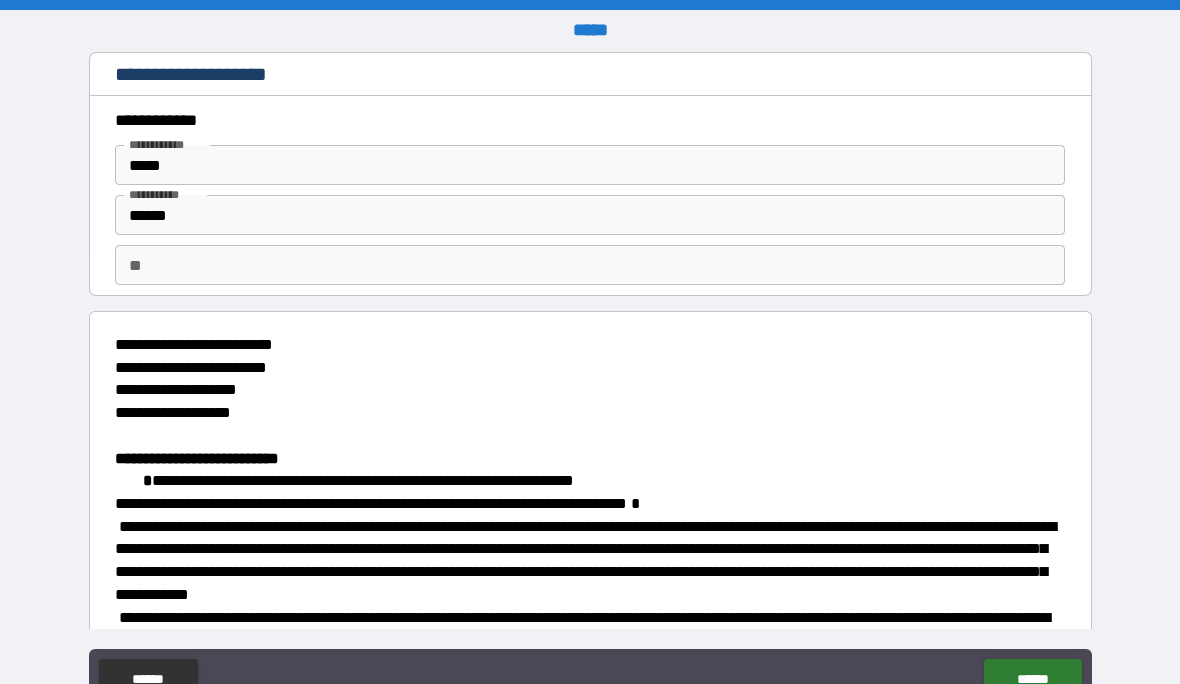click on "**" at bounding box center [590, 265] 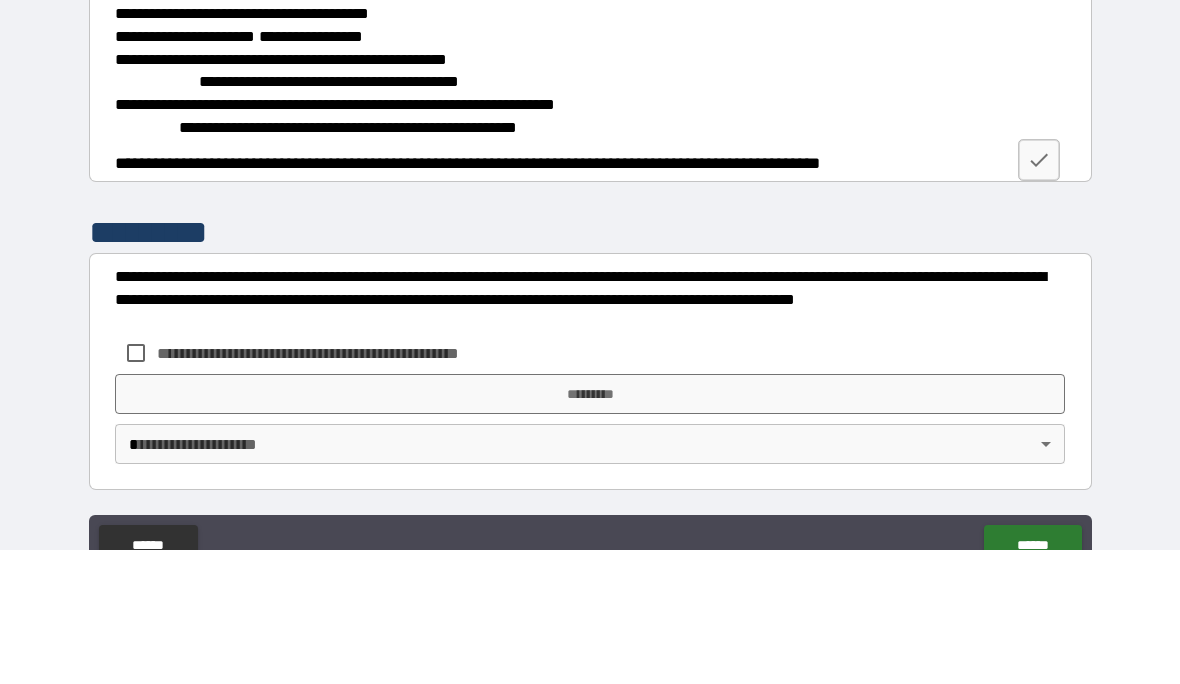 scroll, scrollTop: 2569, scrollLeft: 0, axis: vertical 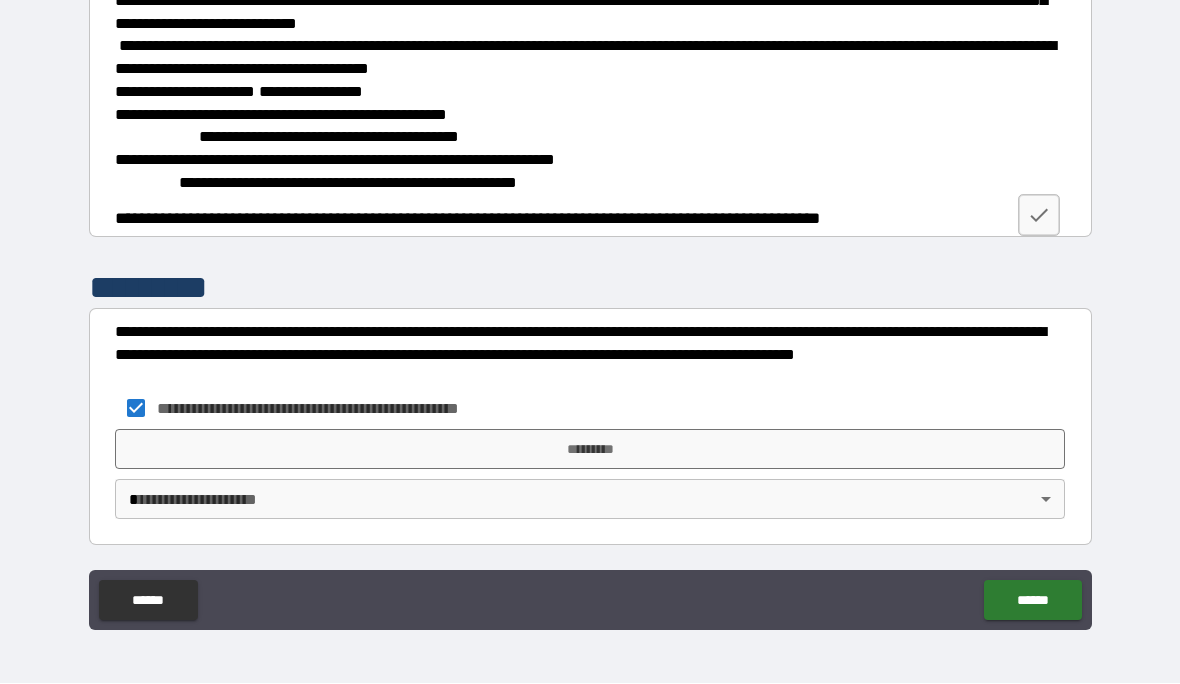click on "*********" at bounding box center (590, 450) 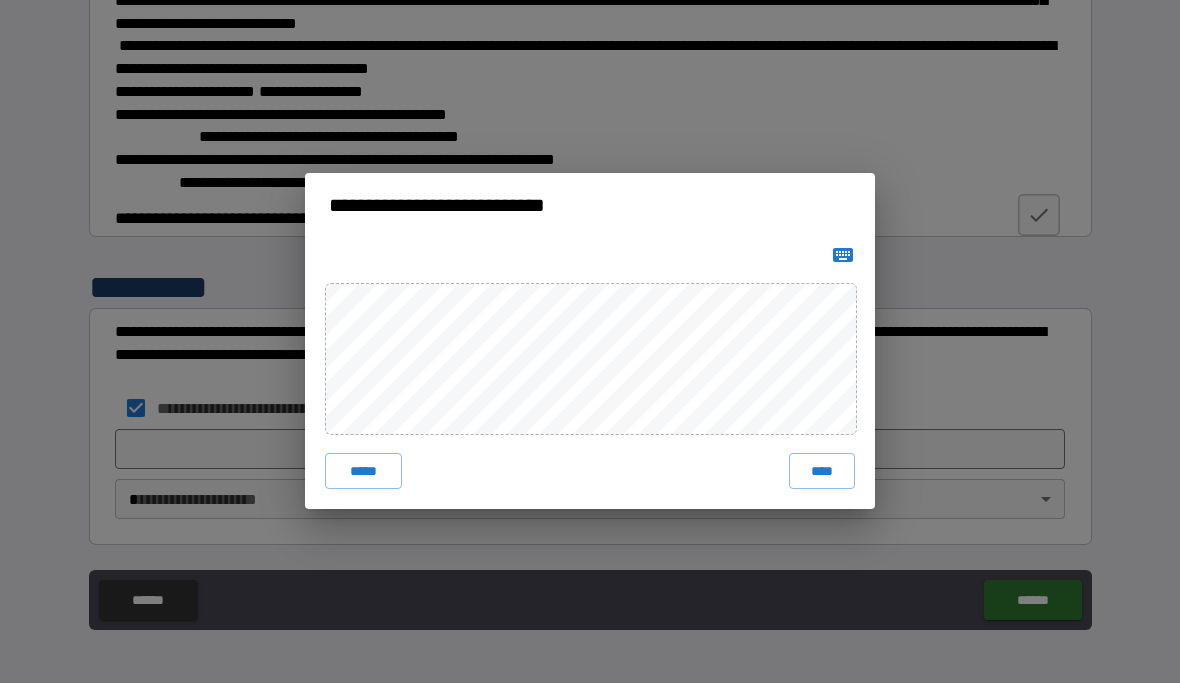 click on "****" at bounding box center (822, 472) 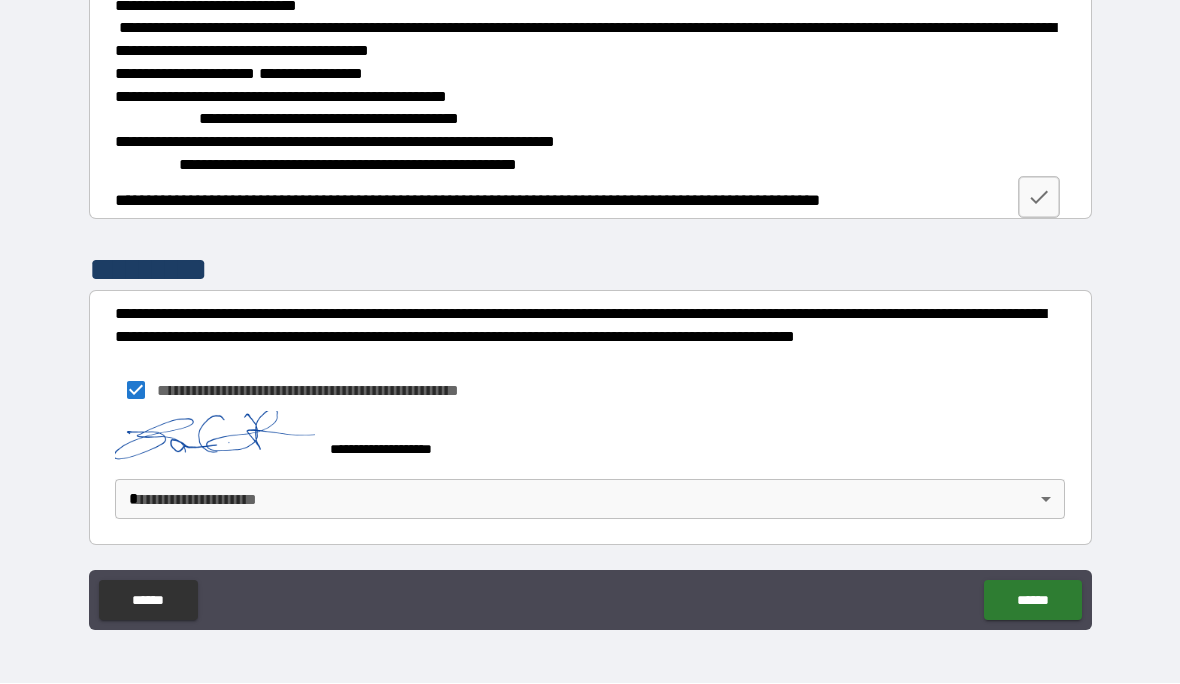 click on "[FIRST] [LAST] [CITY] [STATE] [ZIP] [COUNTRY] [ADDRESS] [APT] [PHONE] [EMAIL] [CREDIT_CARD] [EXPIRY] [CVV]" at bounding box center [590, 303] 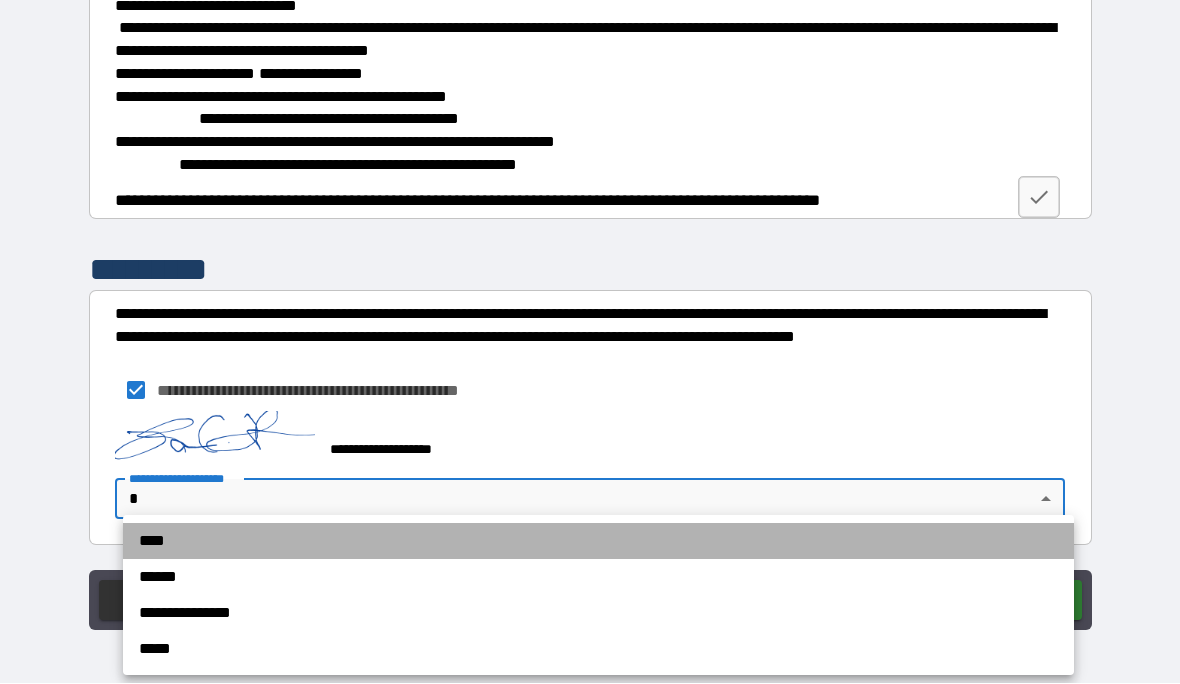 click on "****" at bounding box center (598, 542) 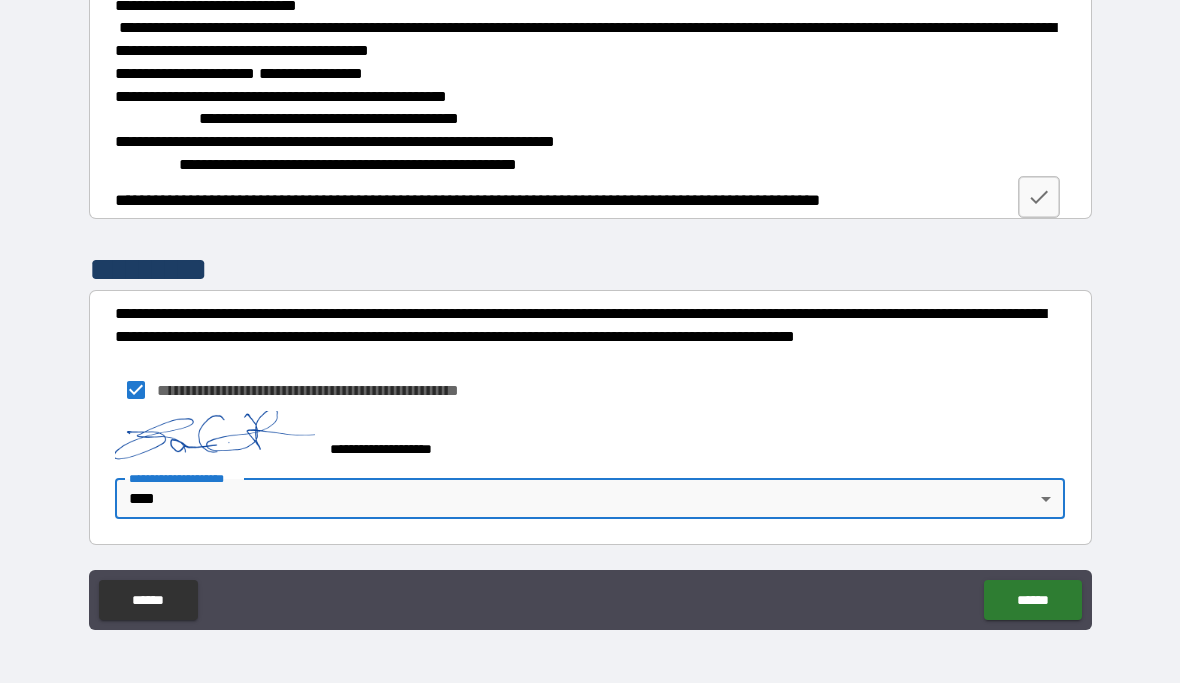 scroll, scrollTop: 2586, scrollLeft: 0, axis: vertical 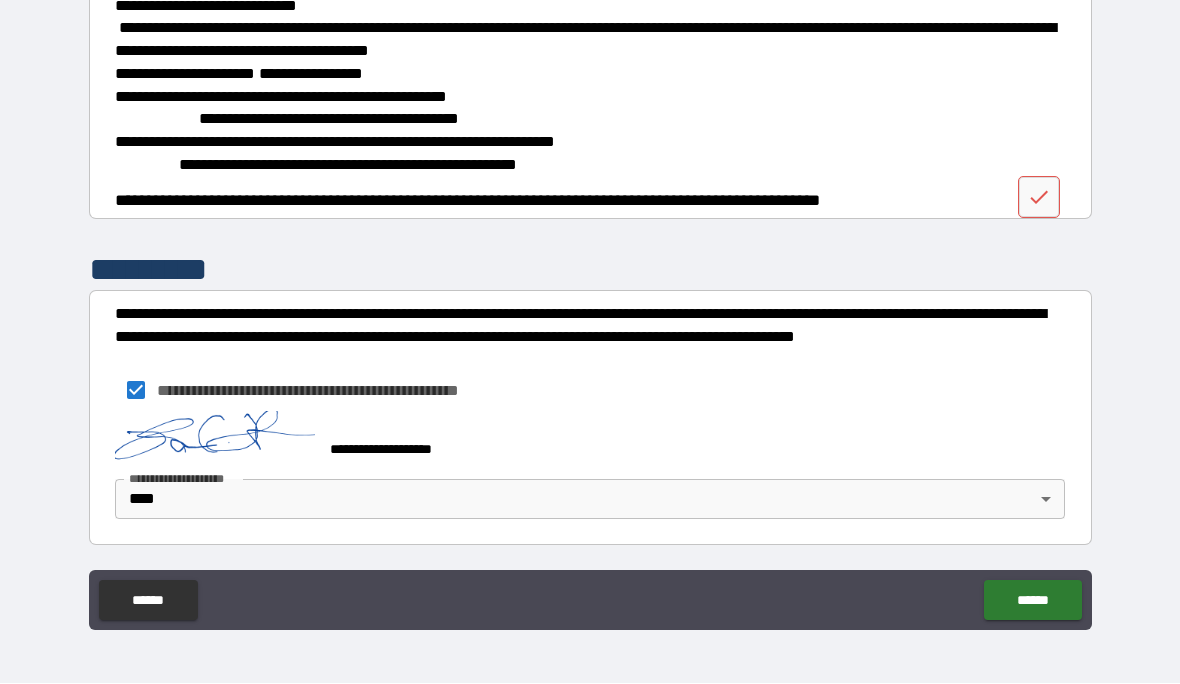 click on "******" at bounding box center [1032, 601] 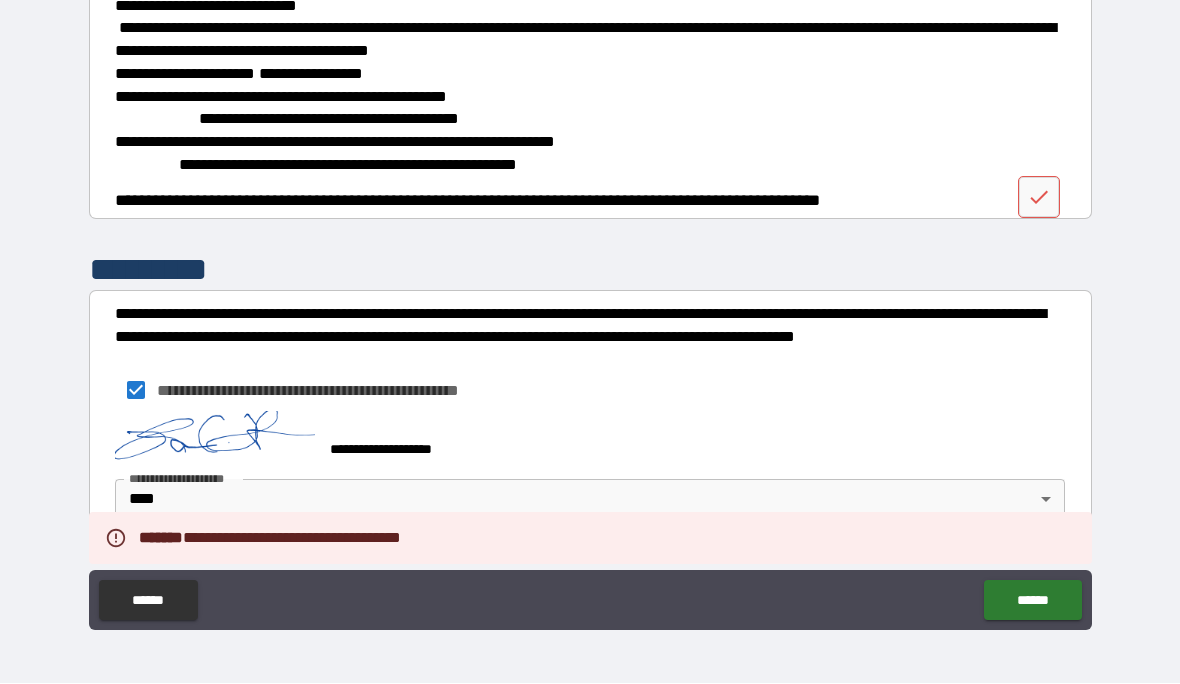 scroll, scrollTop: 2586, scrollLeft: 0, axis: vertical 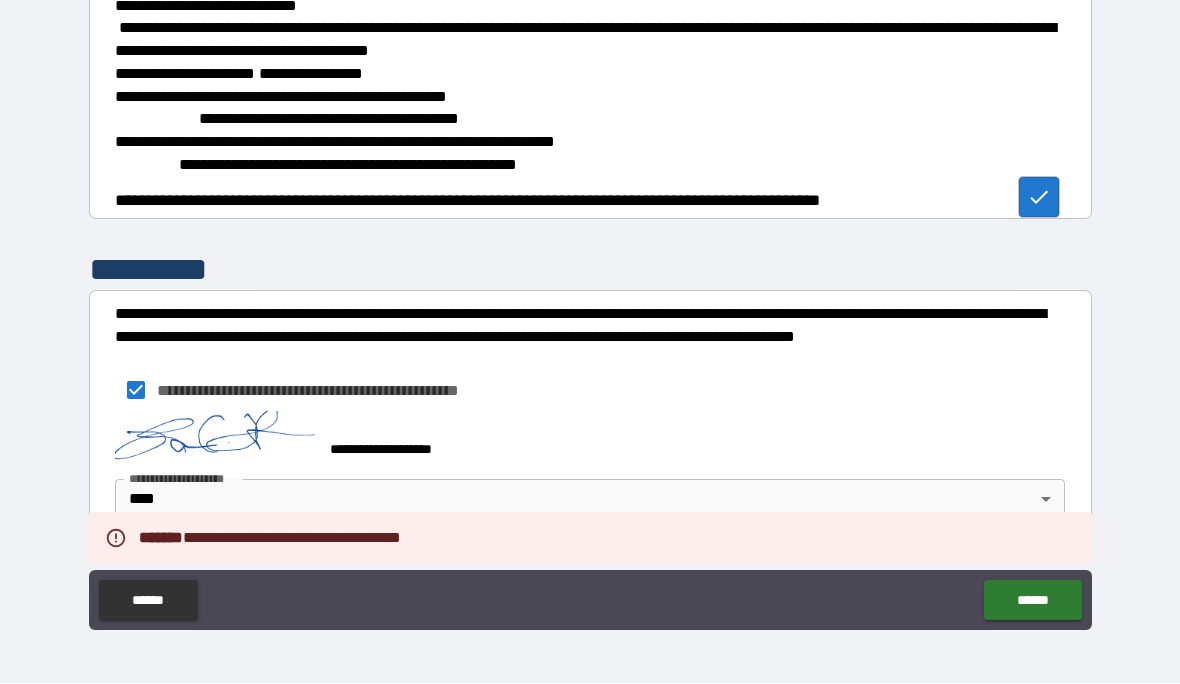 click on "******" at bounding box center (1032, 601) 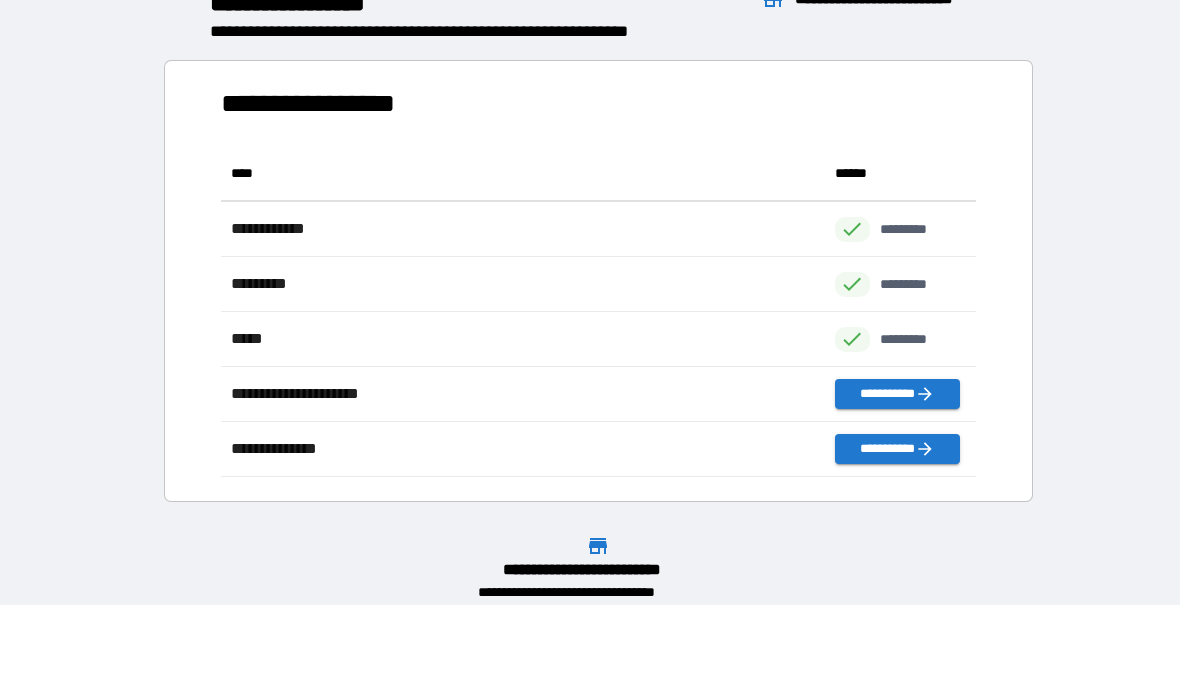 scroll, scrollTop: 1, scrollLeft: 1, axis: both 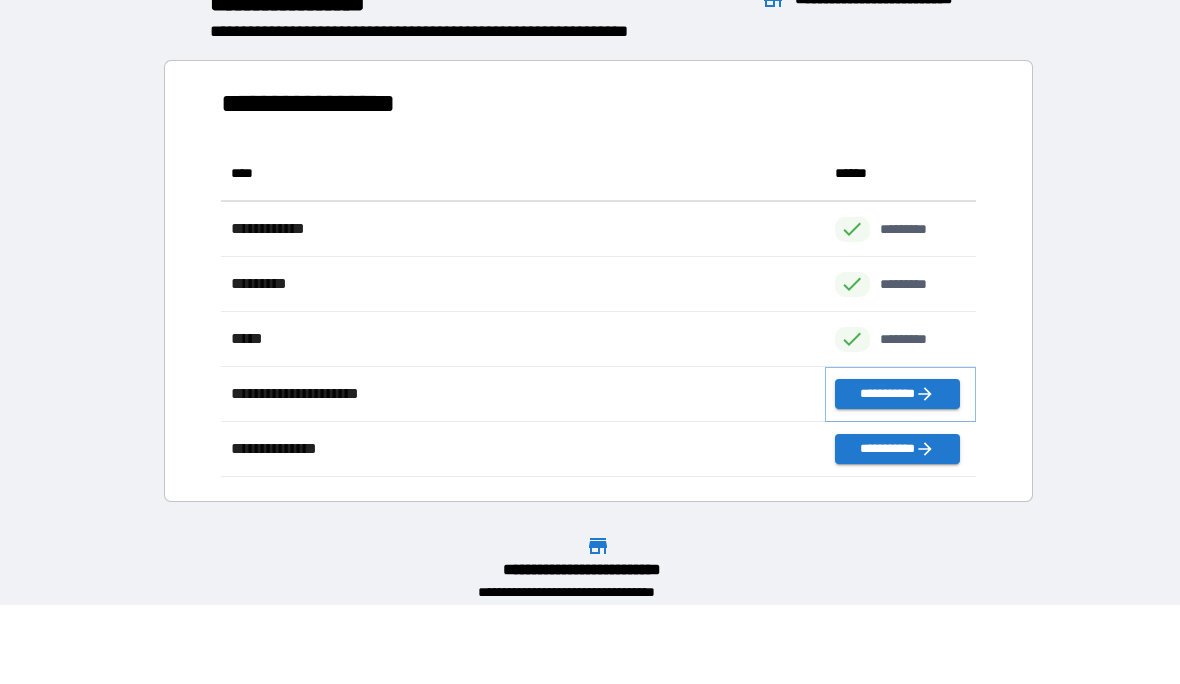 click on "**********" at bounding box center [897, 395] 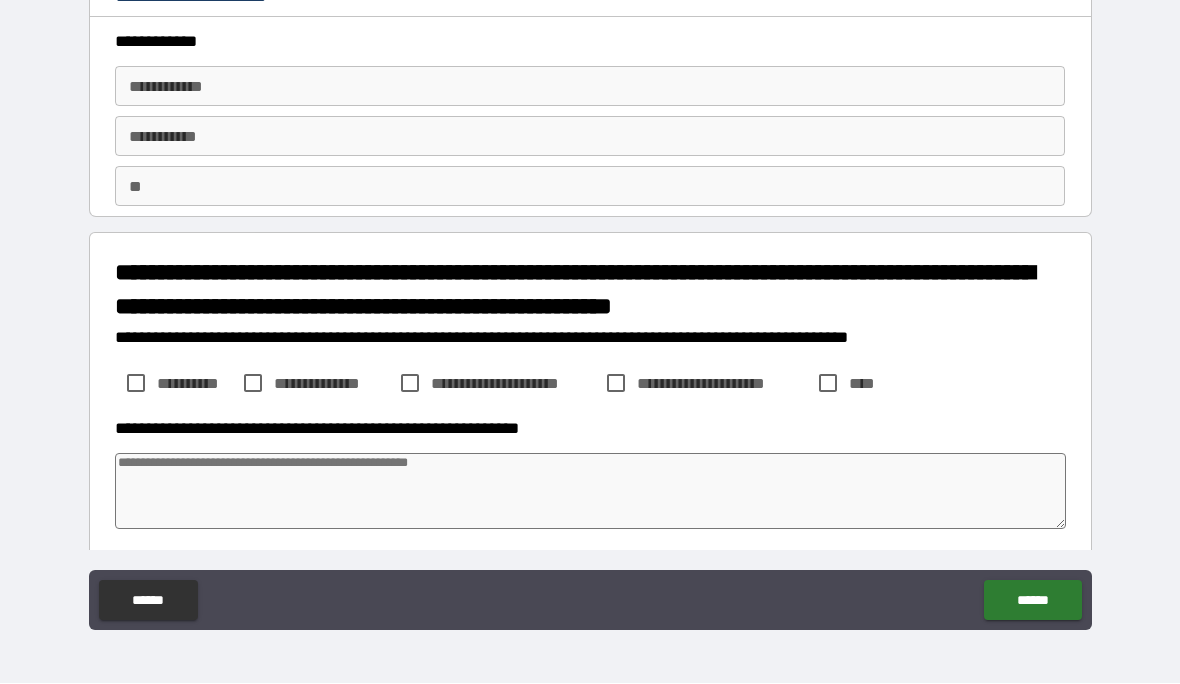 type on "*" 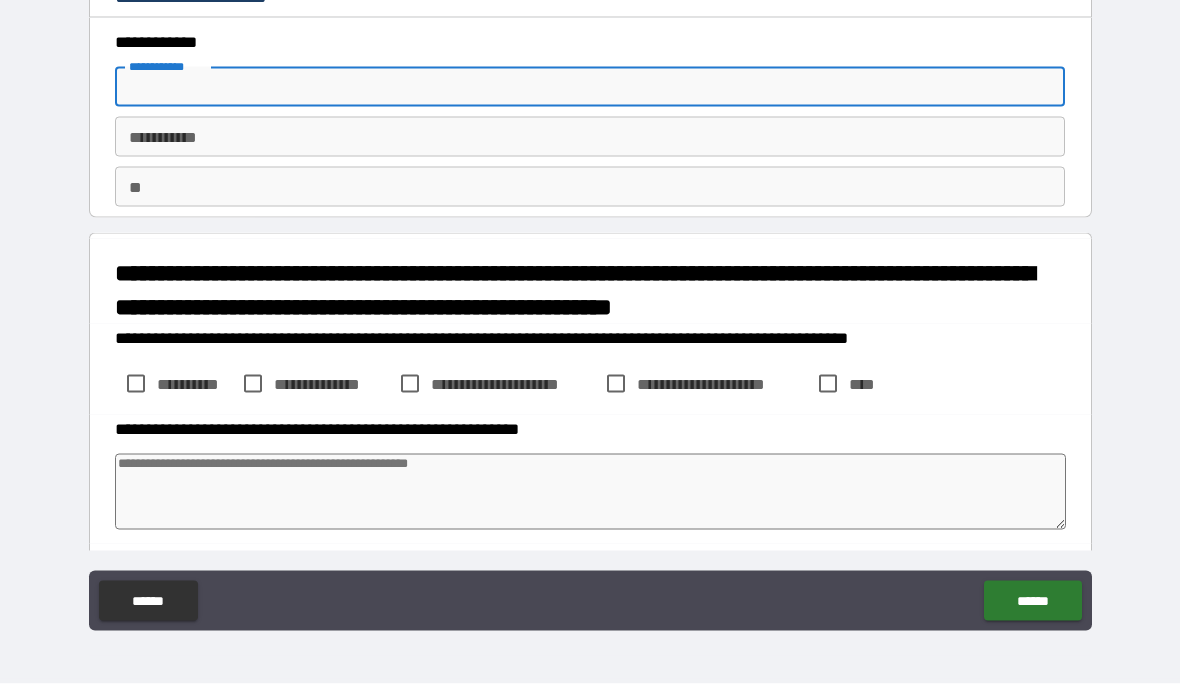 type on "*****" 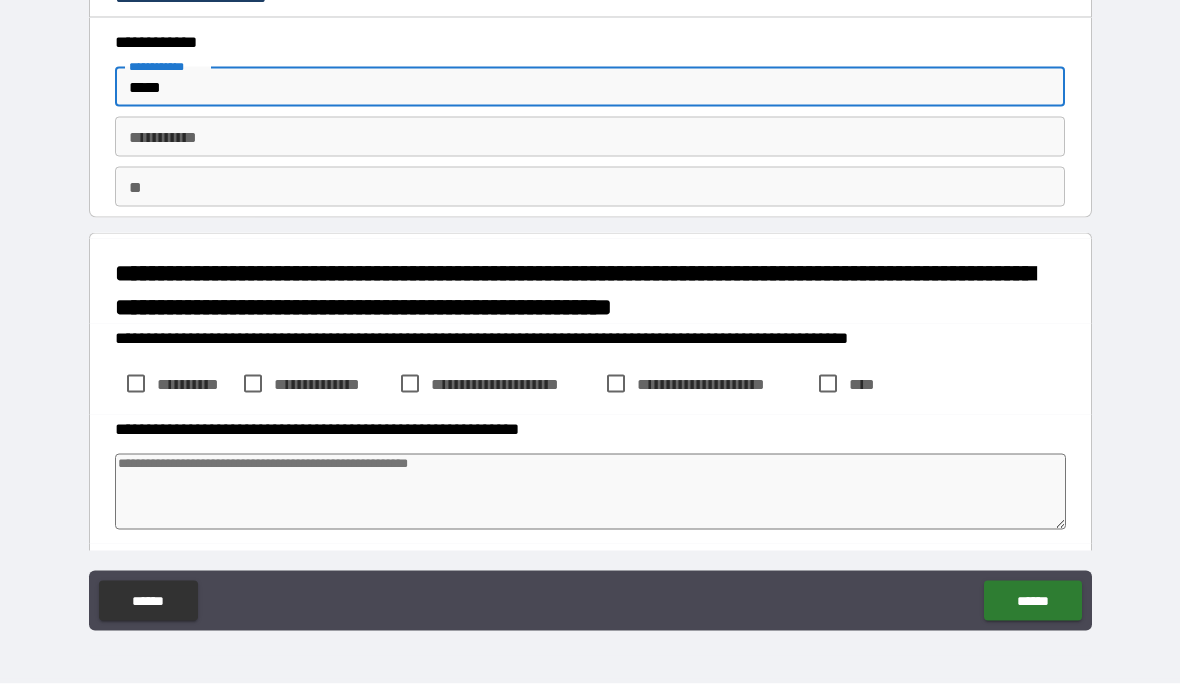 type on "*" 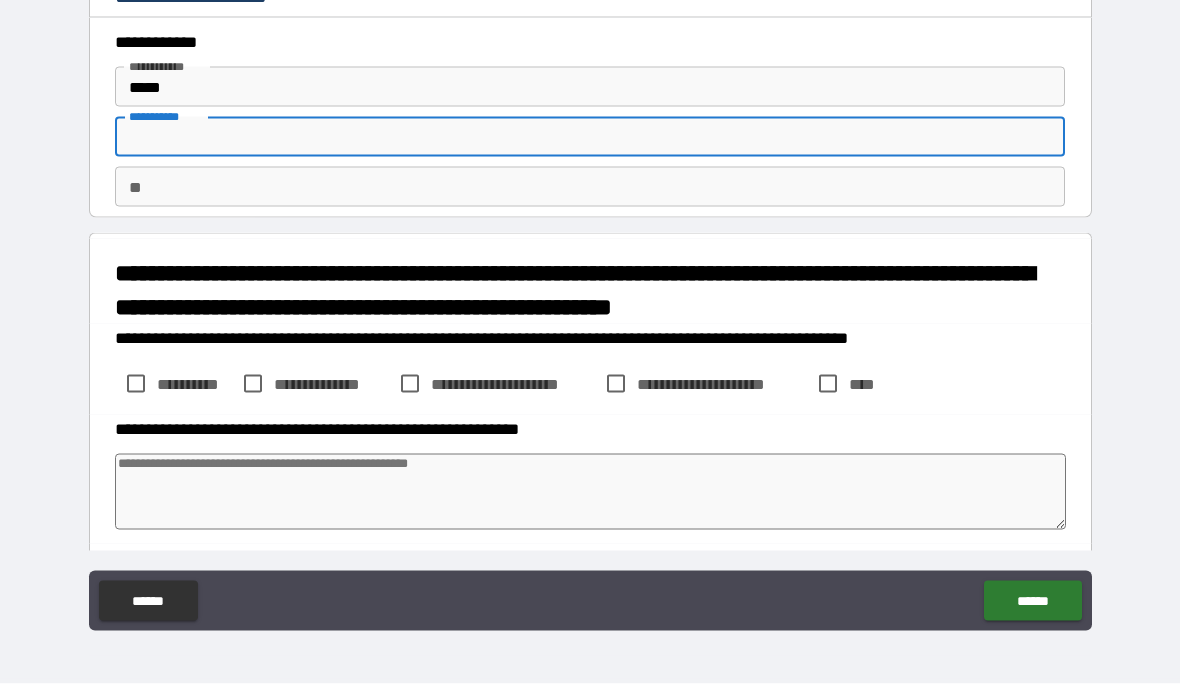 type on "*" 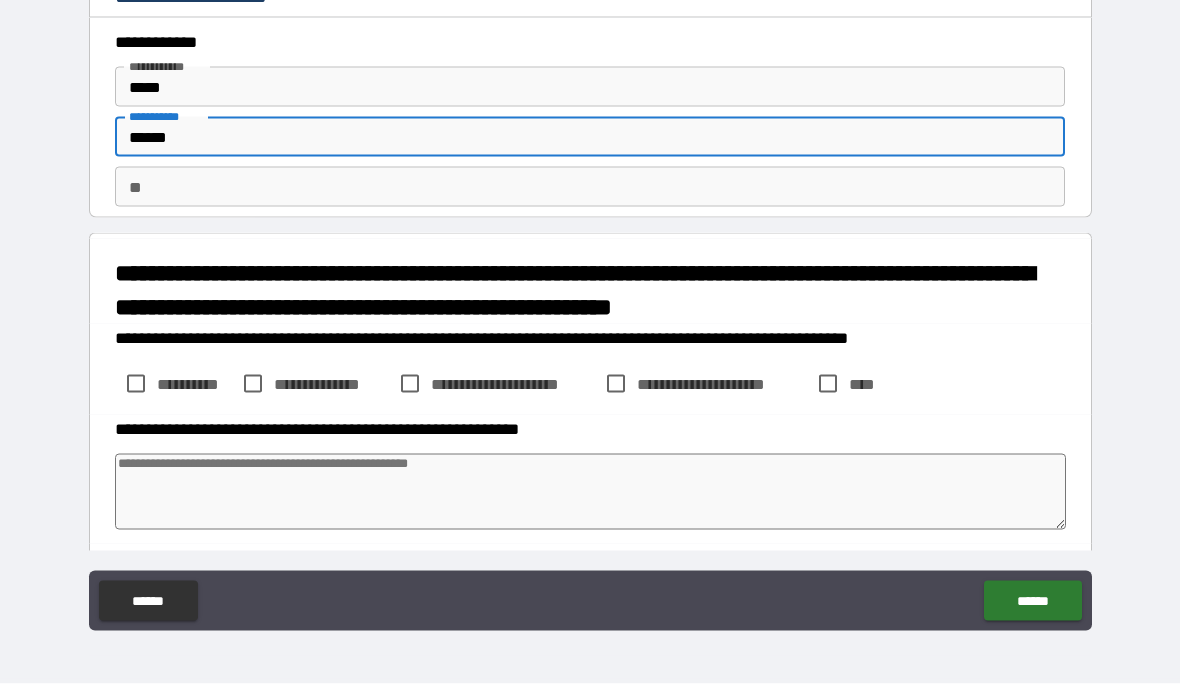 type on "*" 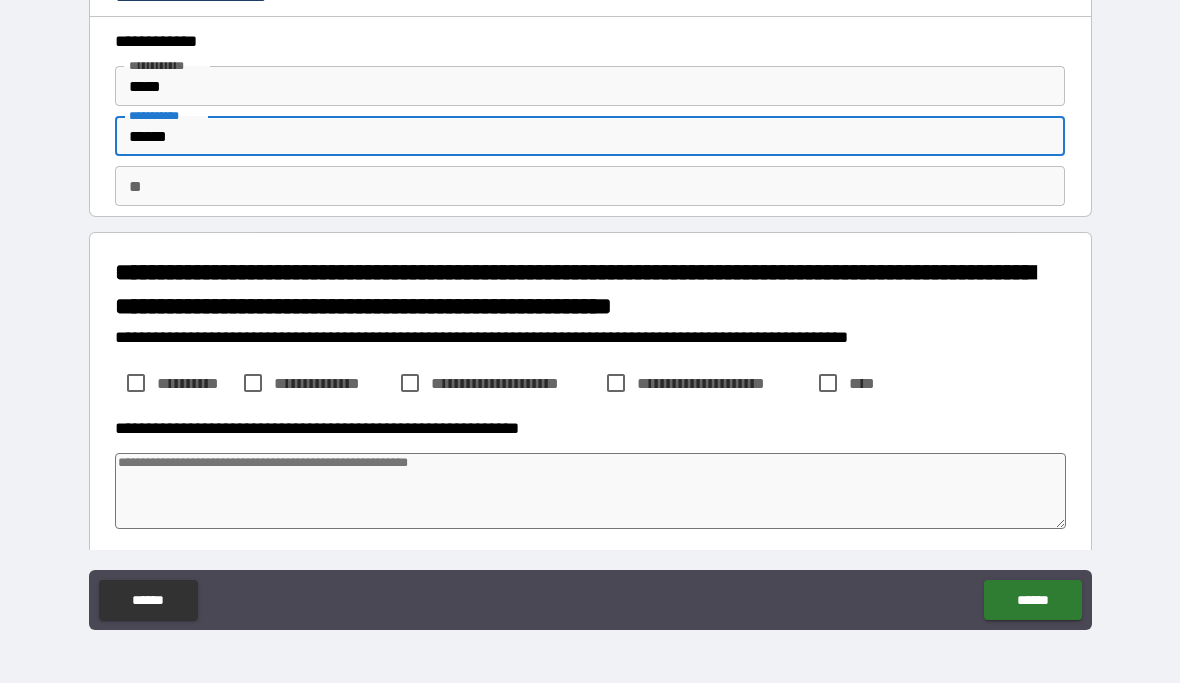 type on "*" 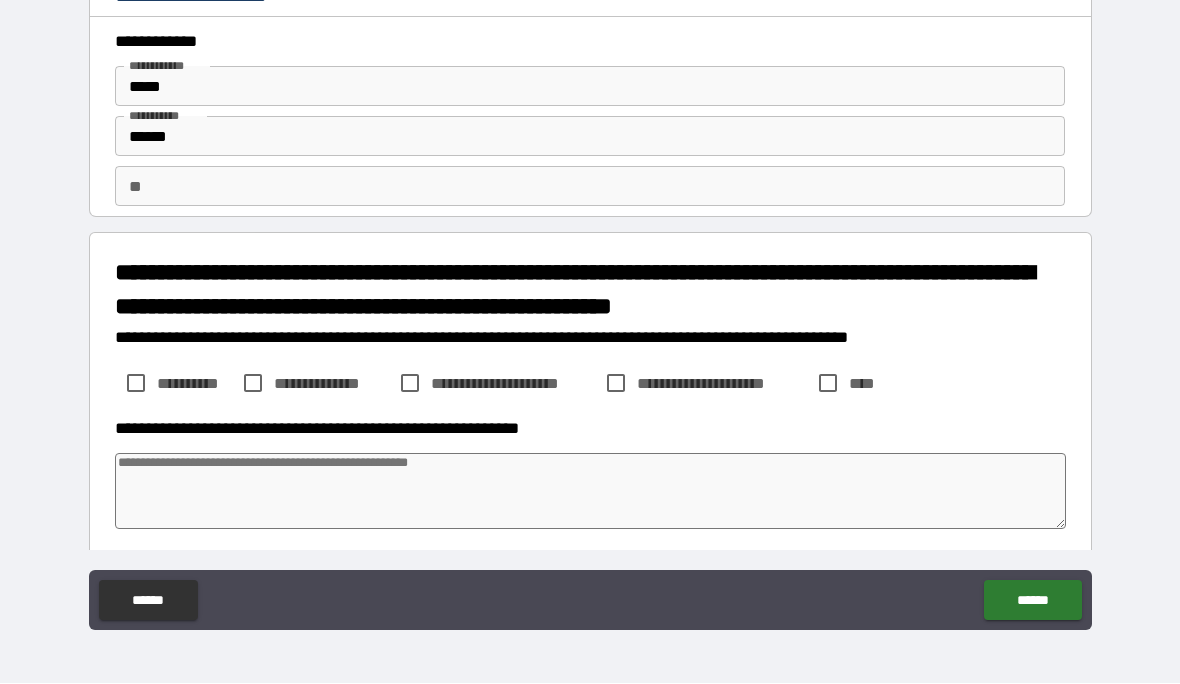 click on "**" at bounding box center [590, 187] 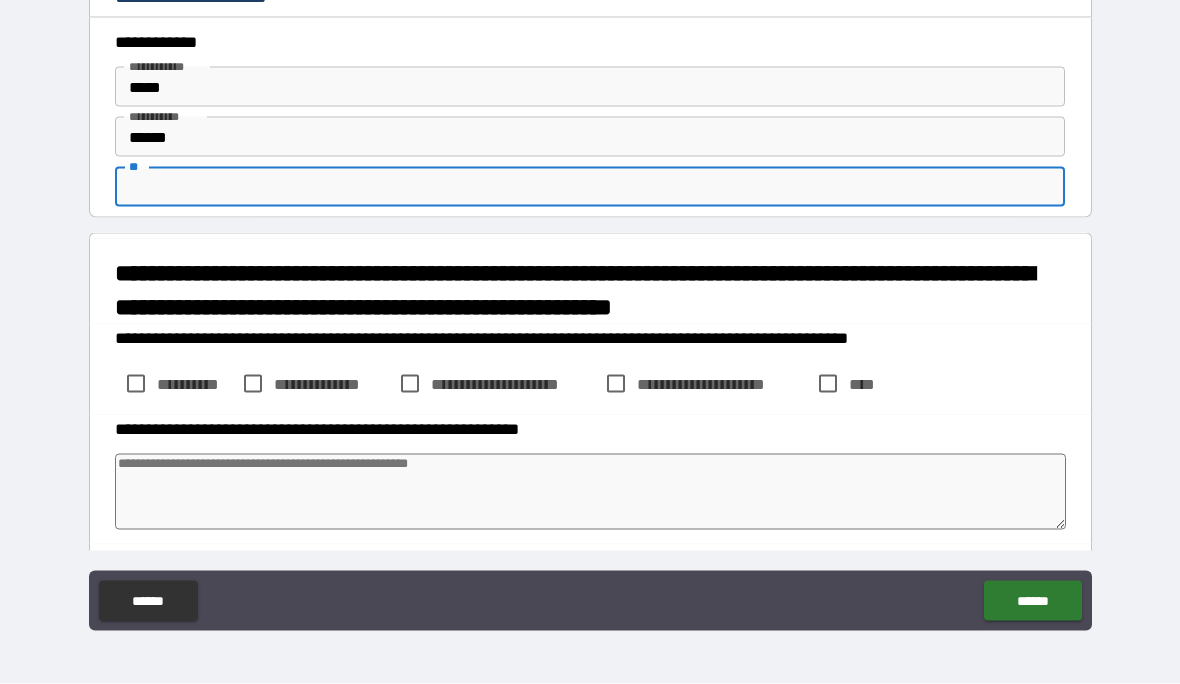 type on "*" 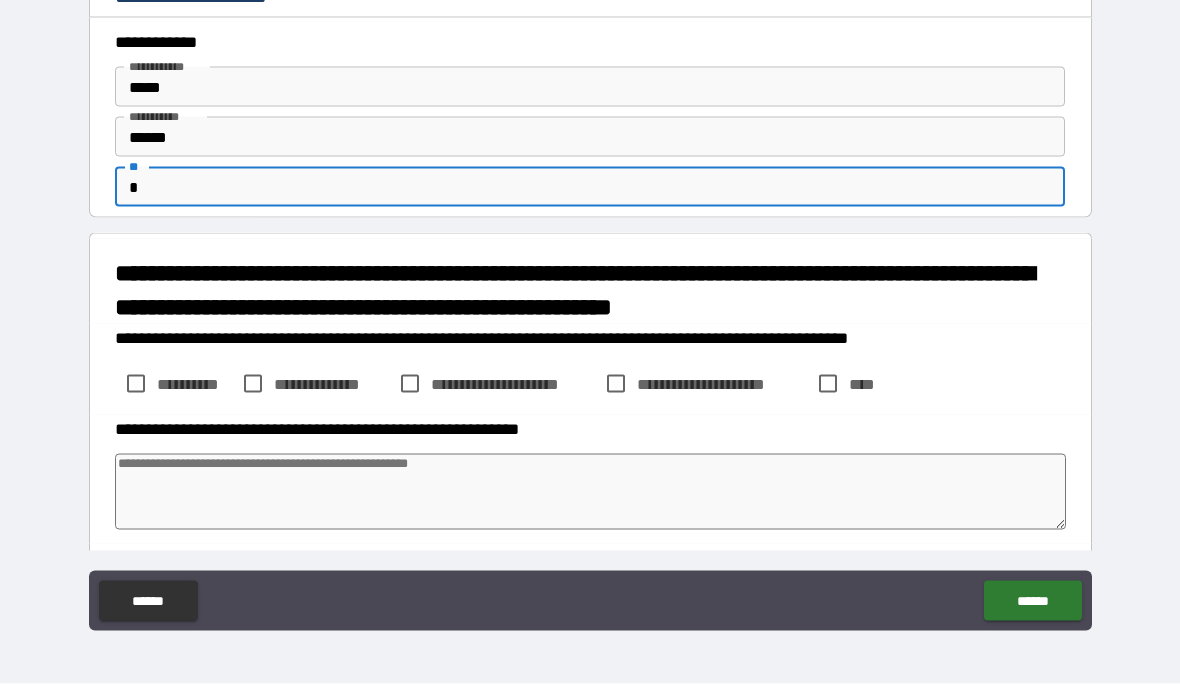 type on "*" 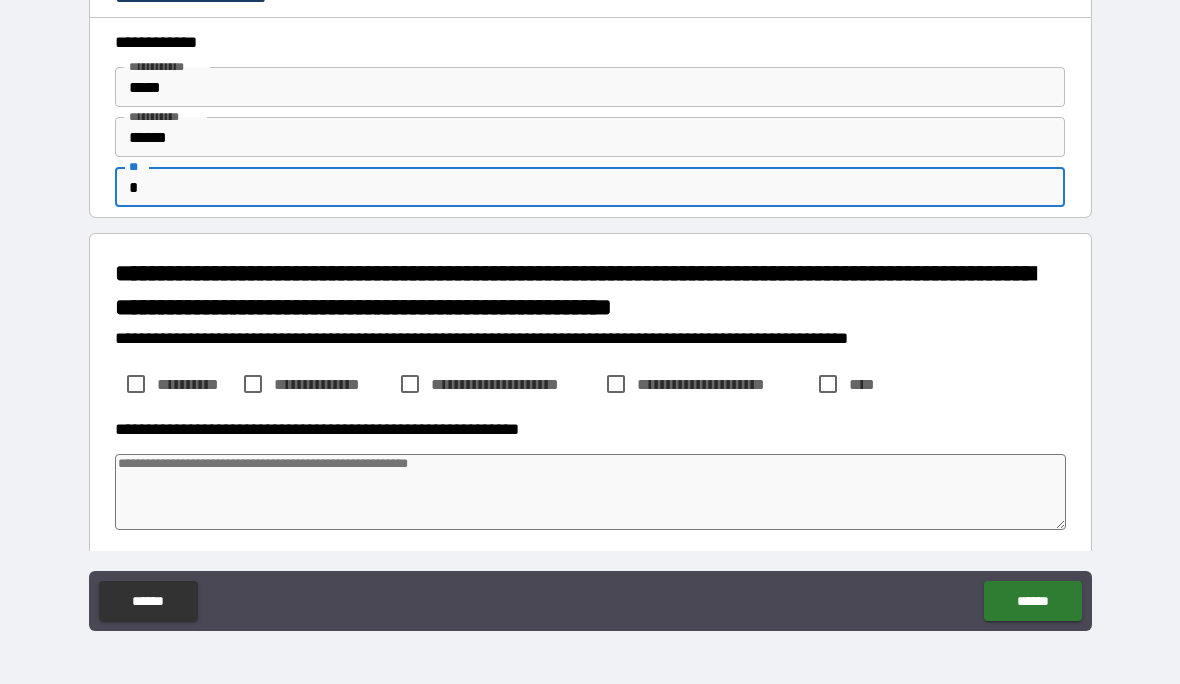 type on "*" 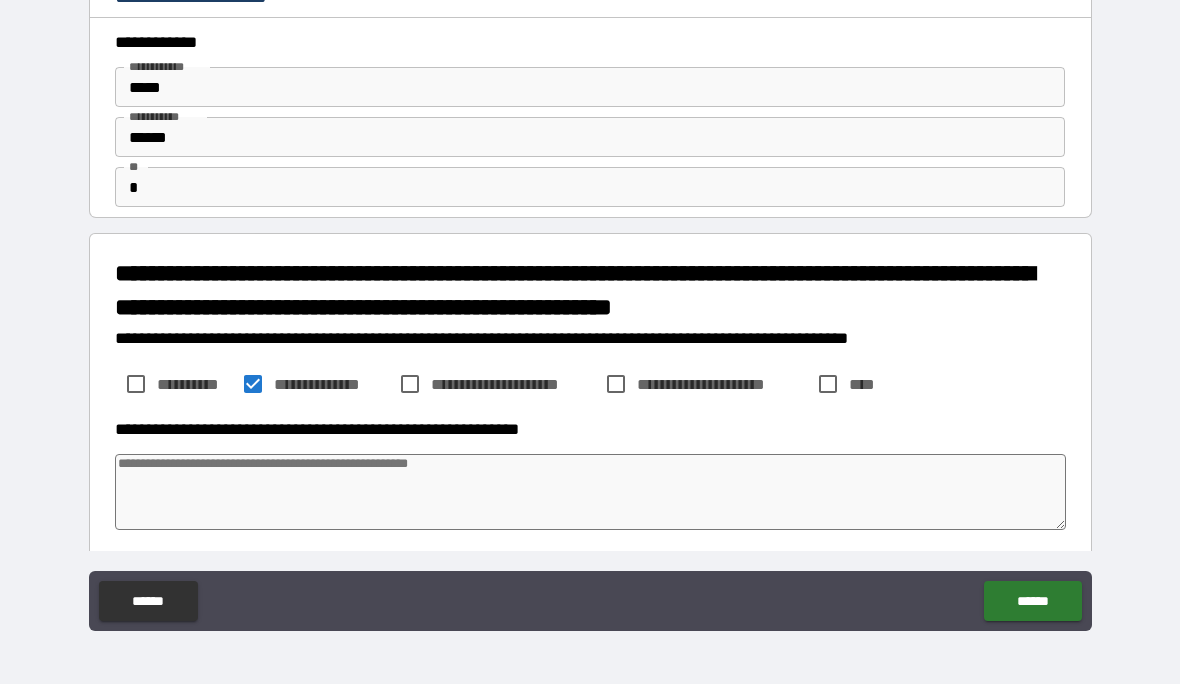 type on "*" 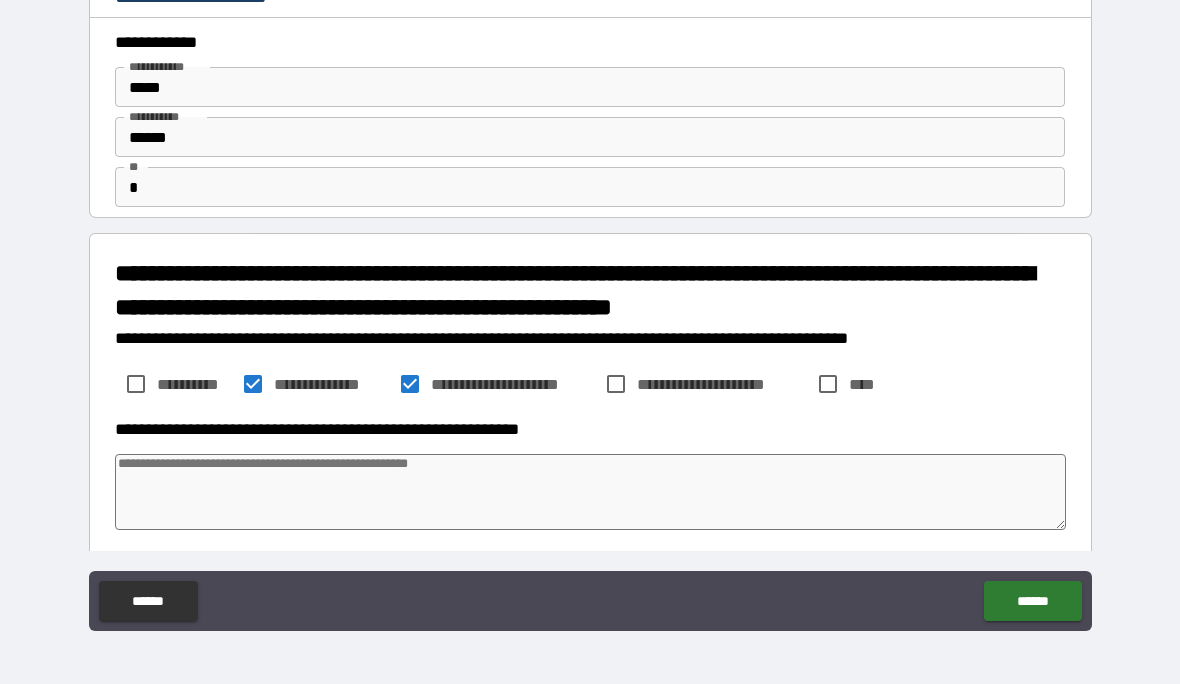 type on "*" 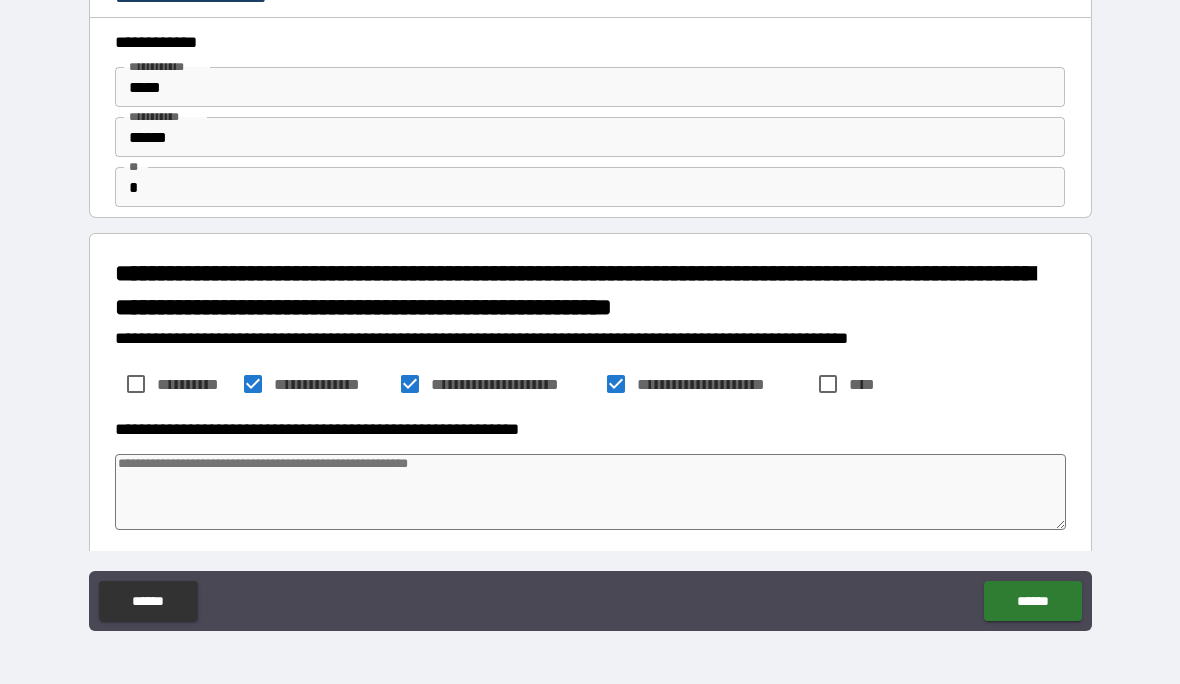 type on "*" 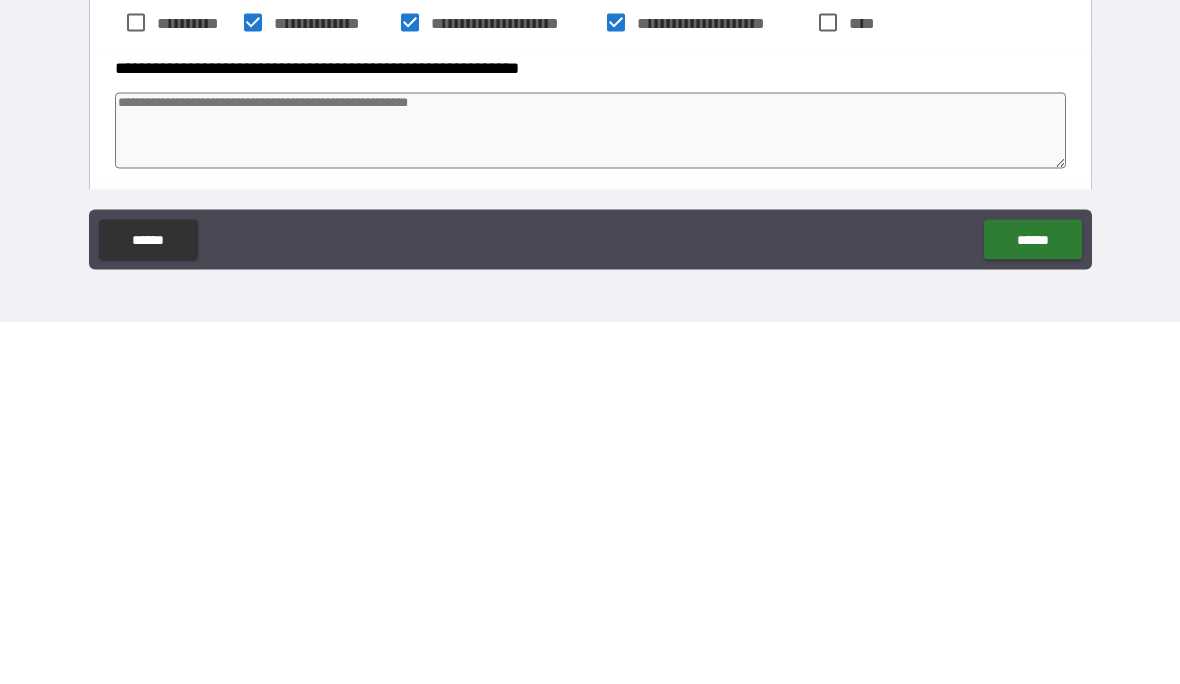 type on "*" 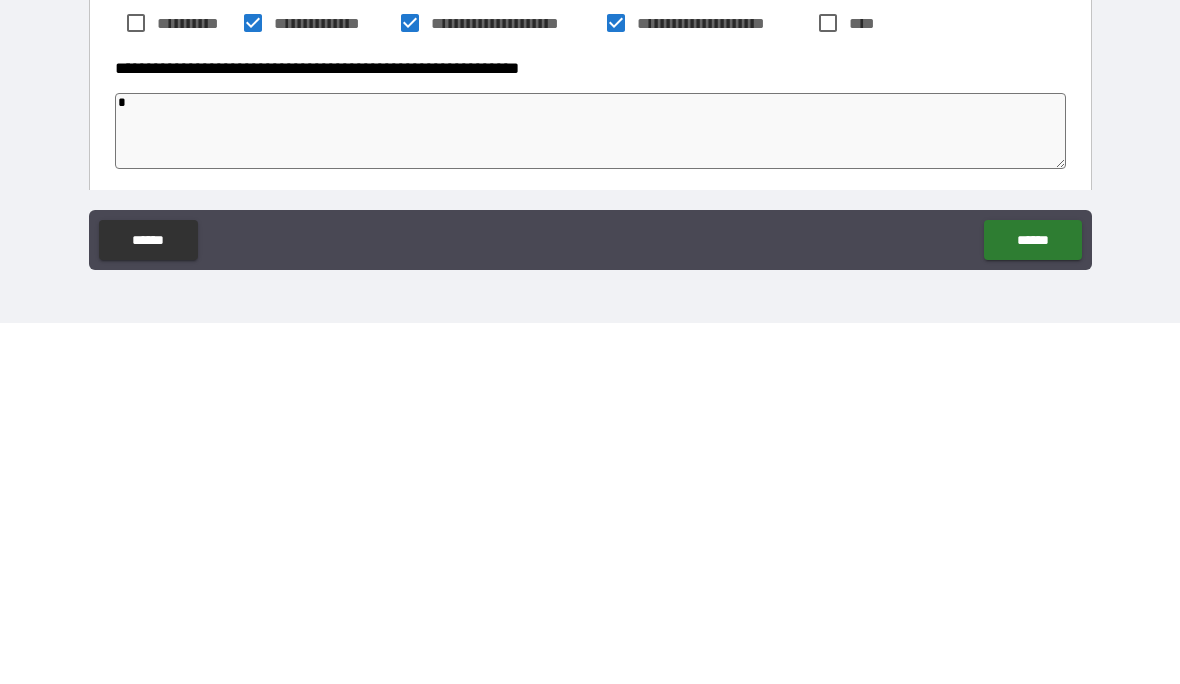 type on "*" 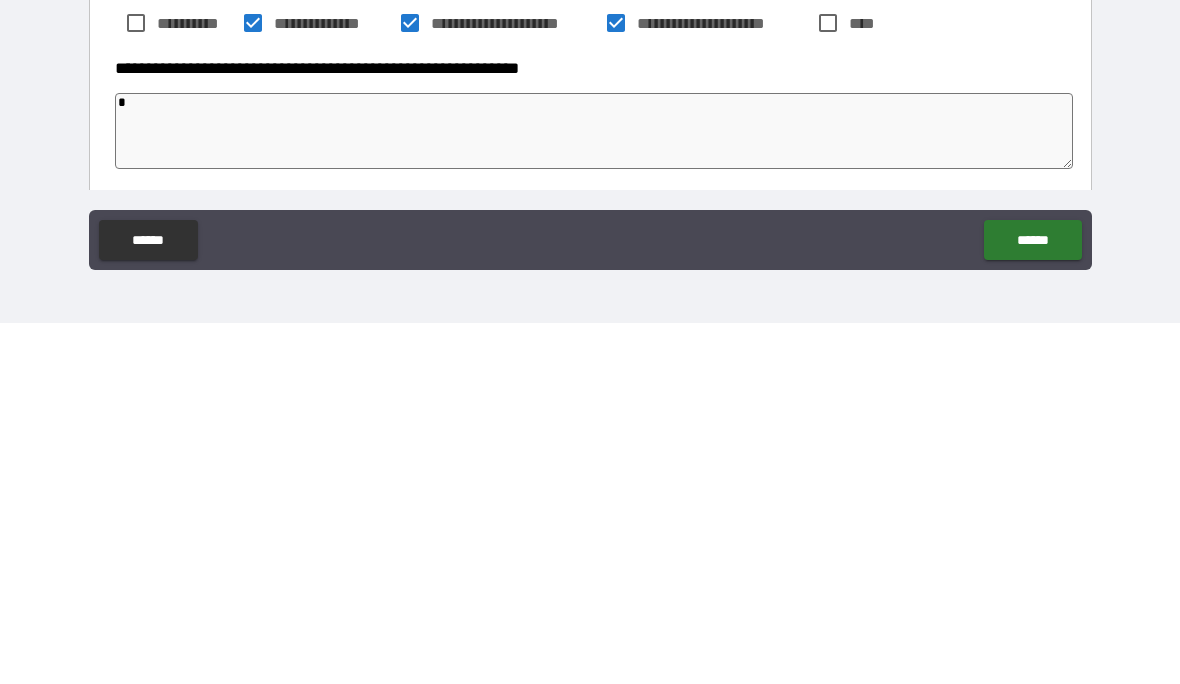type on "**" 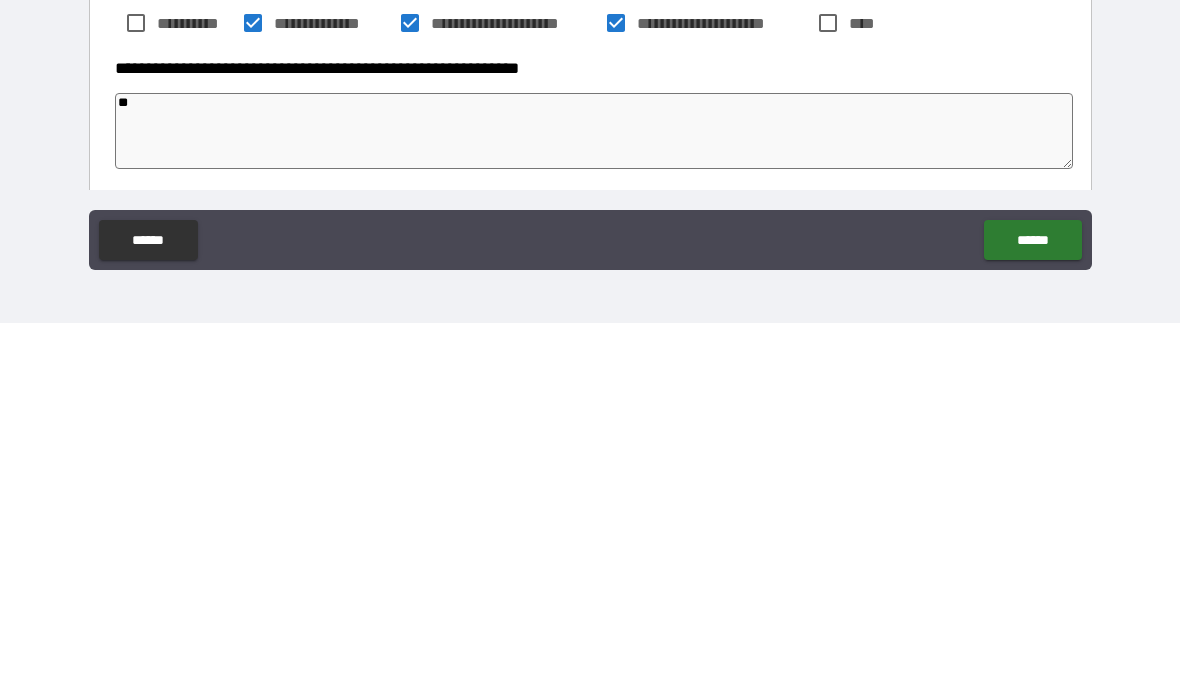 type on "*" 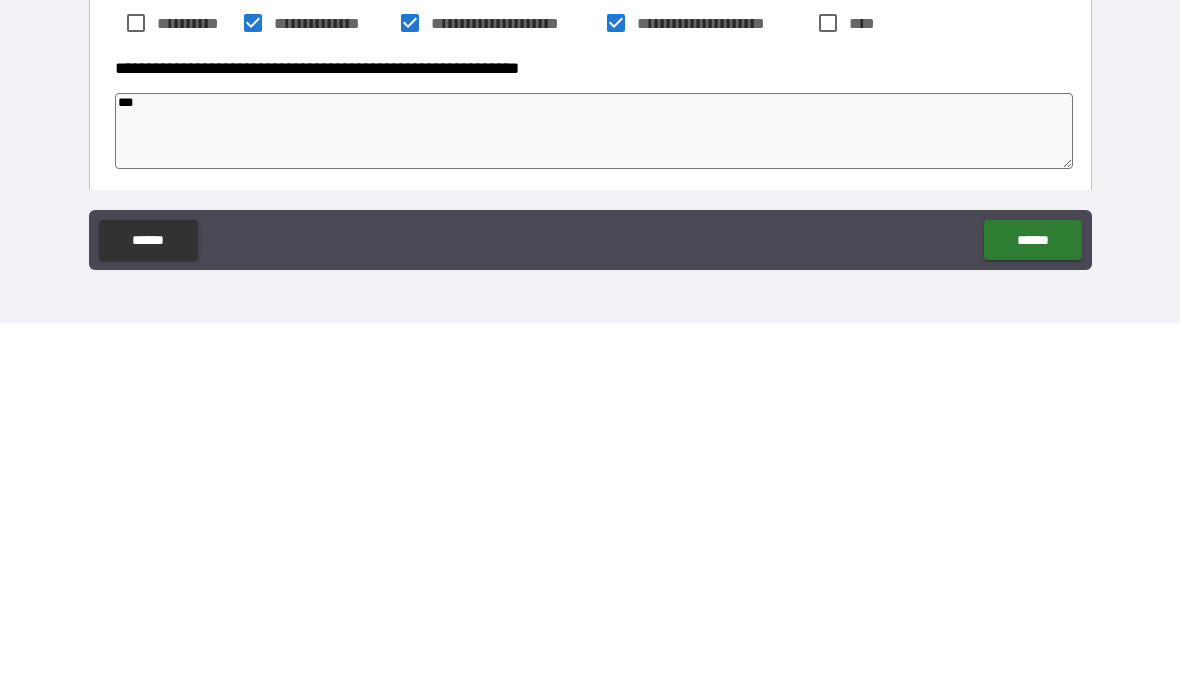 type on "*" 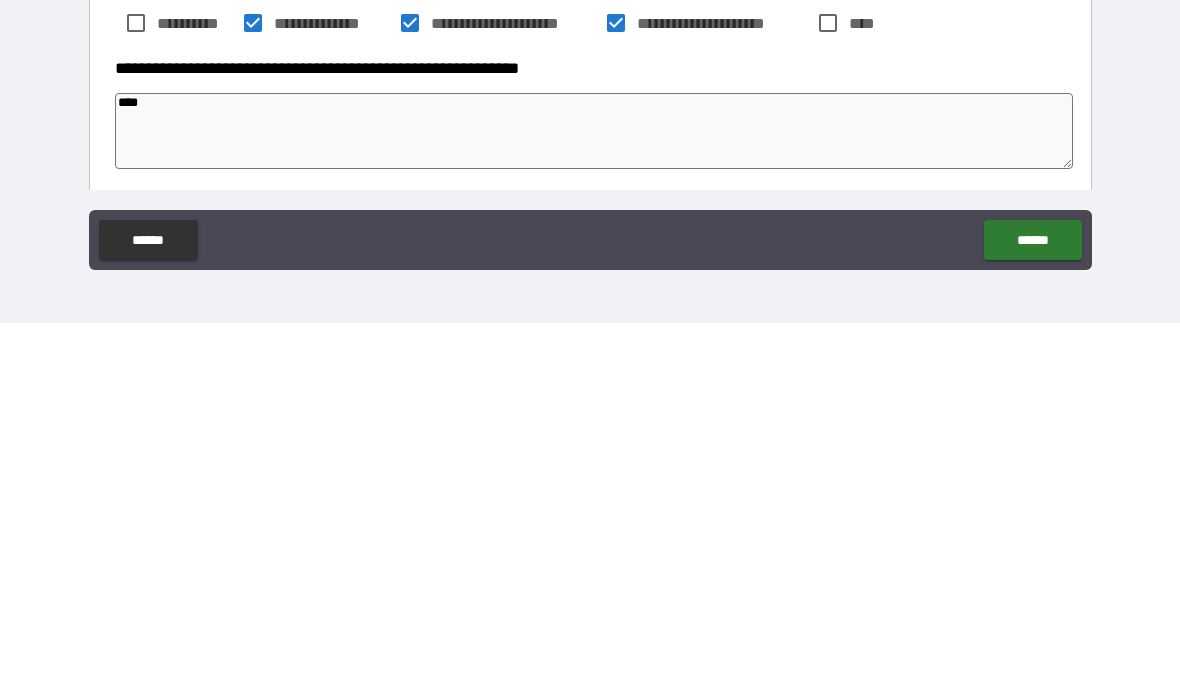 type on "*****" 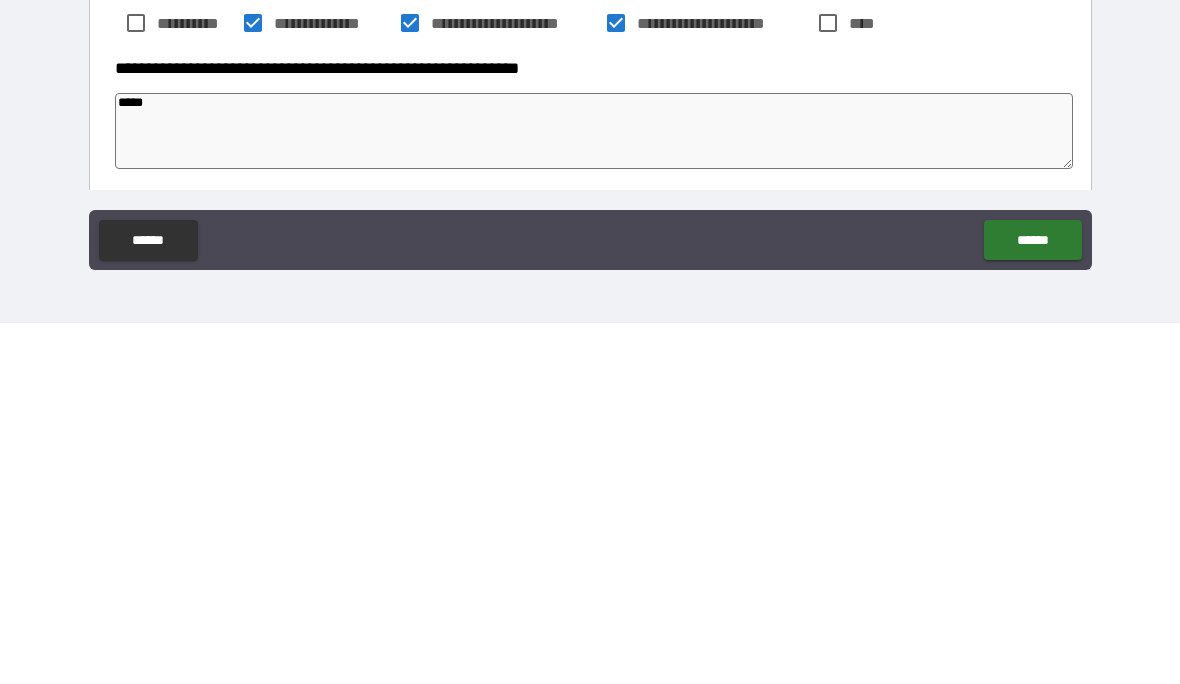 type on "*" 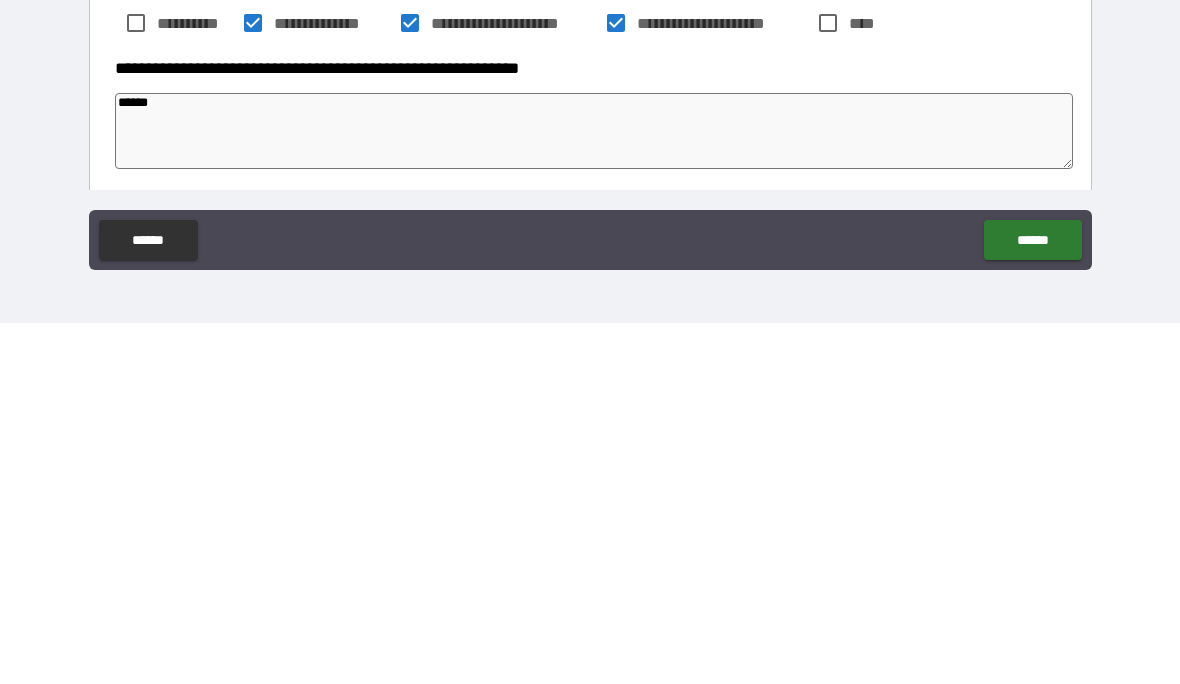 type on "*" 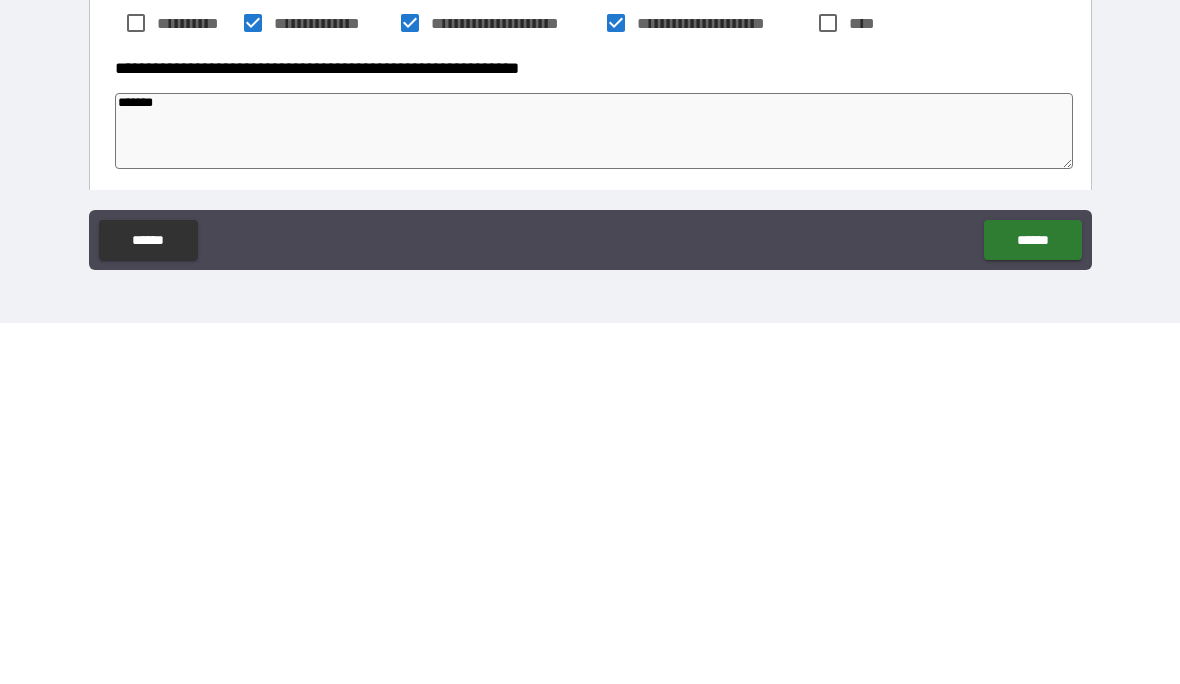 type on "*" 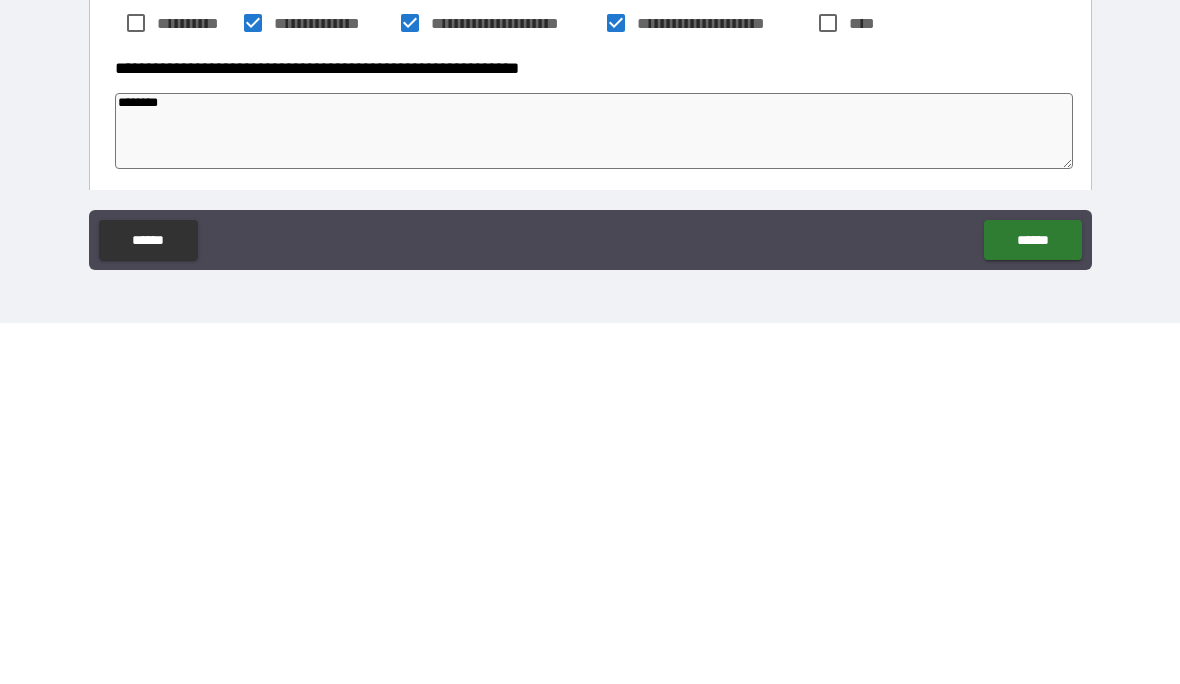 type on "*" 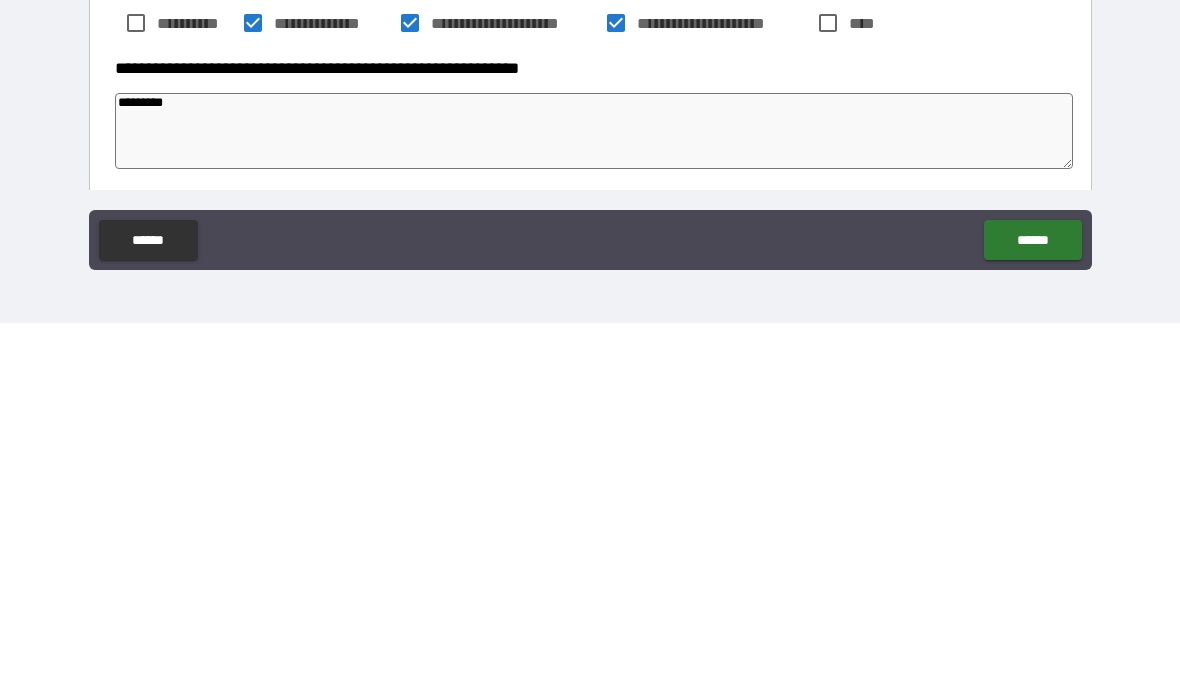 type on "*" 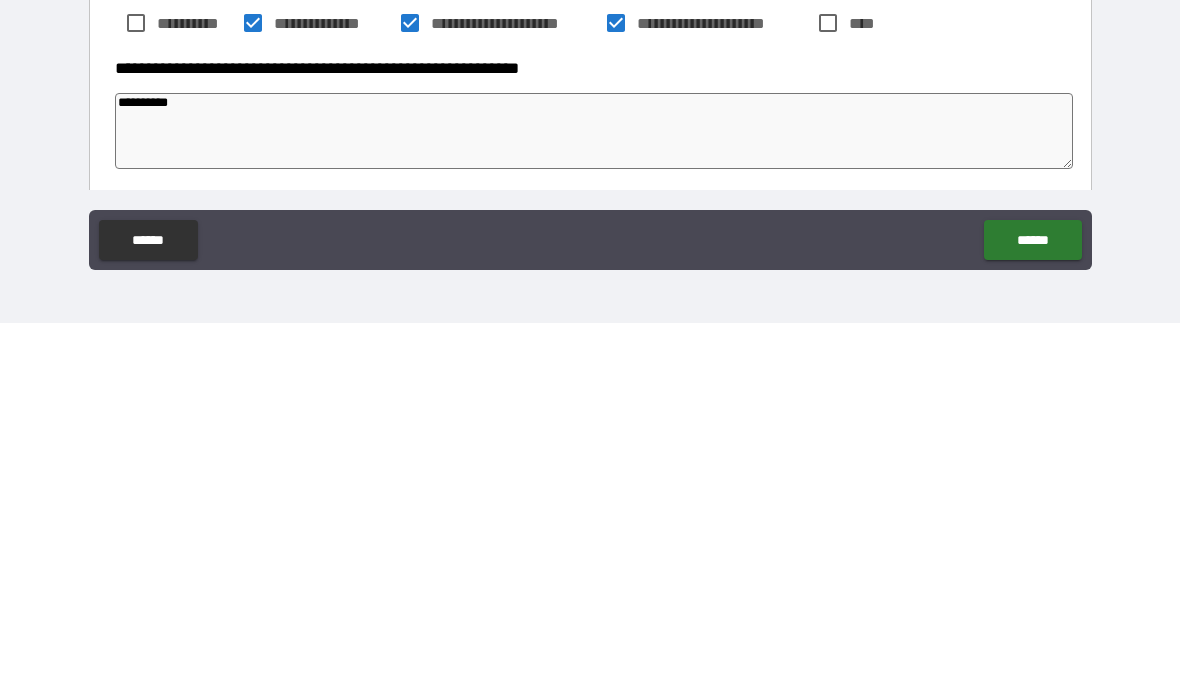type on "*" 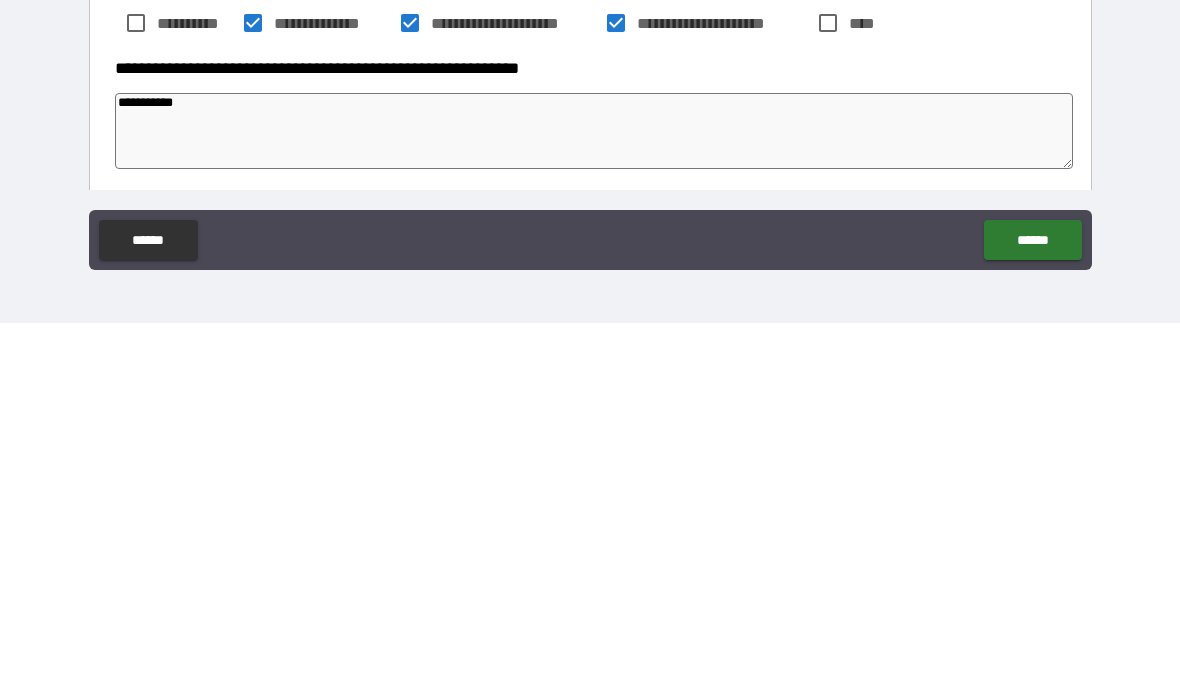 type on "*" 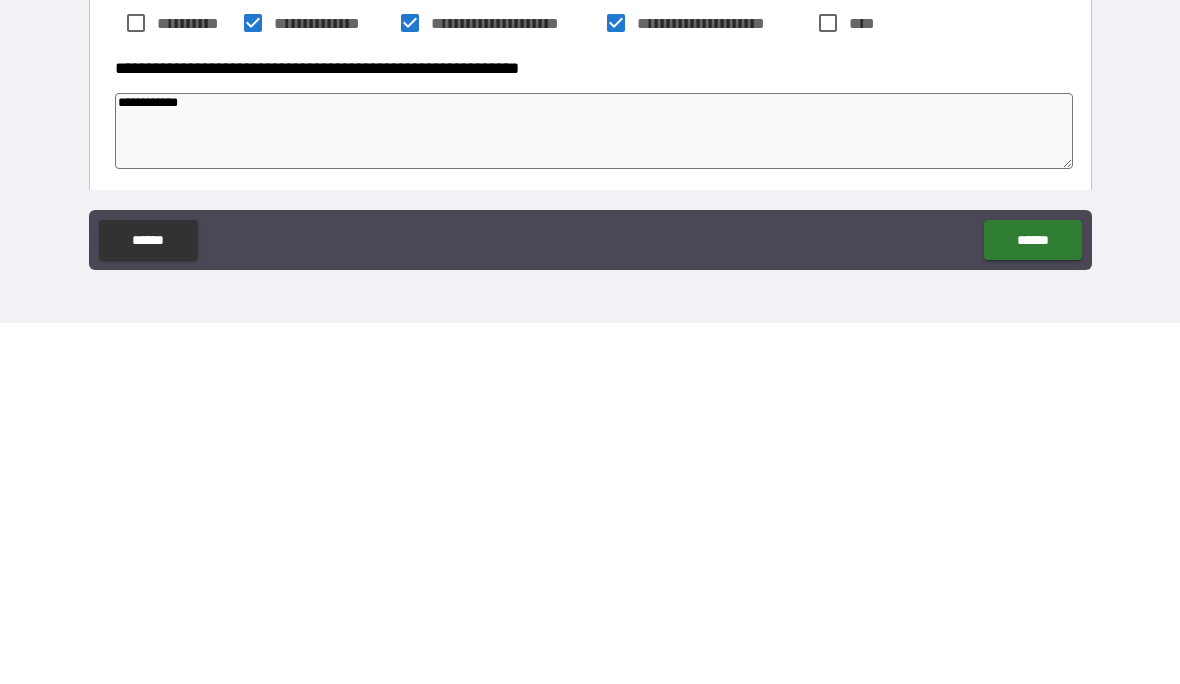 type on "*" 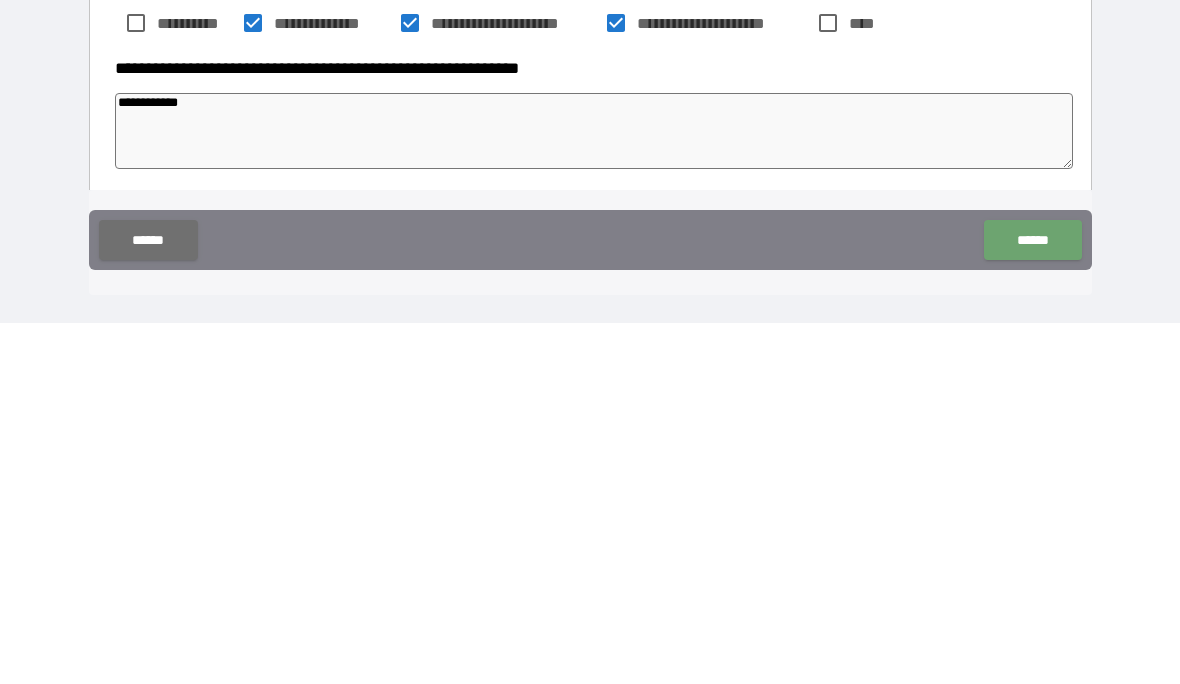 type on "**********" 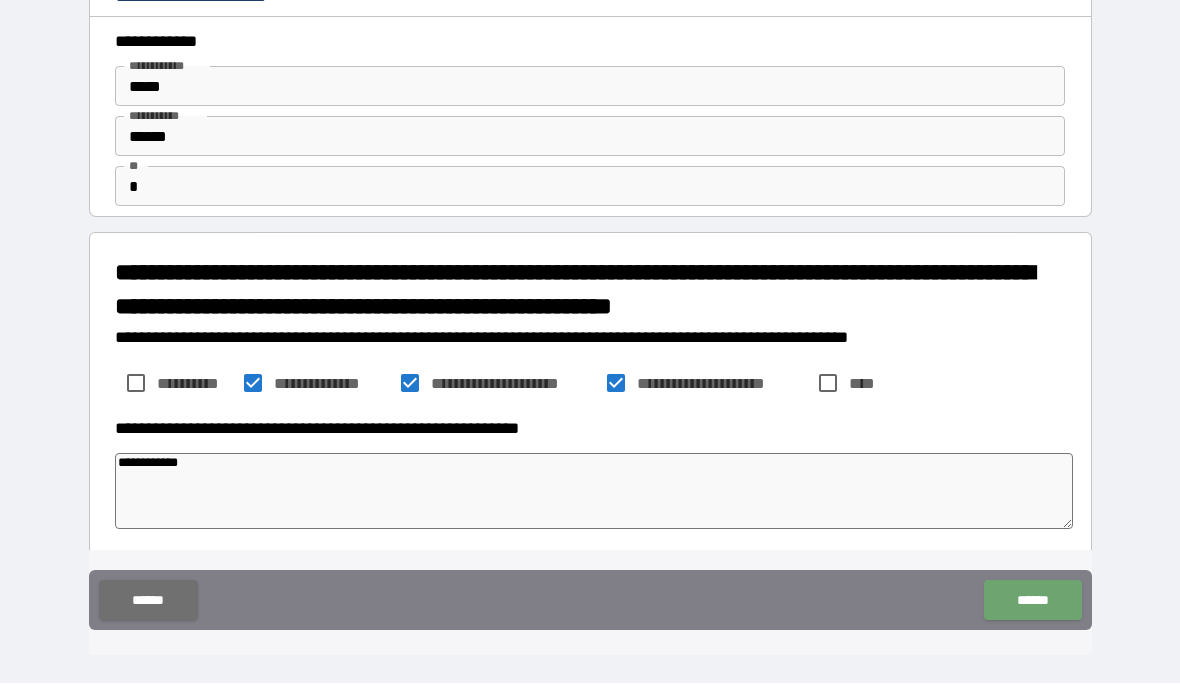 type on "*" 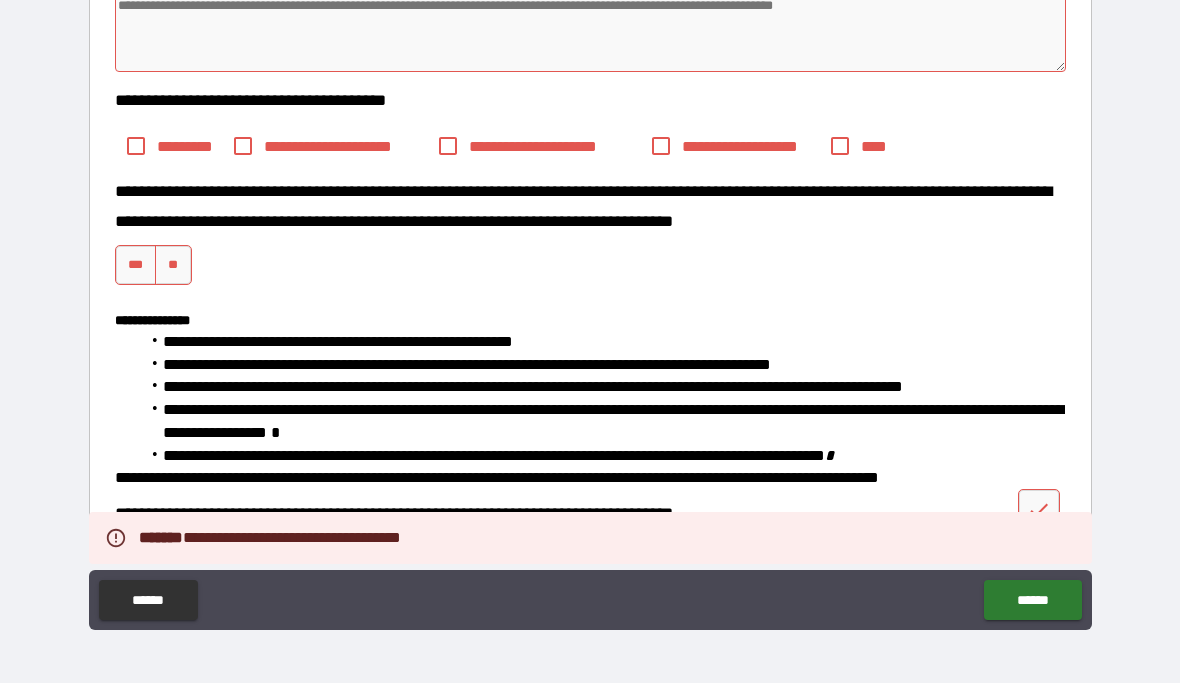 scroll, scrollTop: 623, scrollLeft: 0, axis: vertical 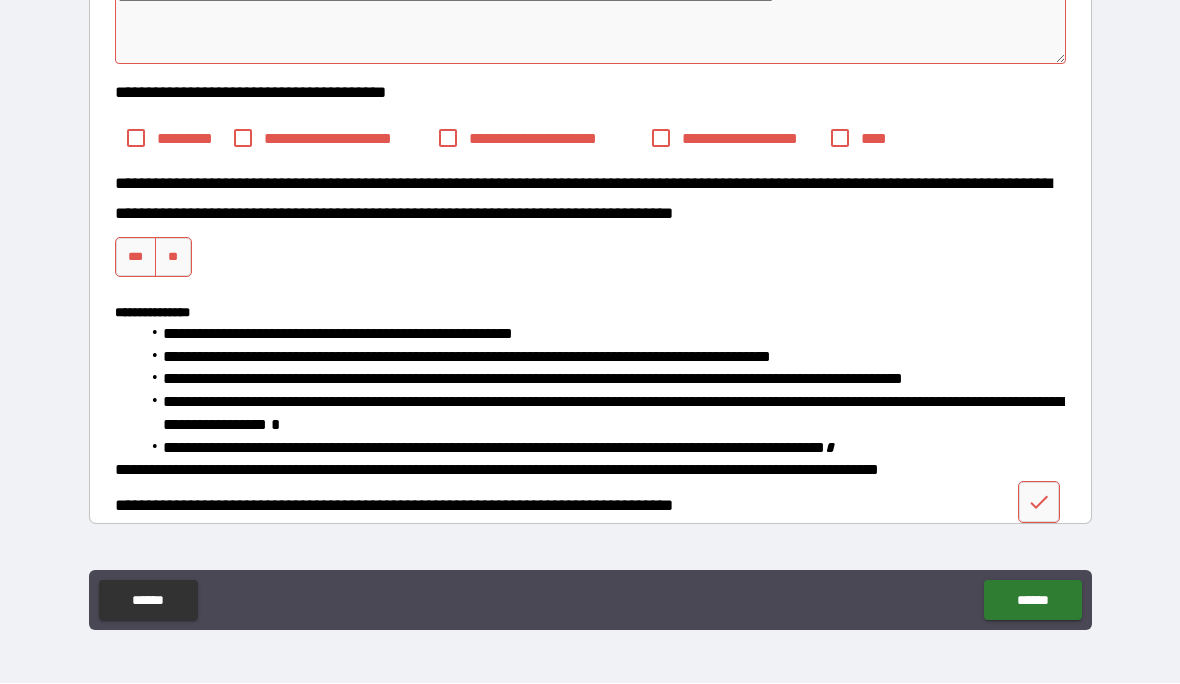 type on "*" 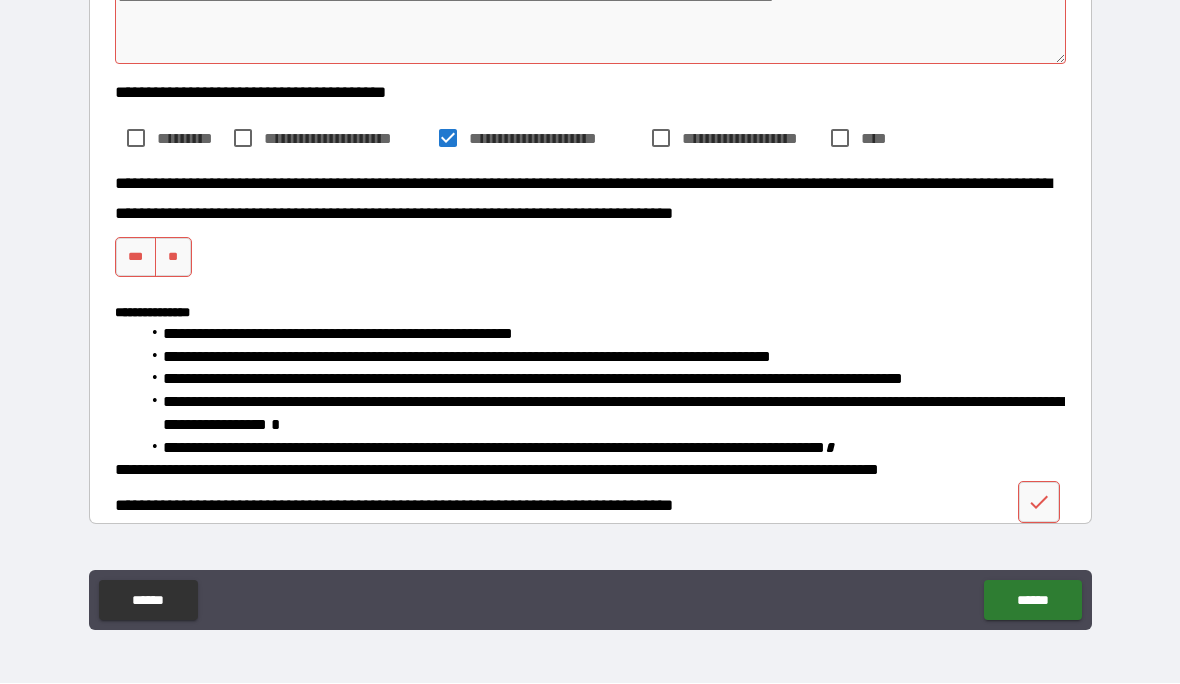 type on "*" 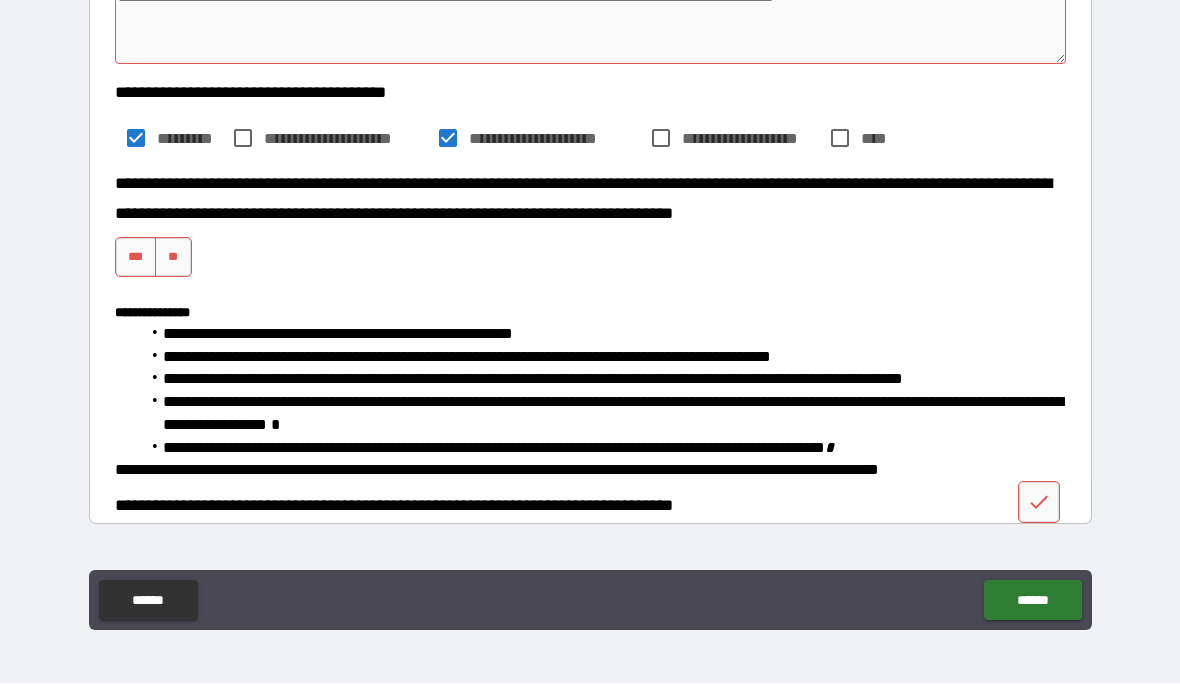 type on "*" 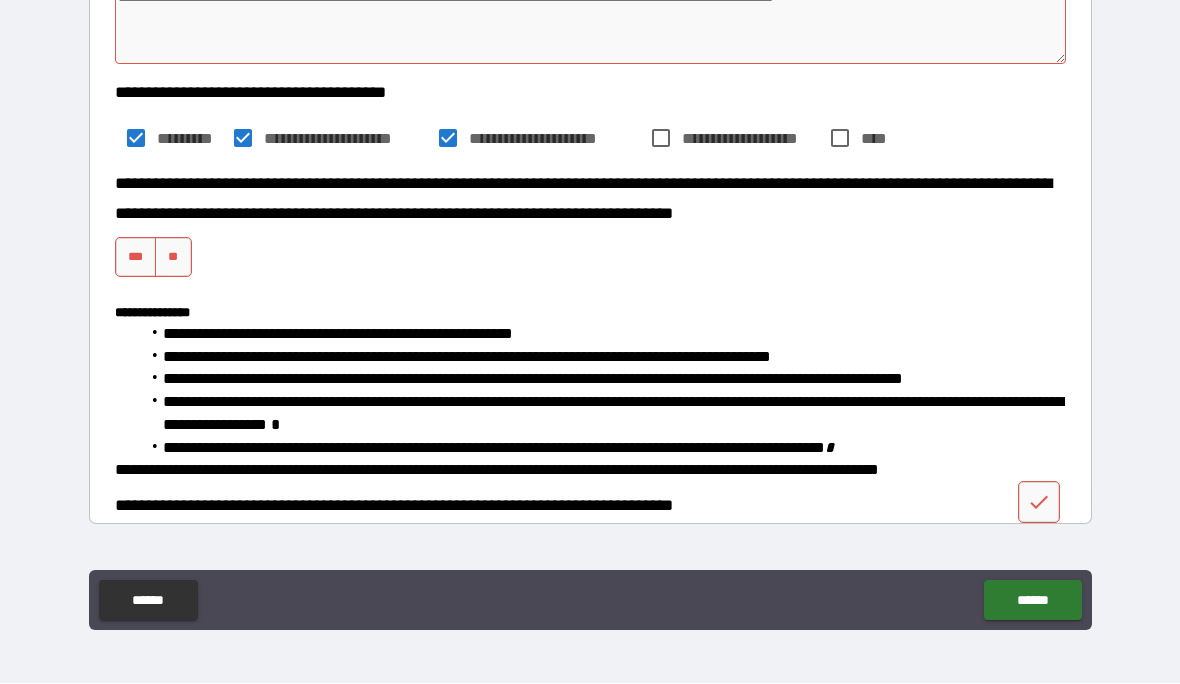 type on "*" 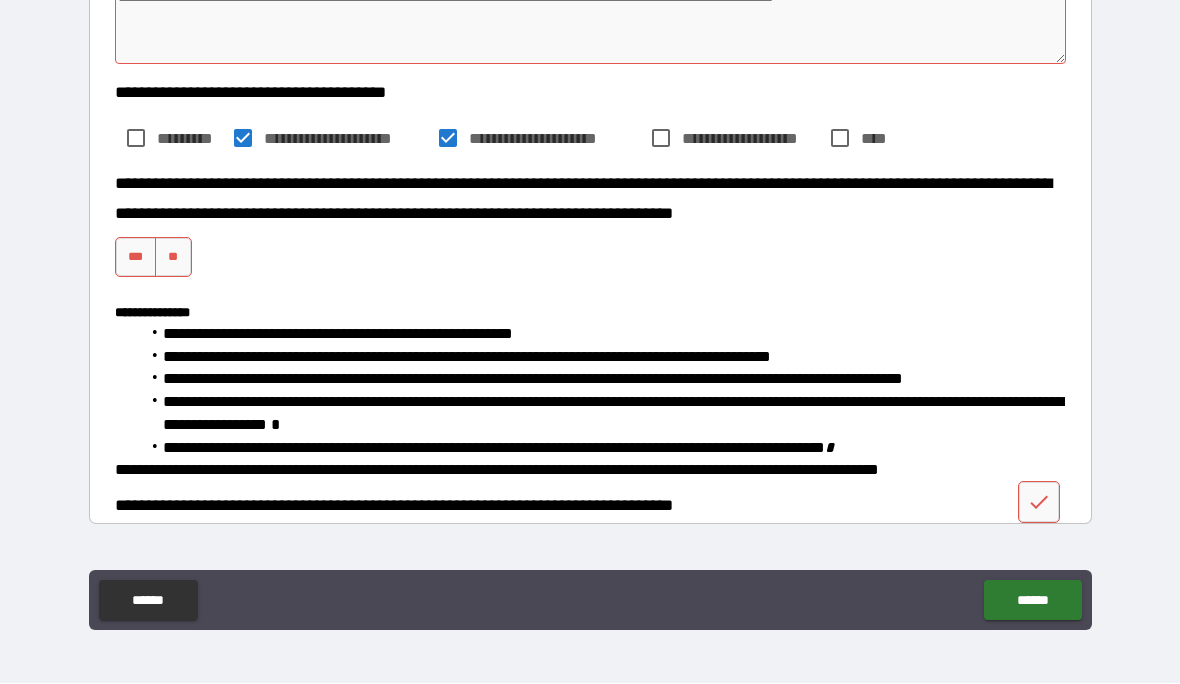 type on "*" 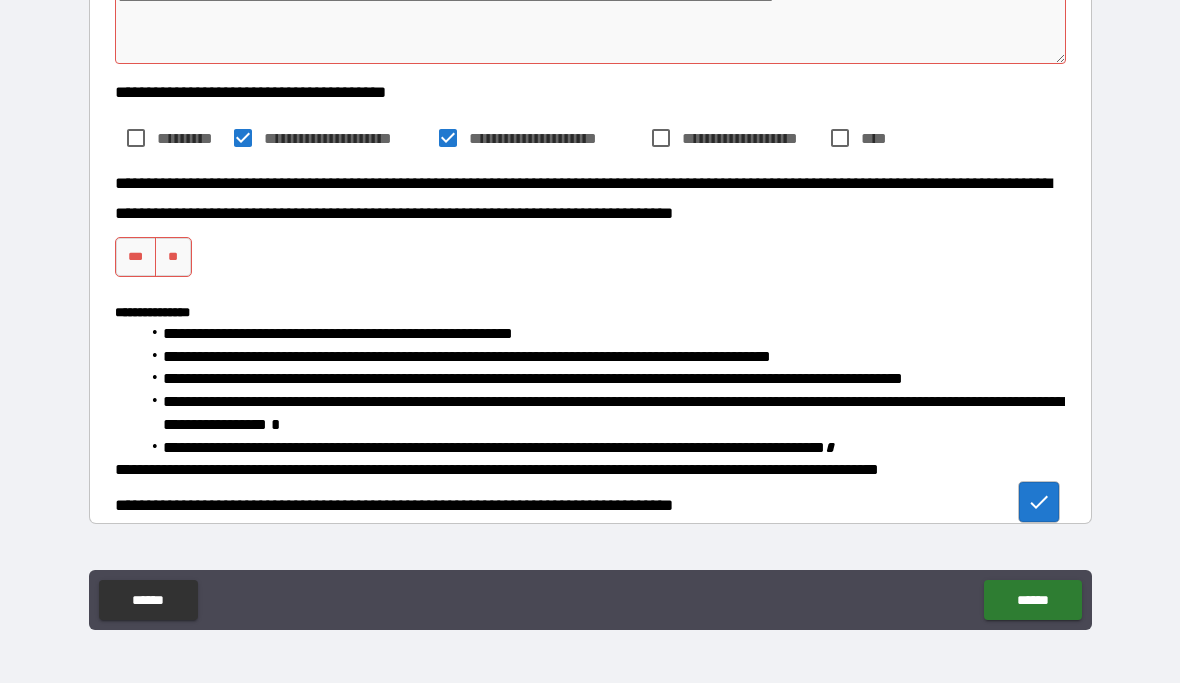 type on "*" 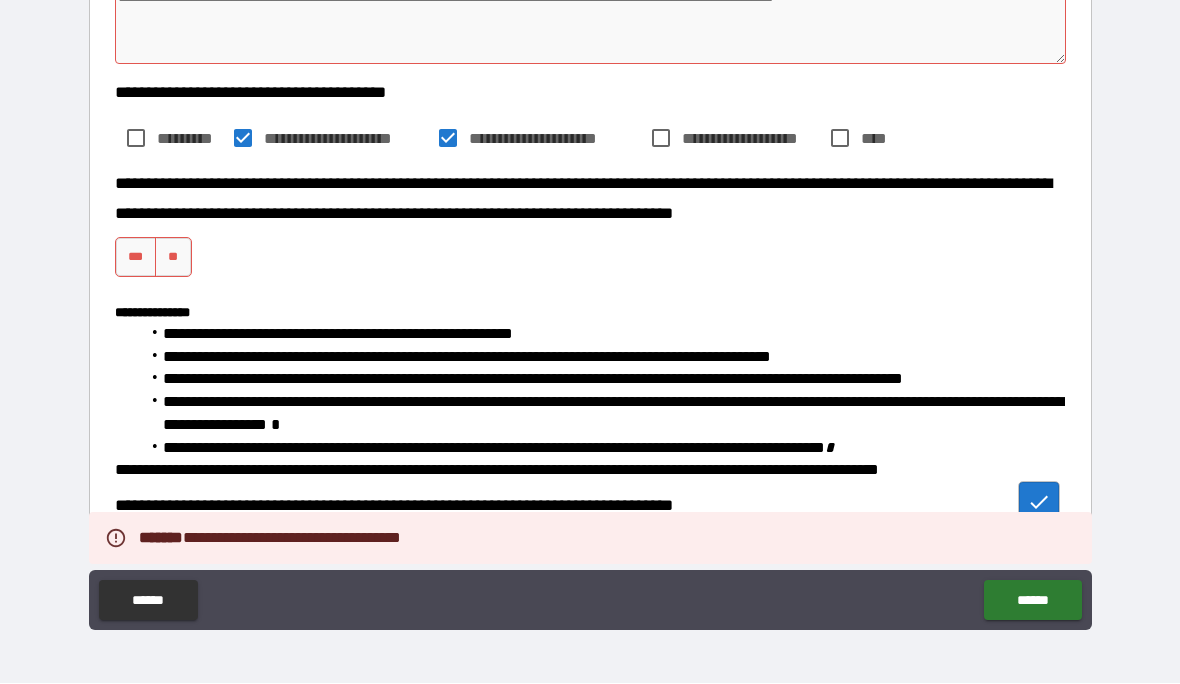 type on "*" 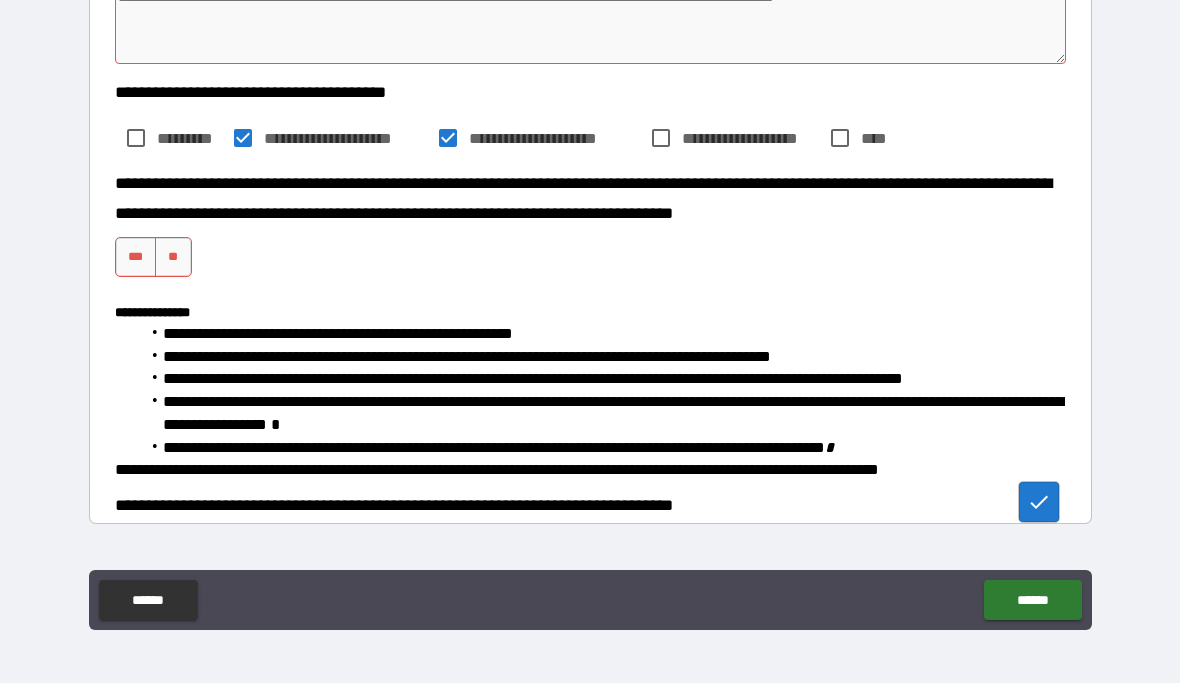 click on "**" at bounding box center [173, 258] 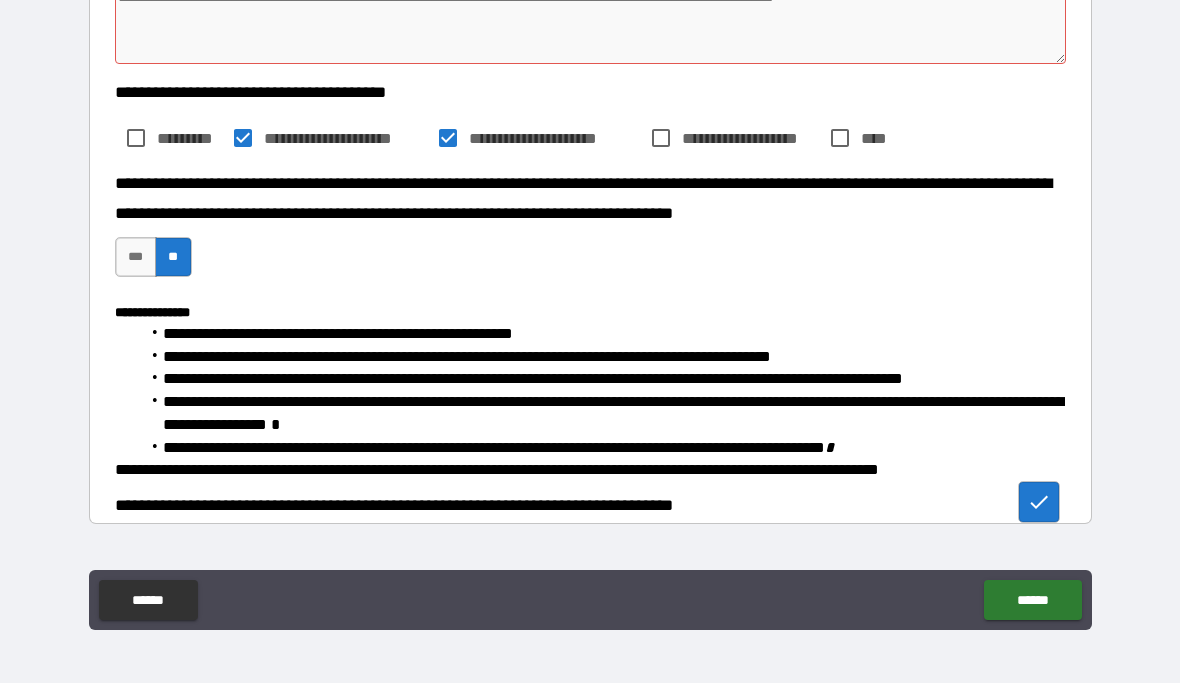 type on "*" 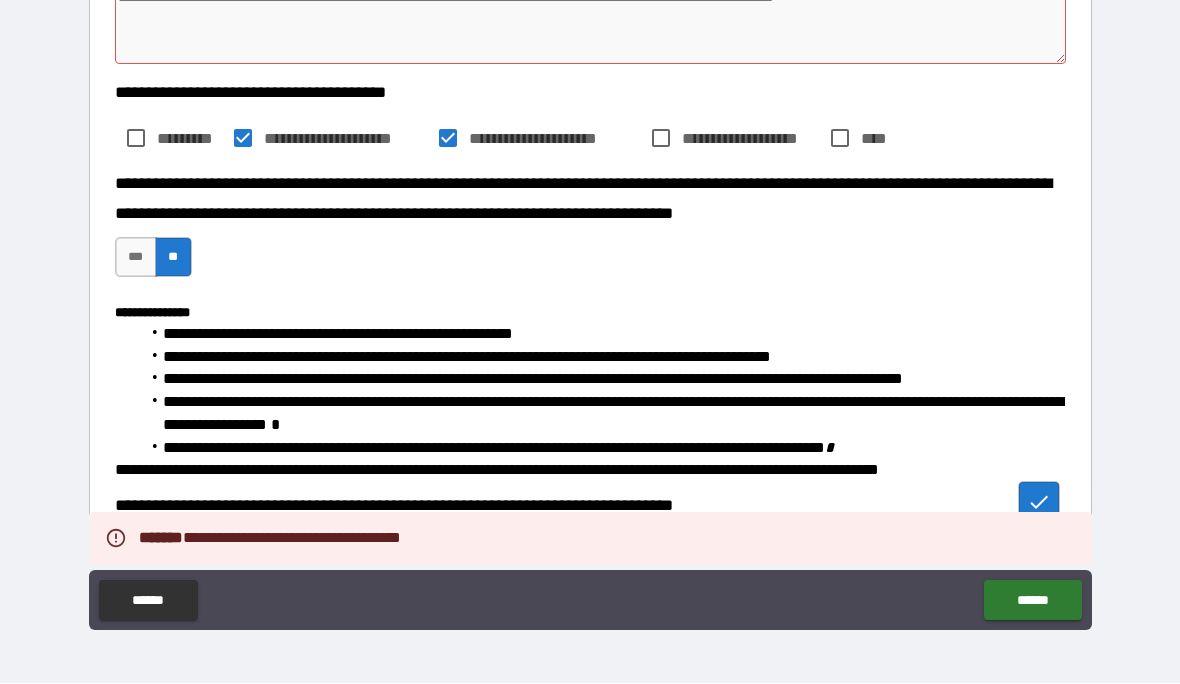 type on "*" 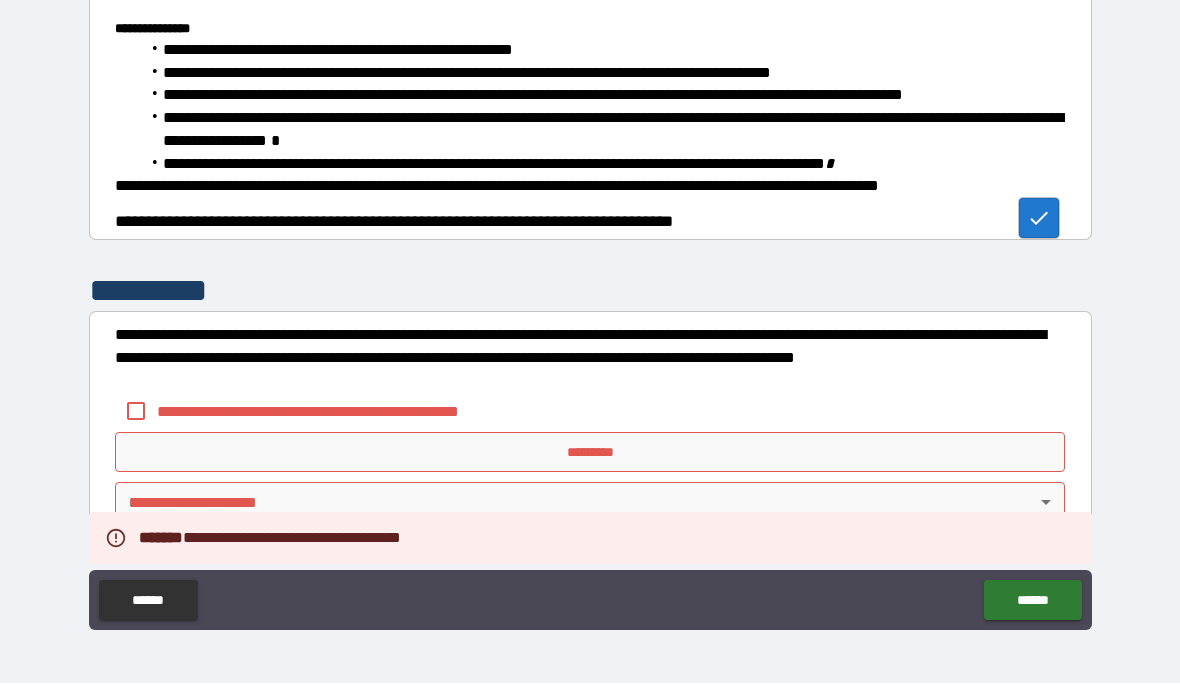 scroll, scrollTop: 905, scrollLeft: 0, axis: vertical 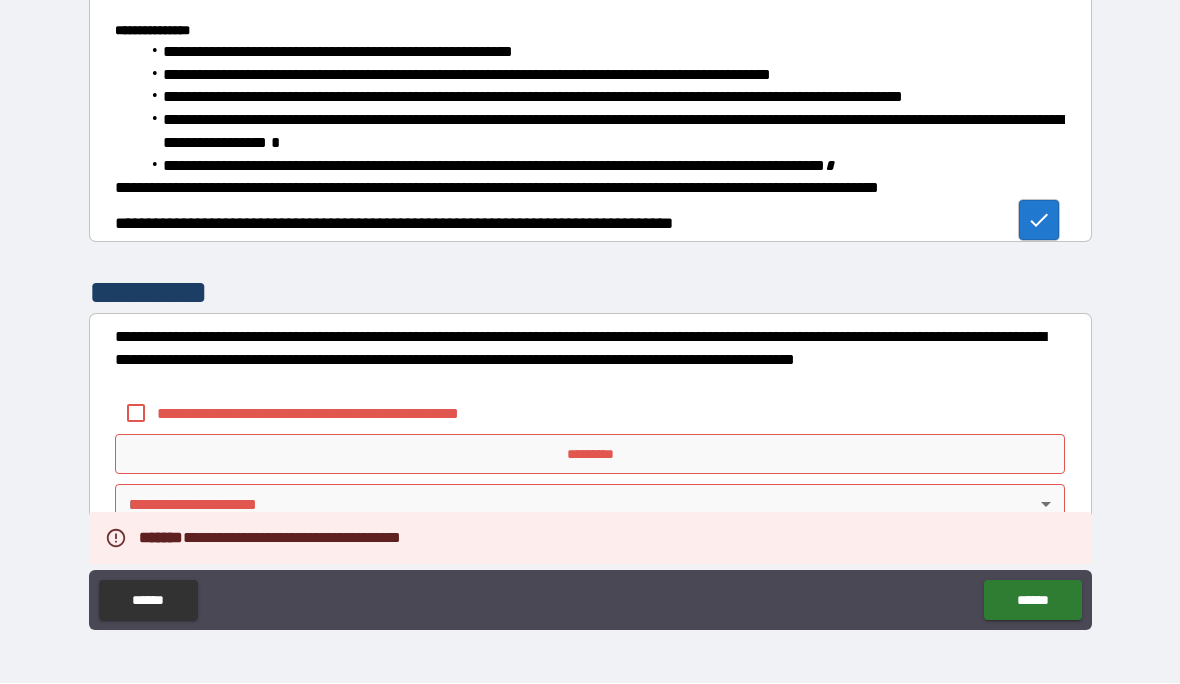 type on "*" 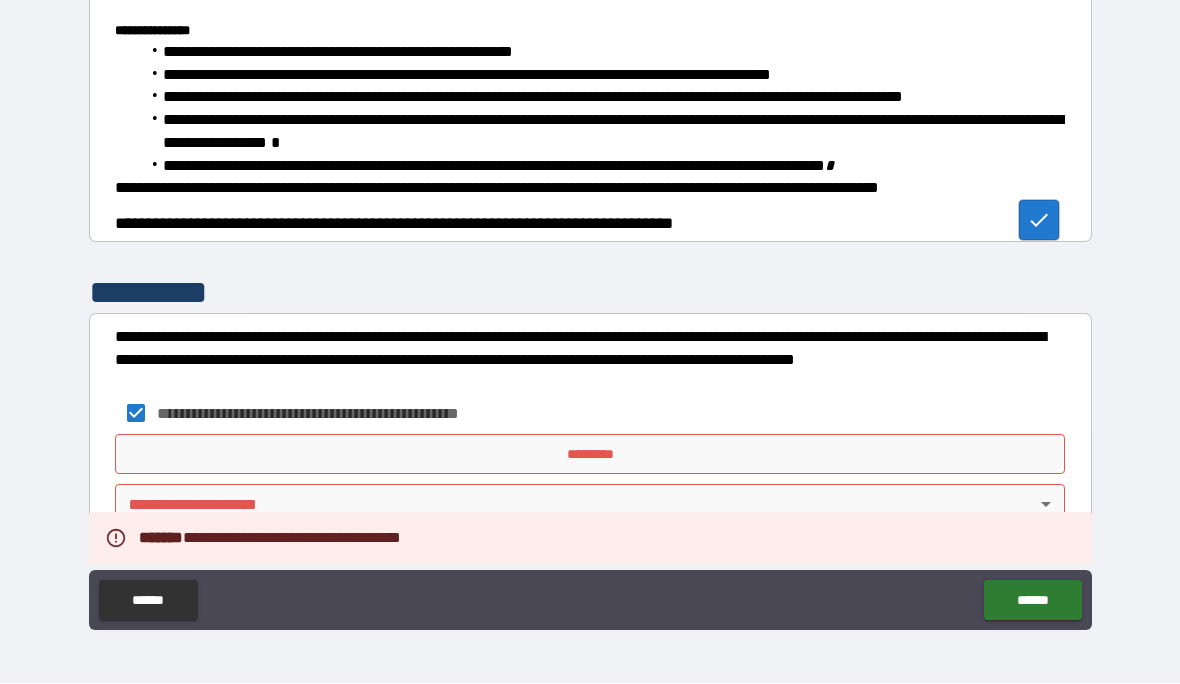 type on "*" 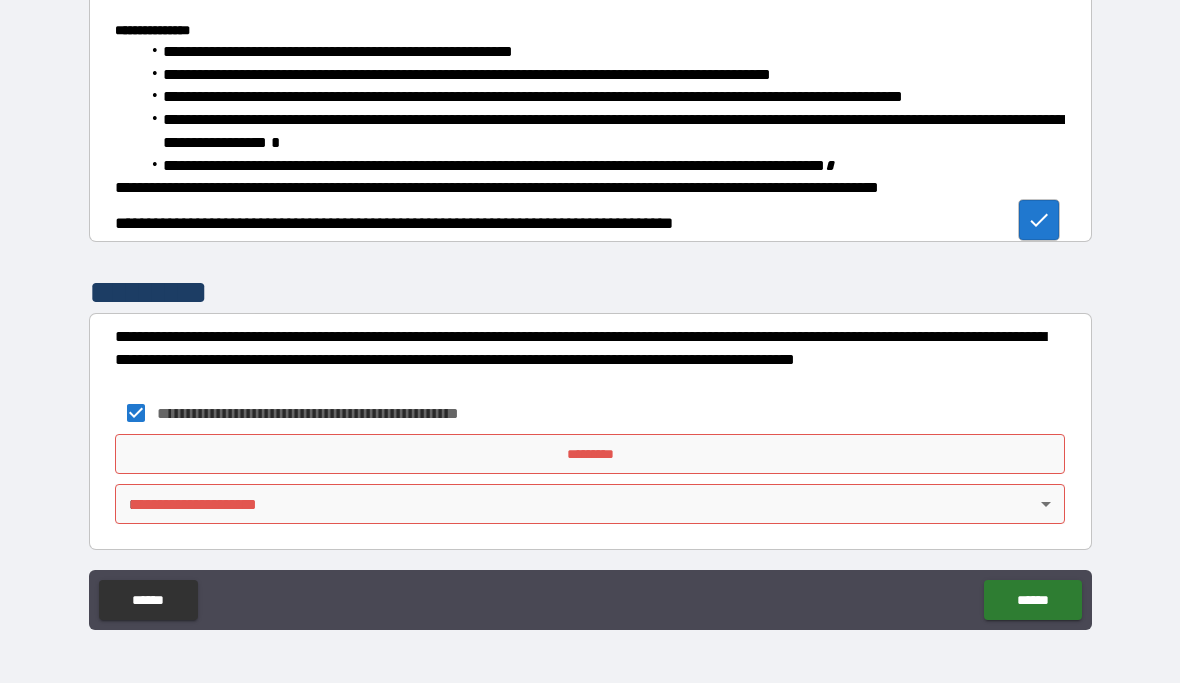 click on "*********" at bounding box center [590, 455] 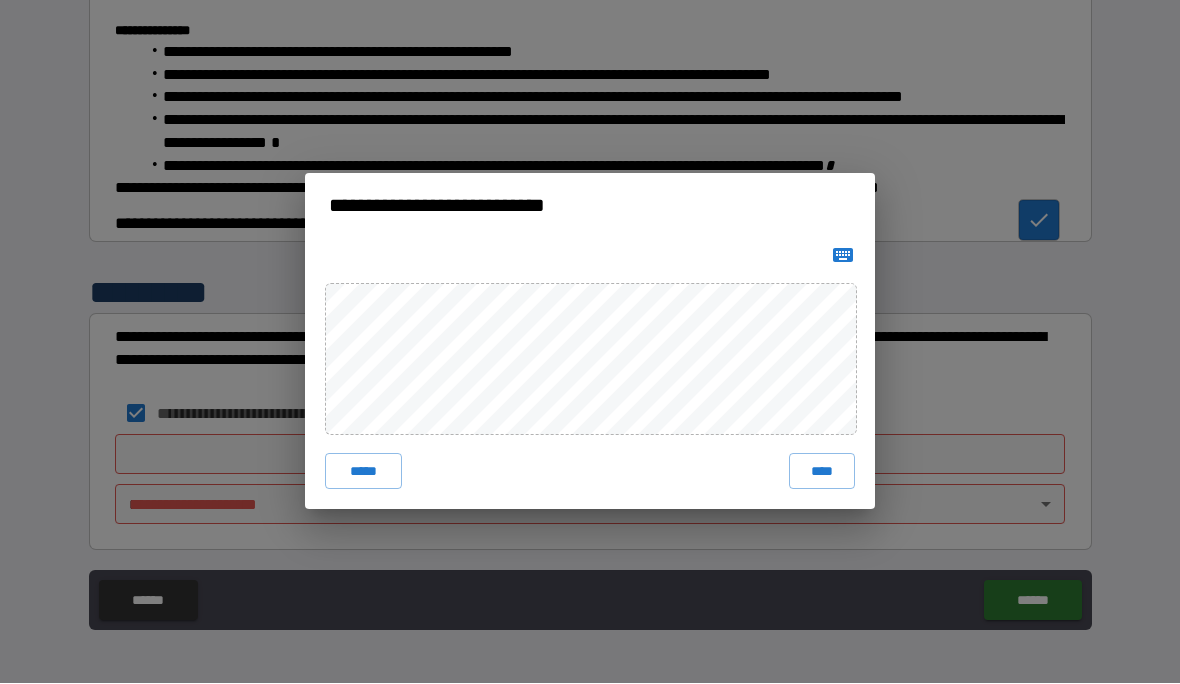 click on "****" at bounding box center [822, 472] 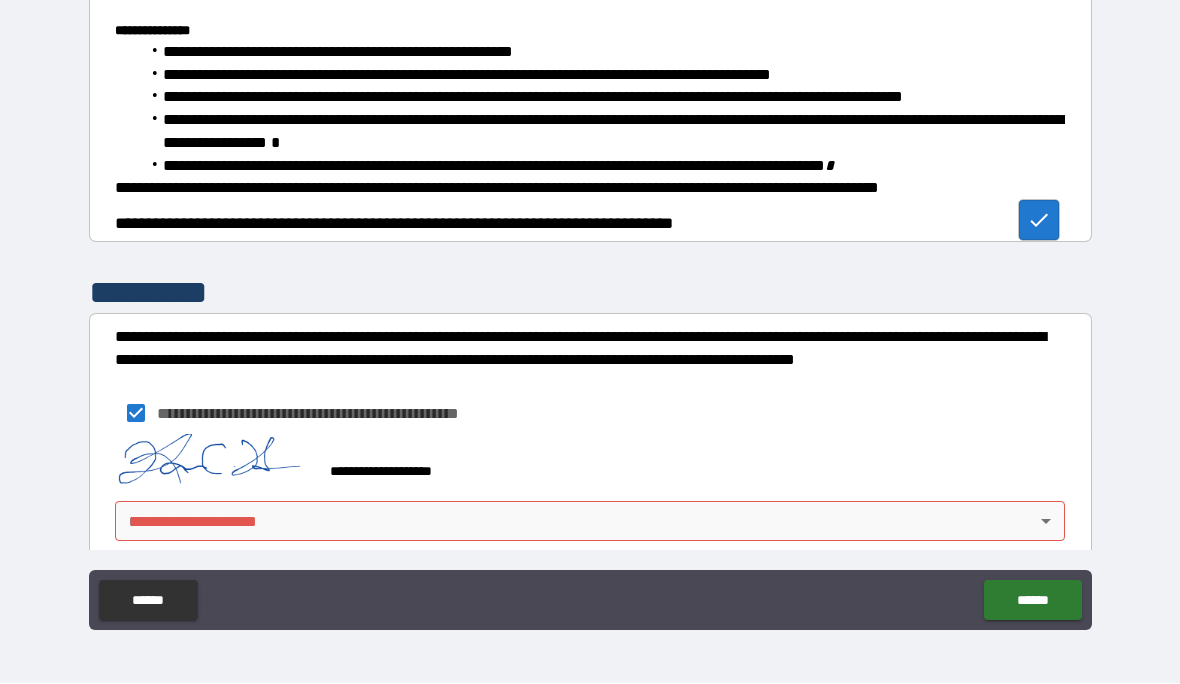 scroll, scrollTop: 895, scrollLeft: 0, axis: vertical 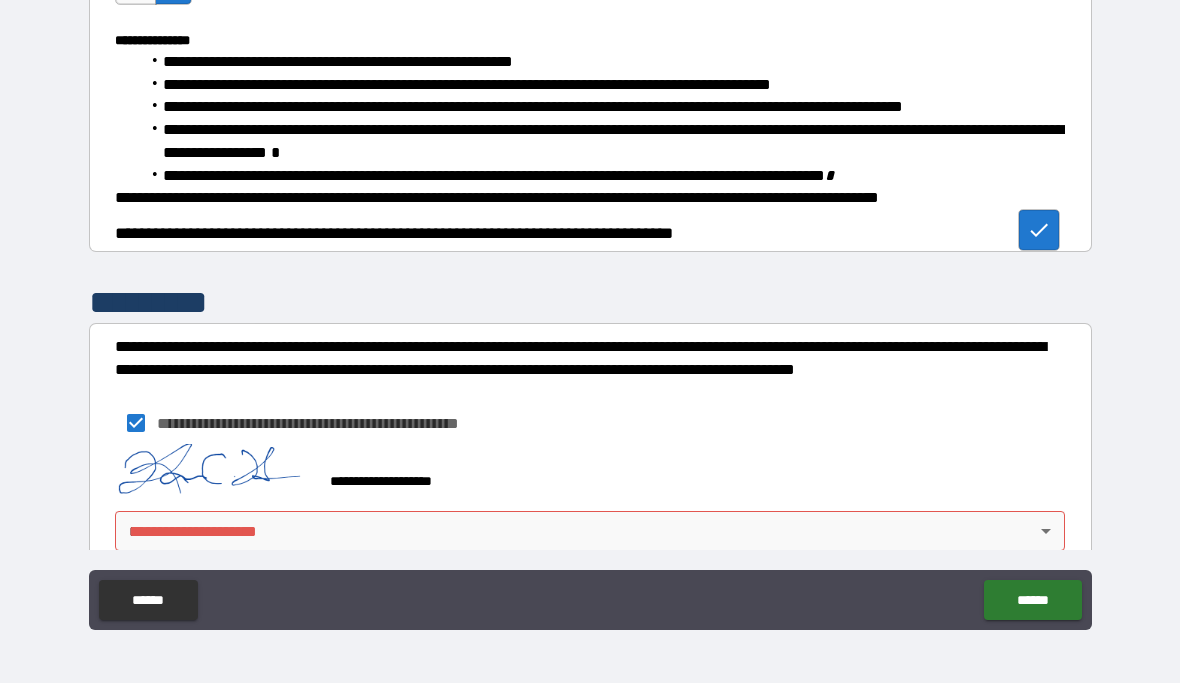 type on "*" 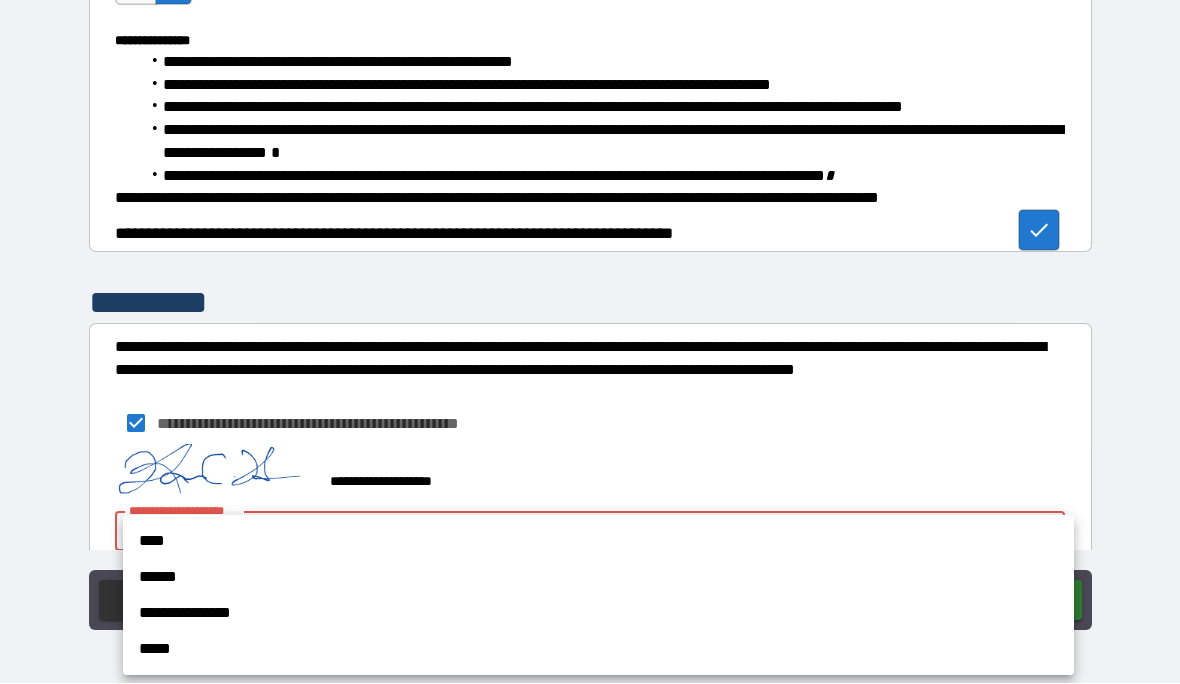 click on "****" at bounding box center (598, 542) 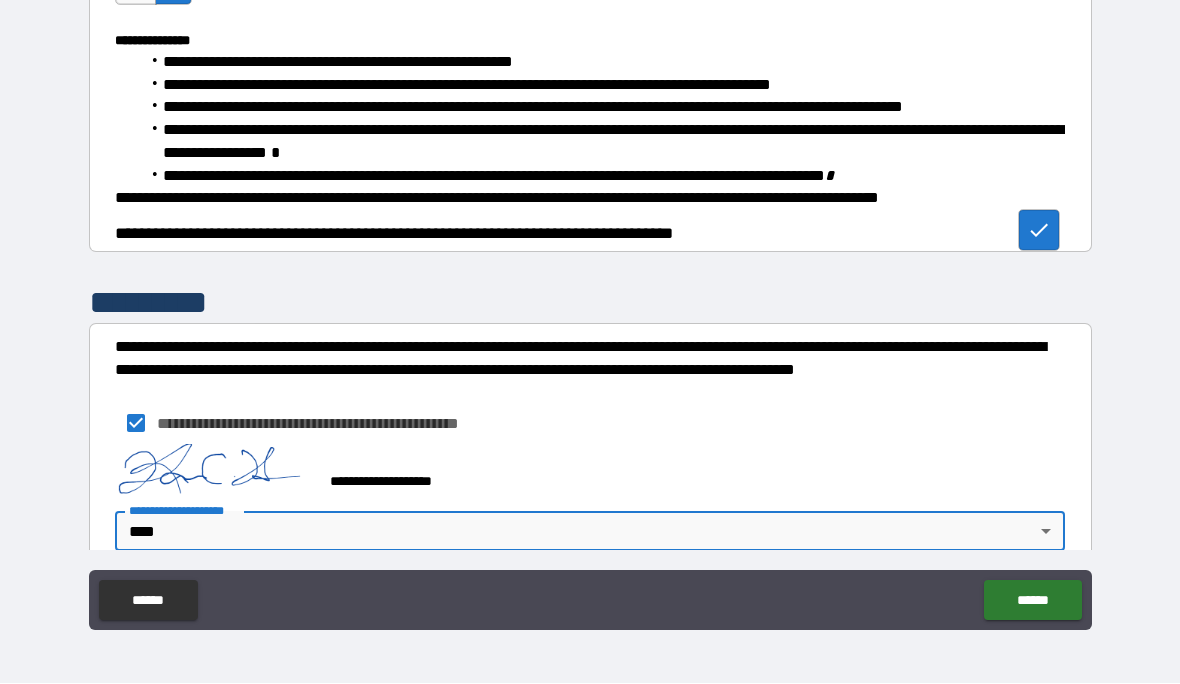 type on "*" 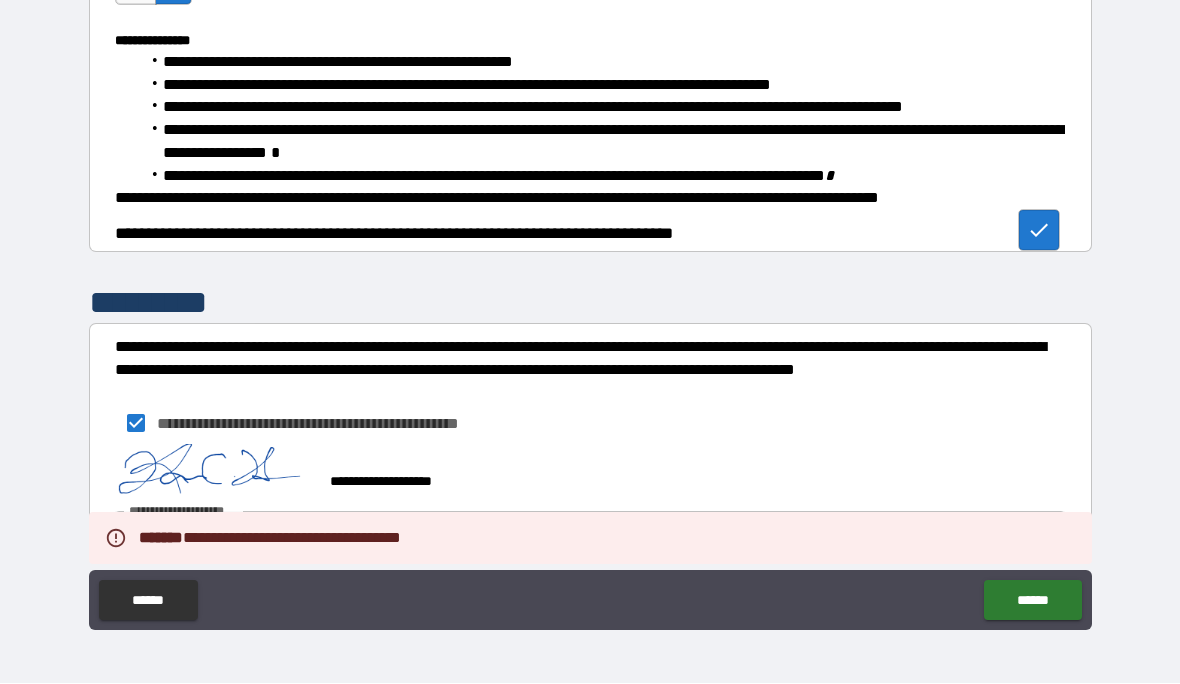 type on "*" 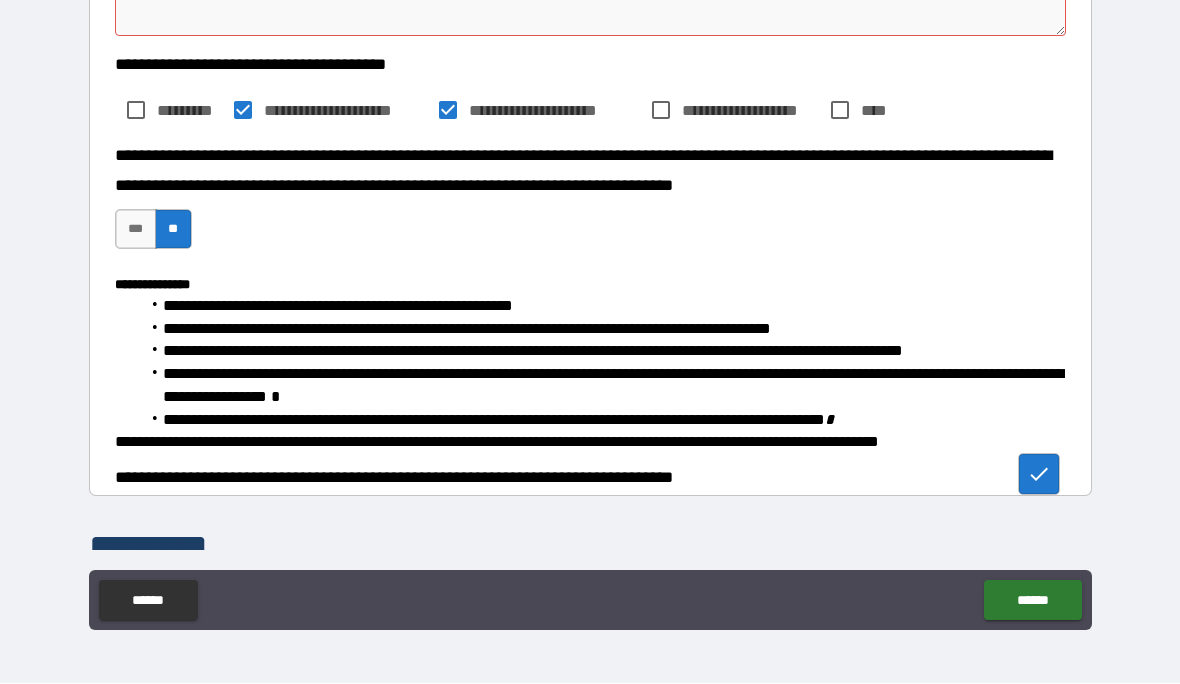 scroll, scrollTop: 664, scrollLeft: 0, axis: vertical 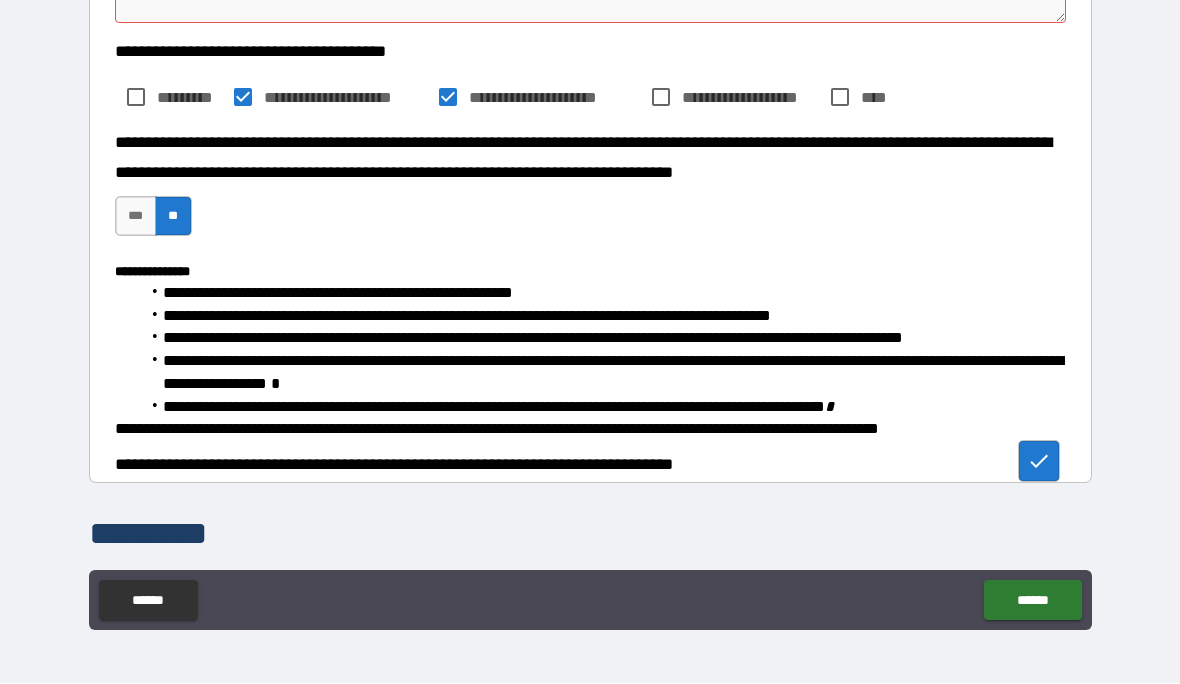 type on "*" 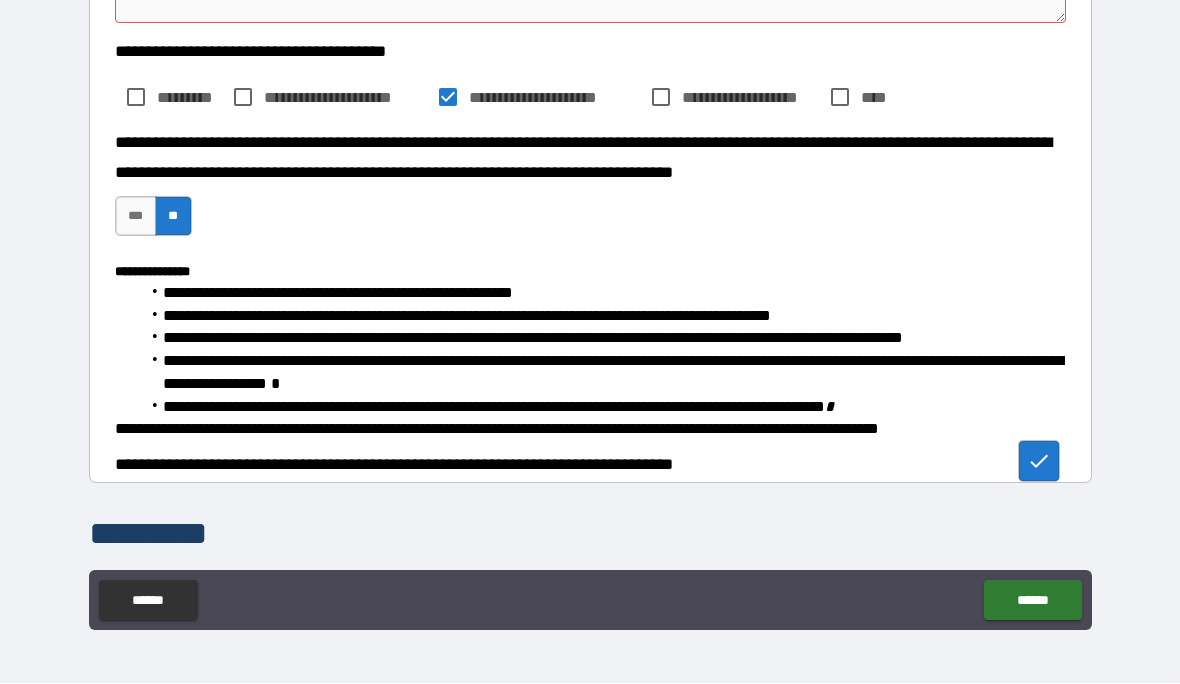 type on "*" 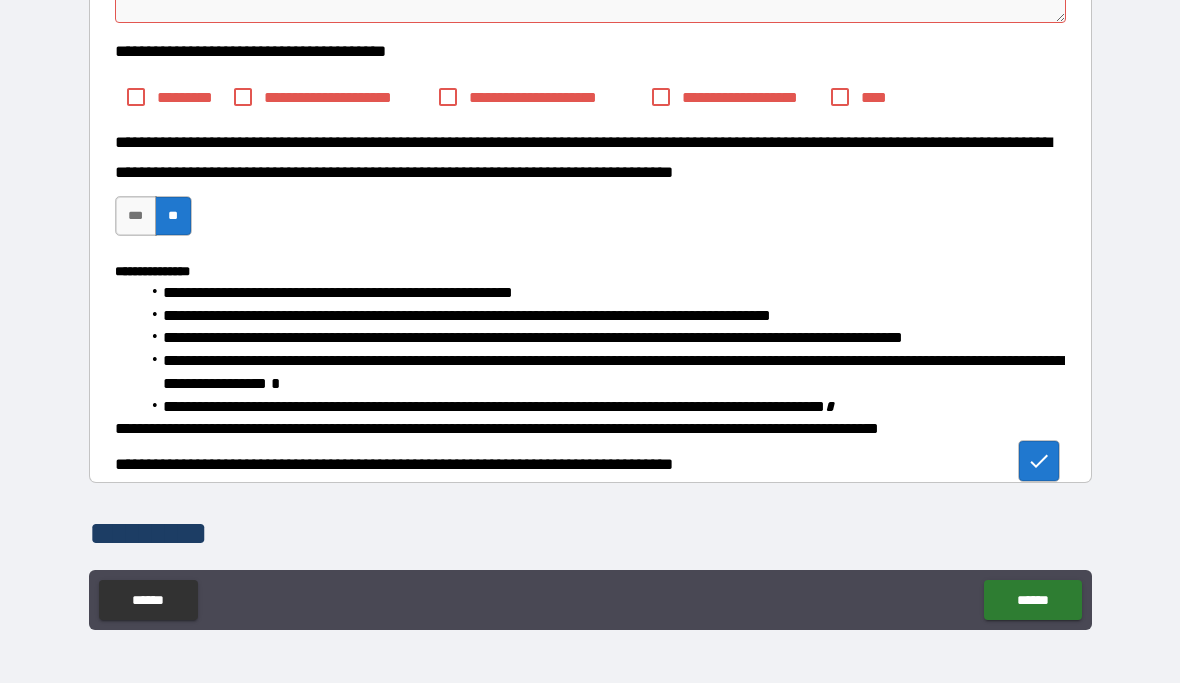 click on "******" at bounding box center [1032, 601] 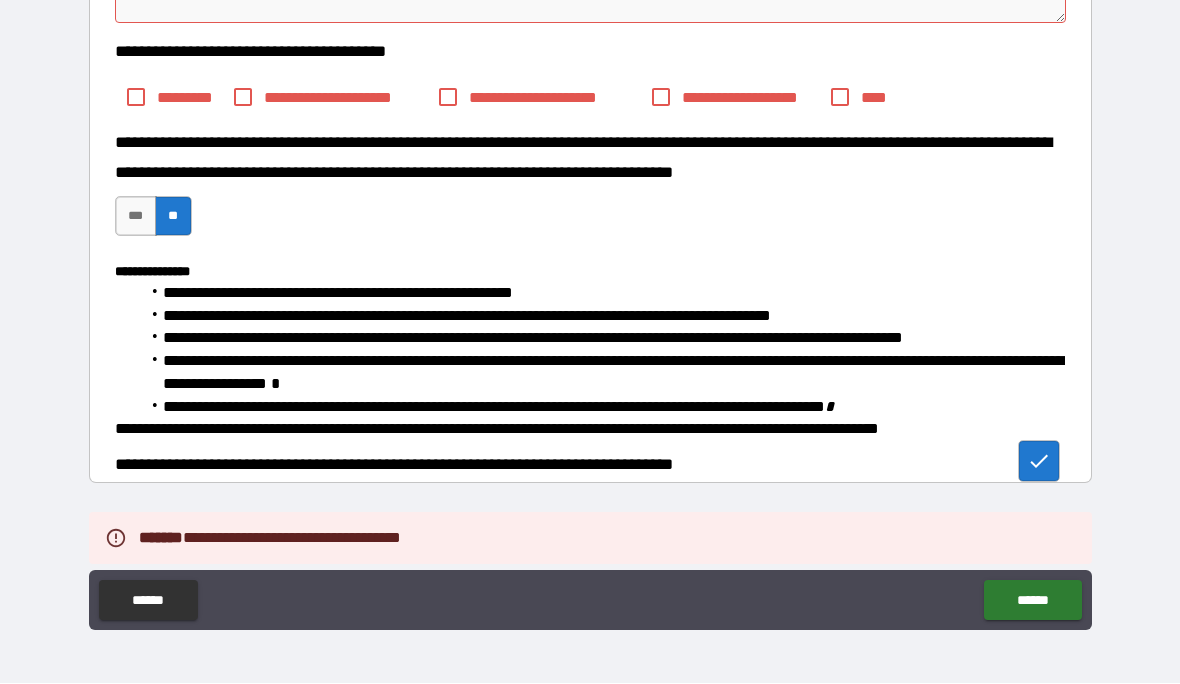 type on "*" 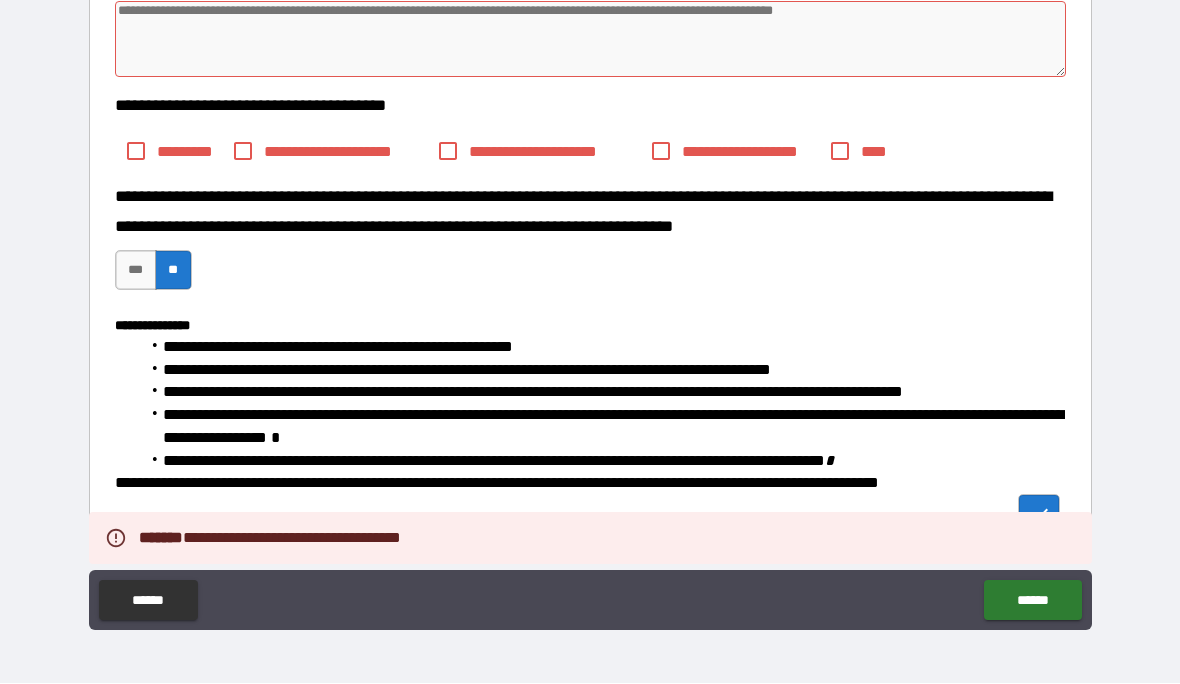scroll, scrollTop: 614, scrollLeft: 0, axis: vertical 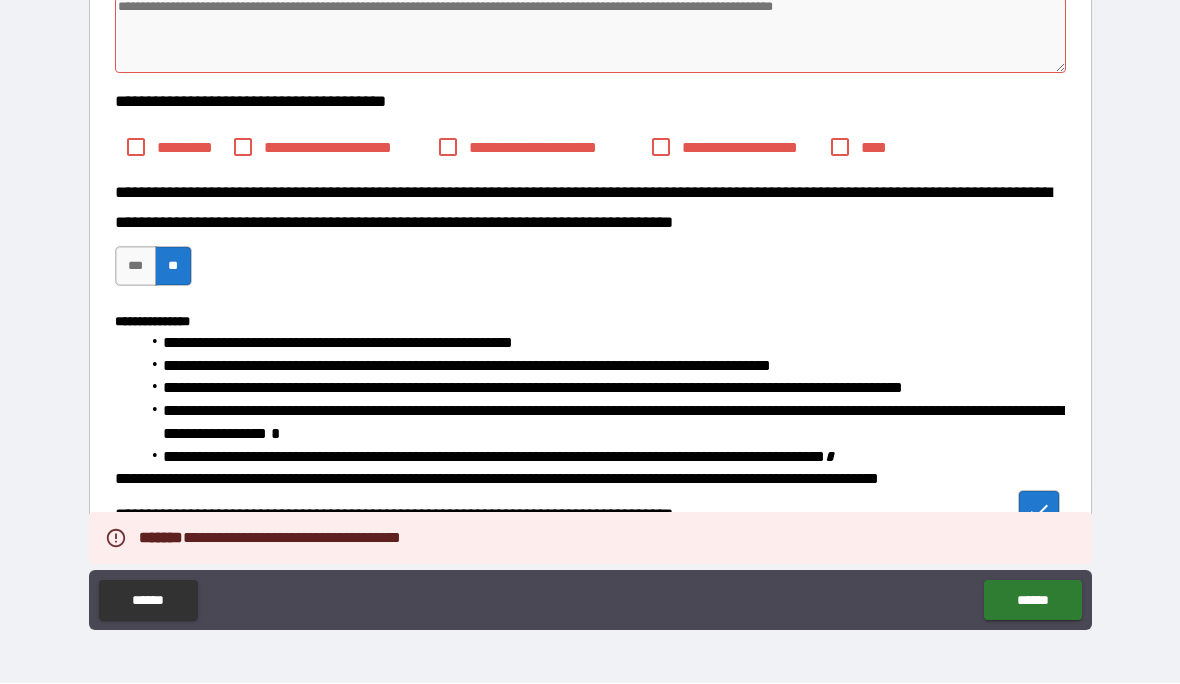 type on "*" 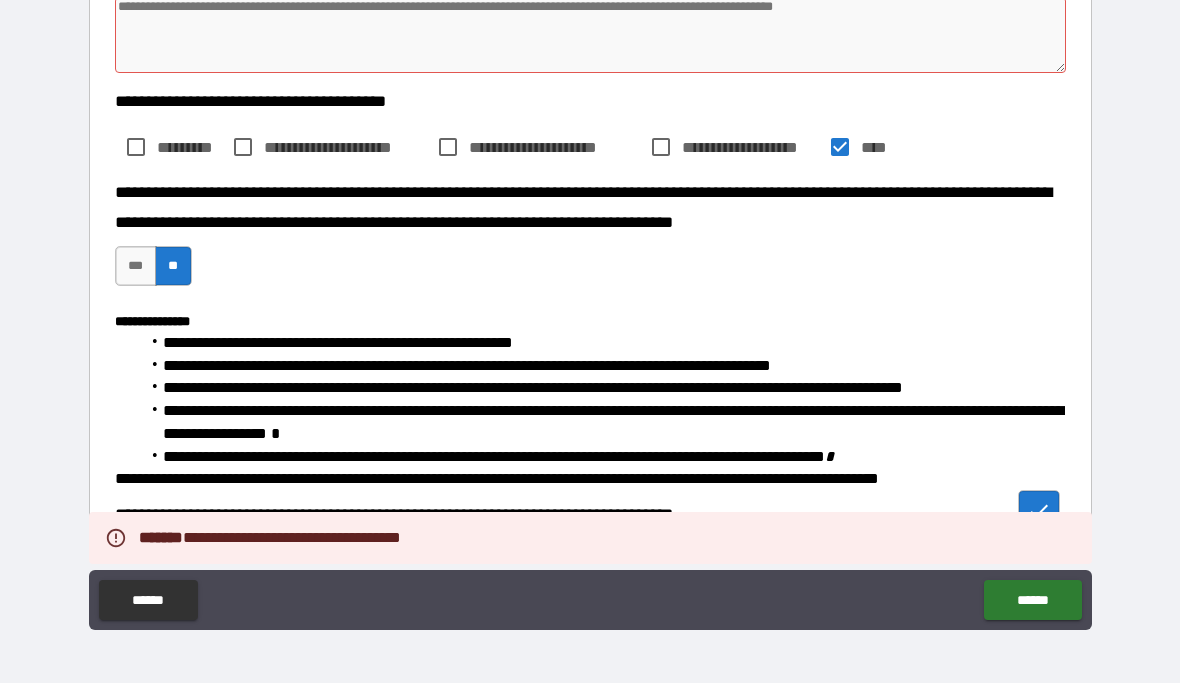 type on "*" 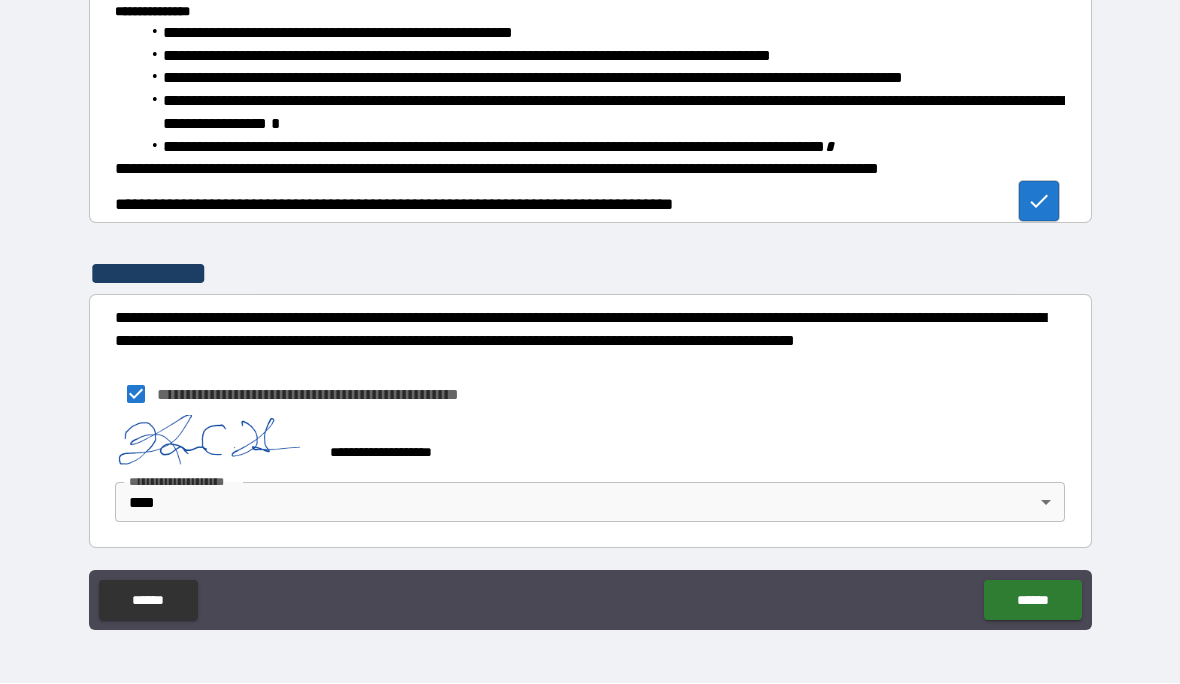 scroll, scrollTop: 922, scrollLeft: 0, axis: vertical 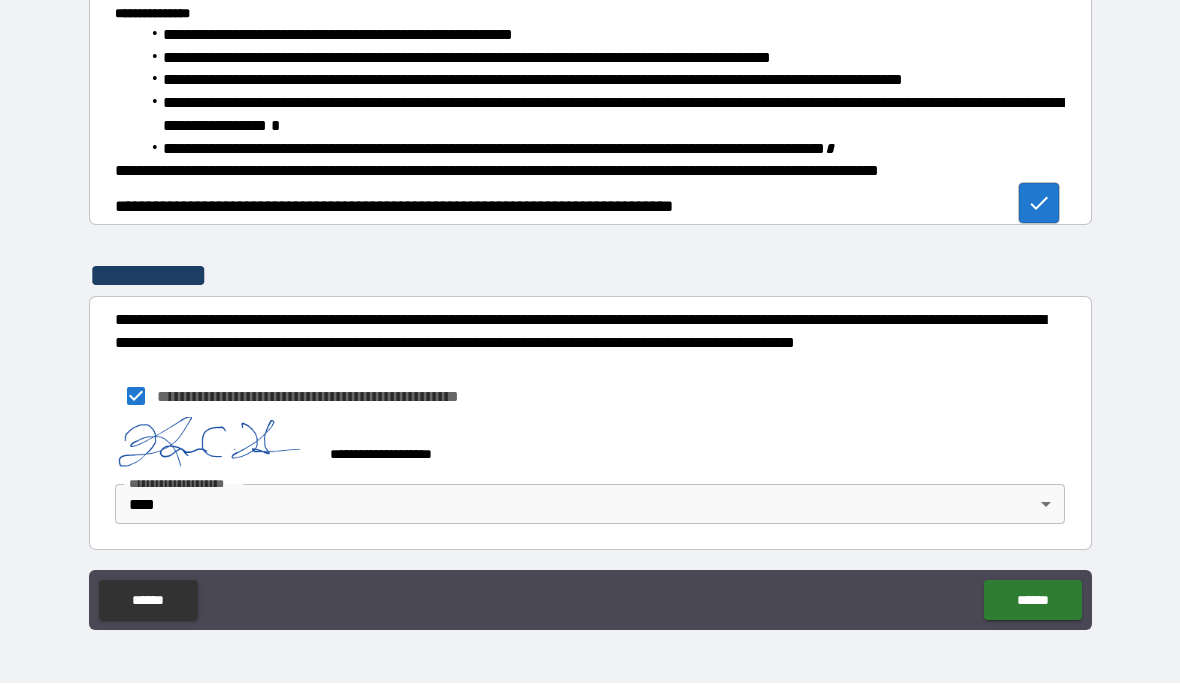 click on "******" at bounding box center [1032, 601] 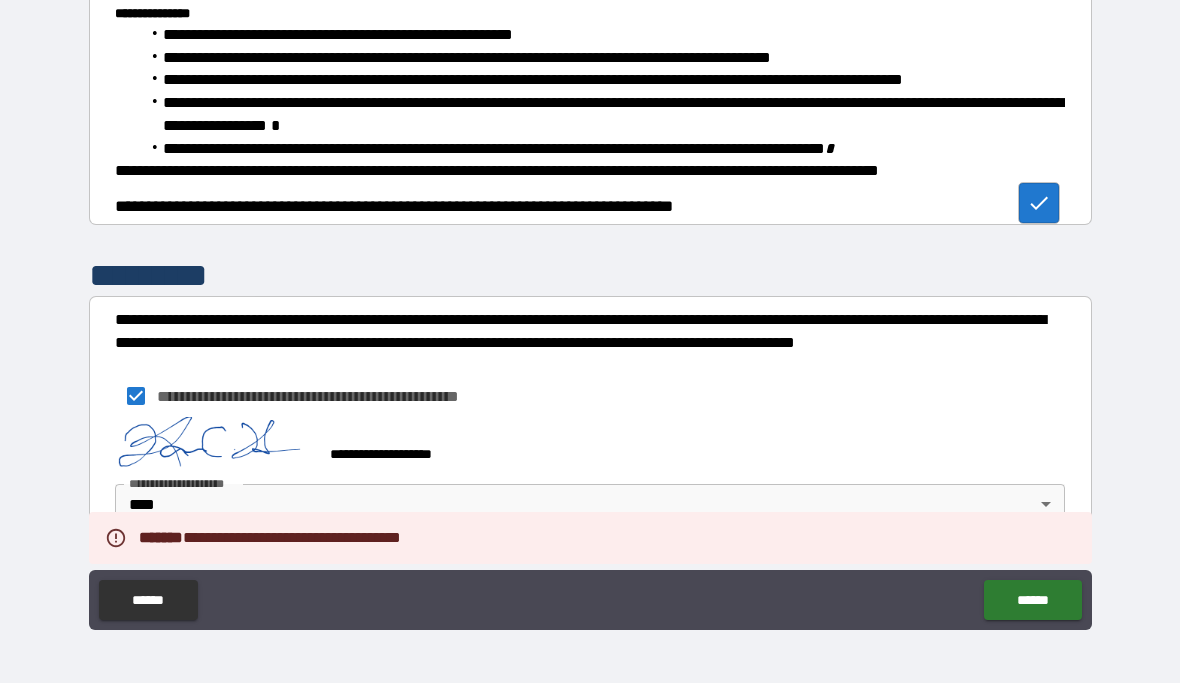 type on "*" 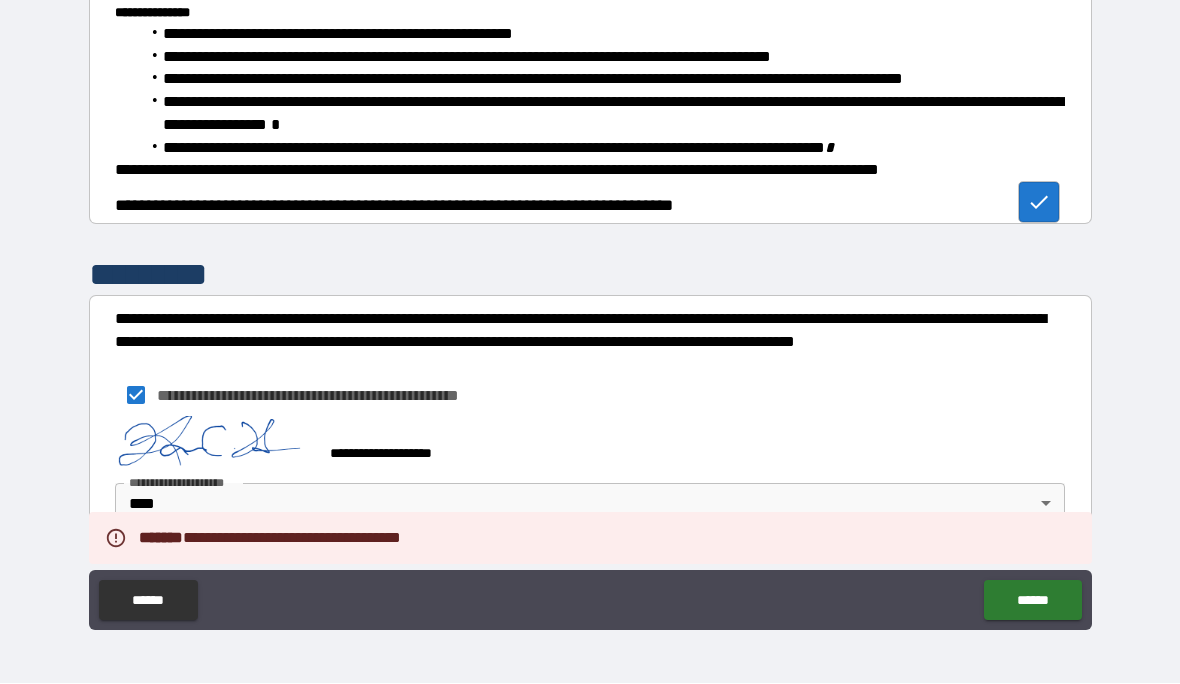 scroll, scrollTop: 922, scrollLeft: 0, axis: vertical 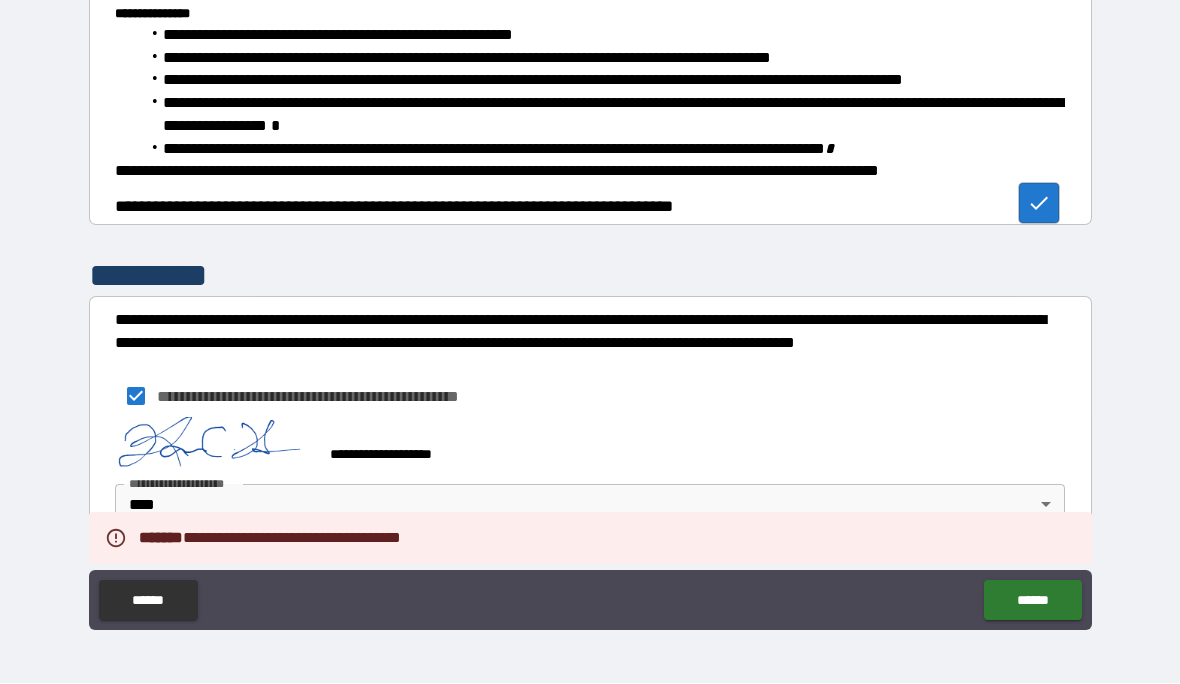 click on "******" at bounding box center (148, 601) 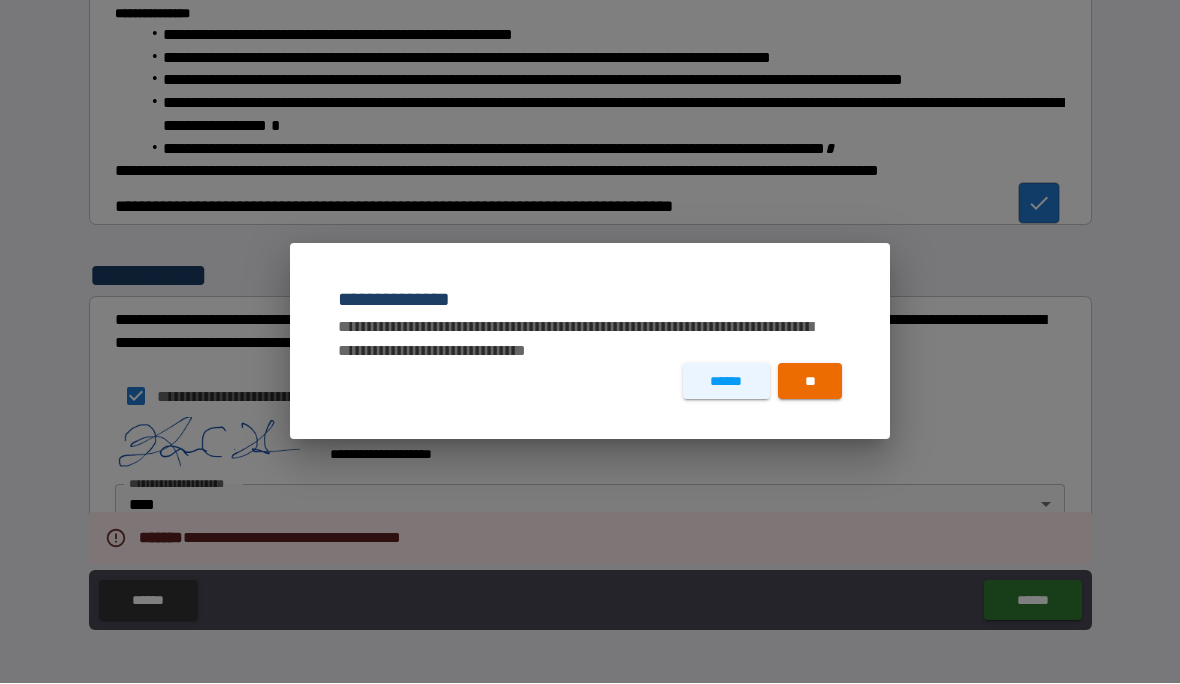 type on "*" 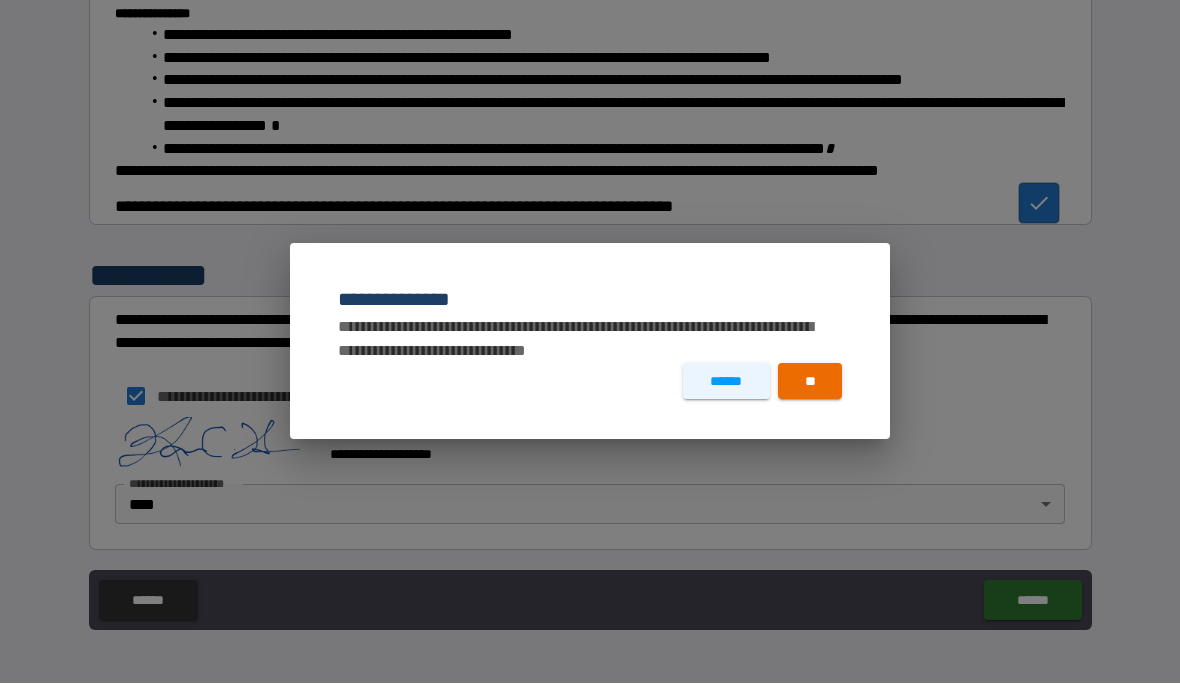 click on "**" at bounding box center (810, 382) 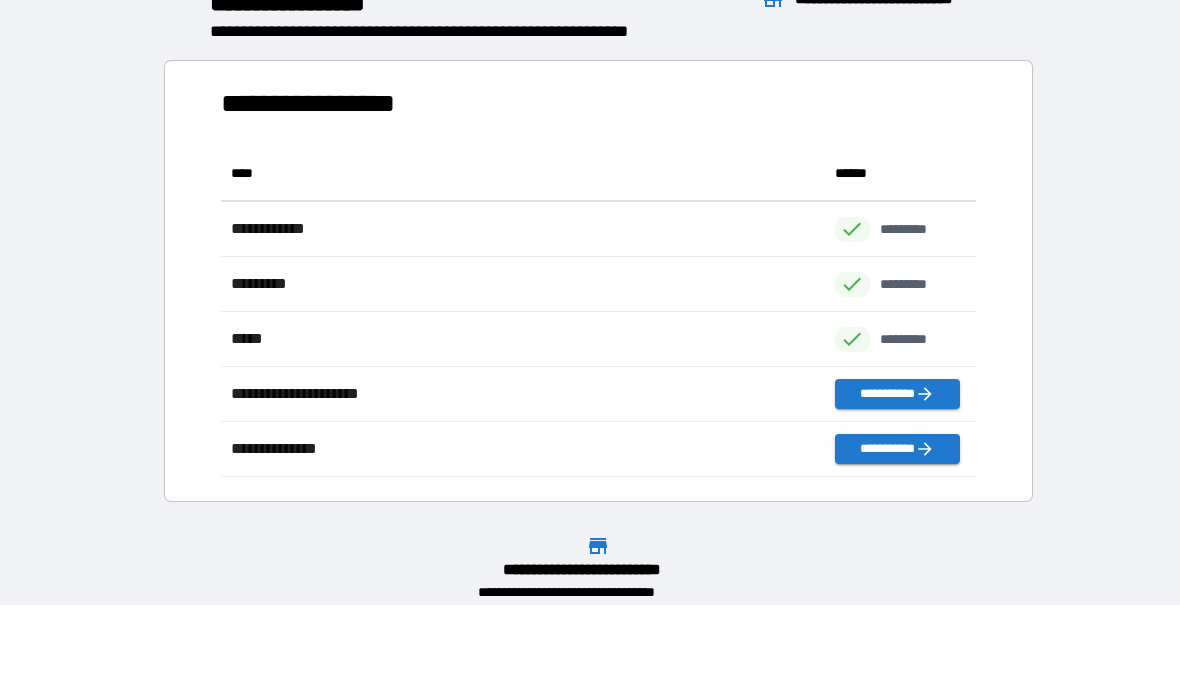 scroll, scrollTop: 1, scrollLeft: 1, axis: both 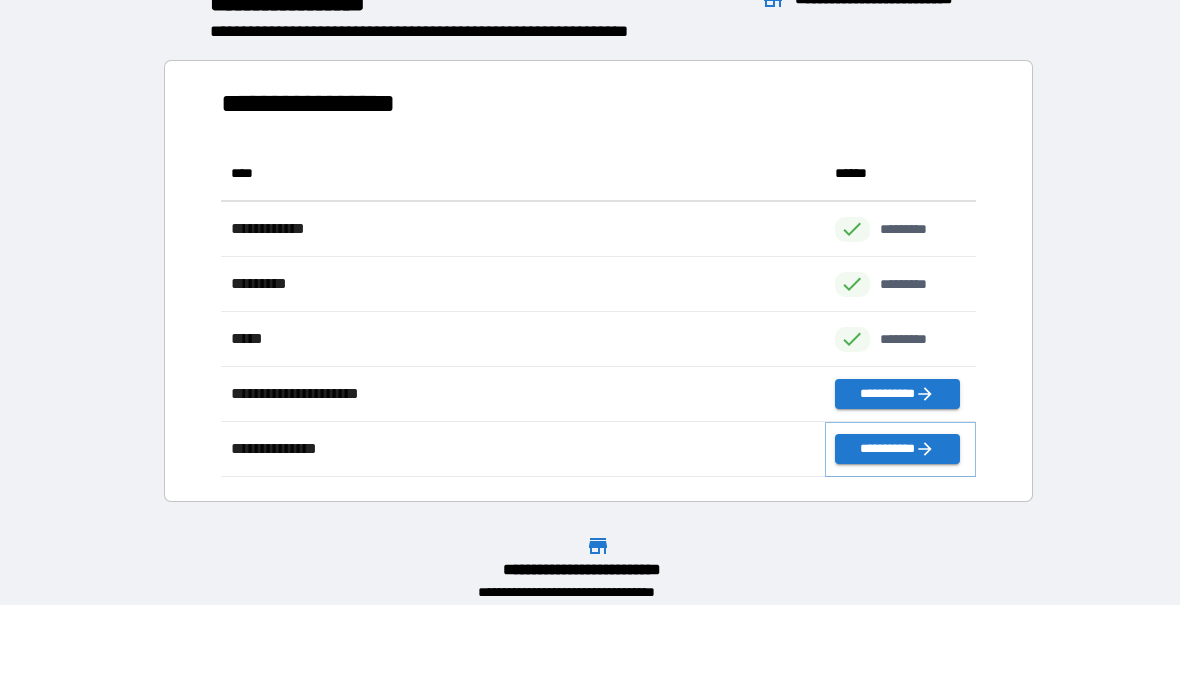 click on "**********" at bounding box center (897, 450) 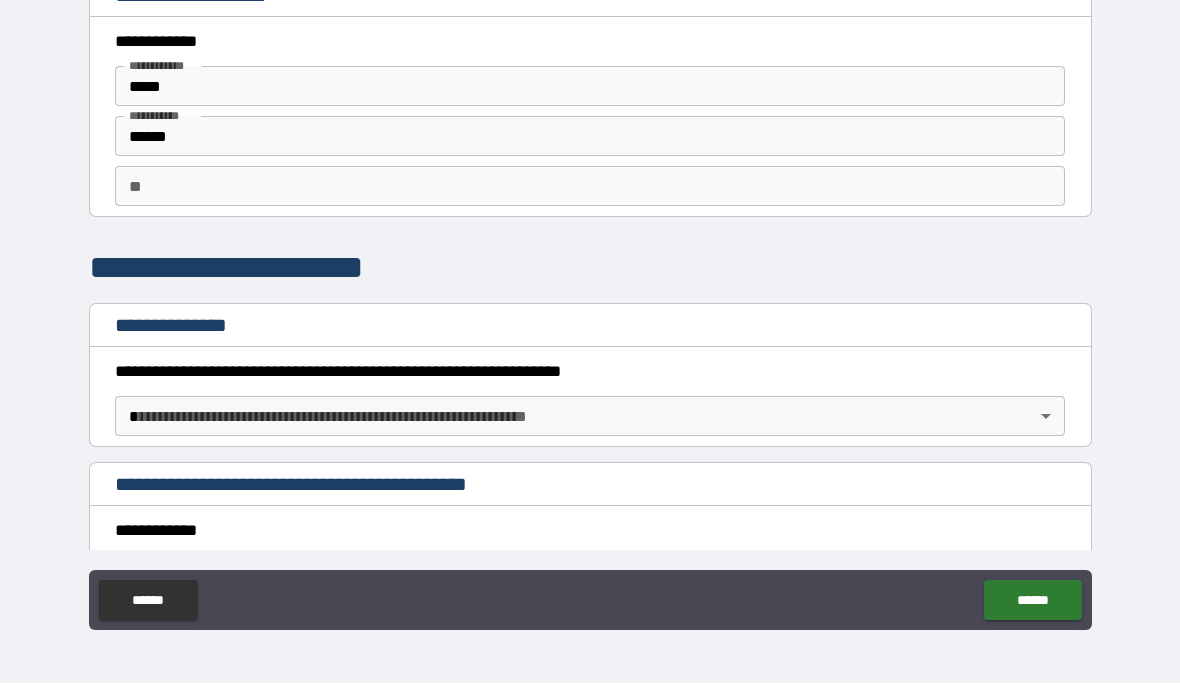 scroll, scrollTop: 0, scrollLeft: 0, axis: both 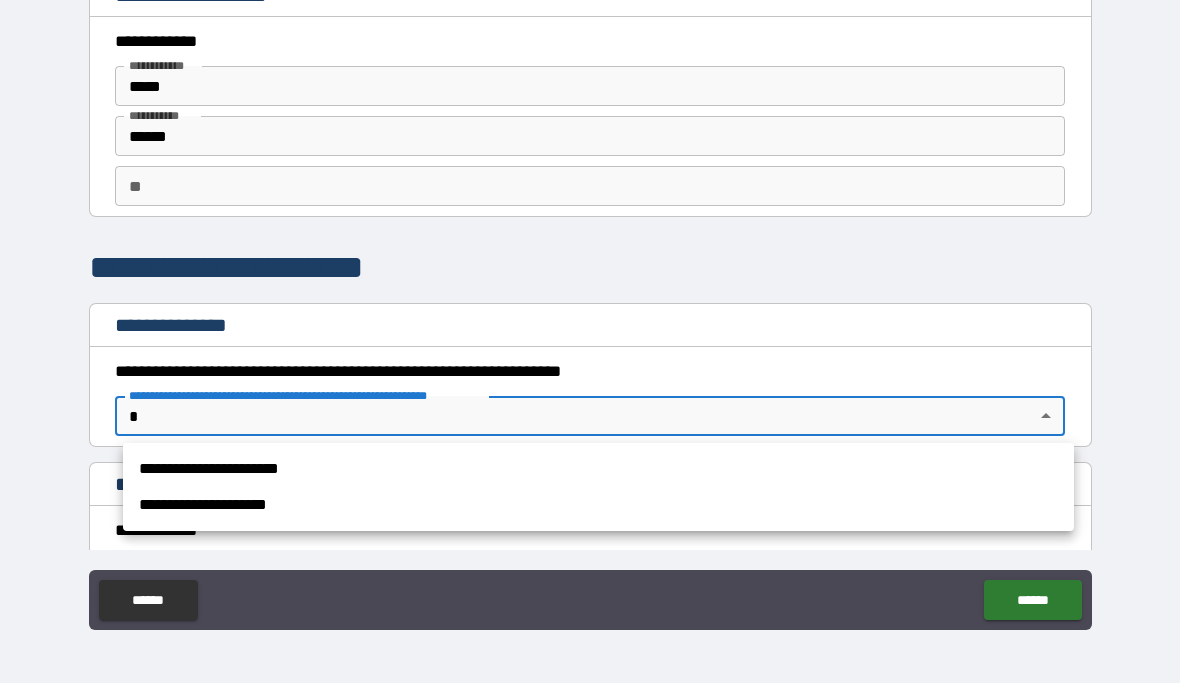 click on "**********" at bounding box center [598, 470] 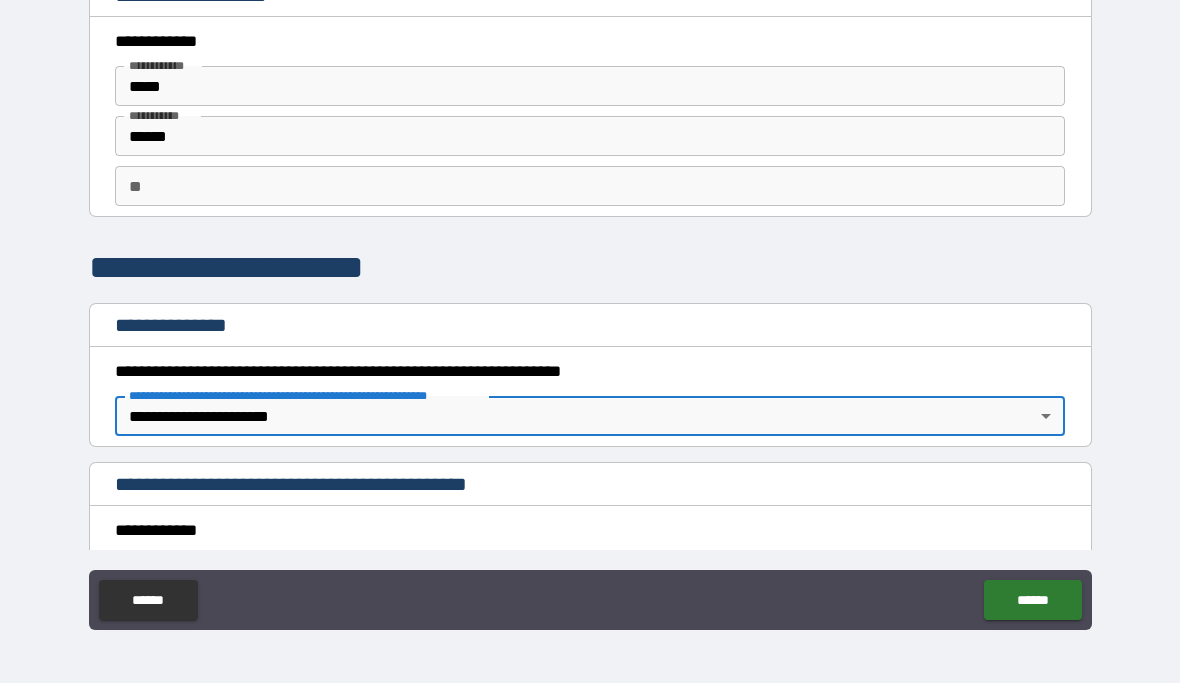 click on "**********" at bounding box center (590, 531) 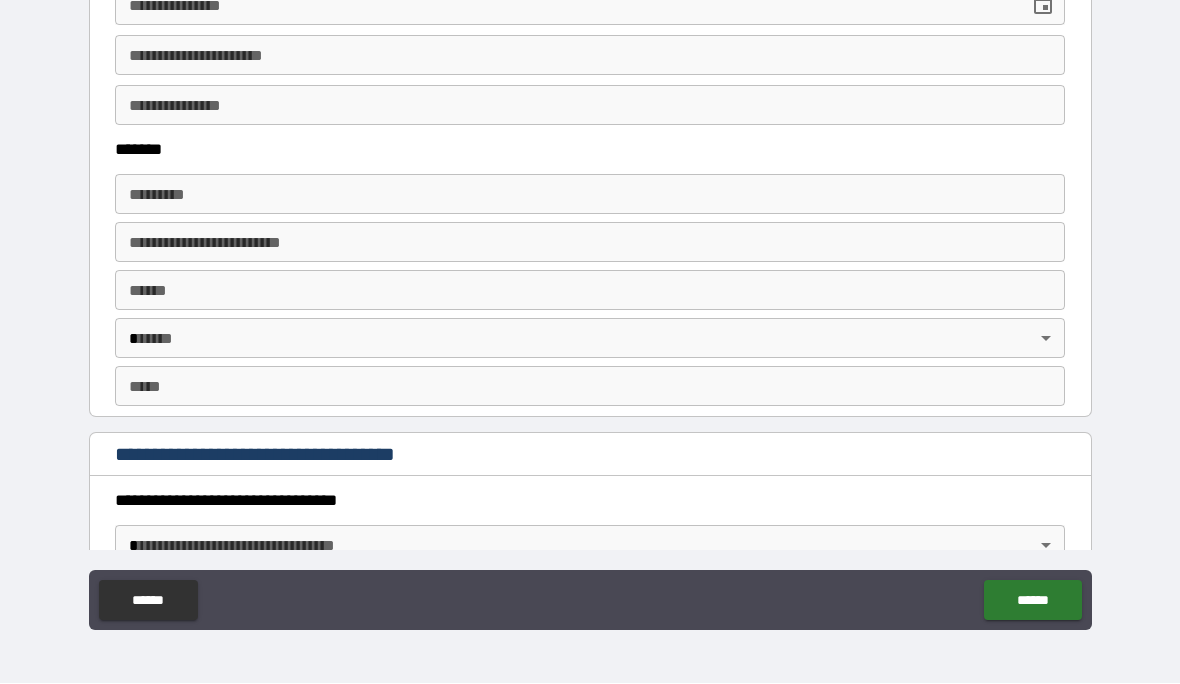 scroll, scrollTop: 1225, scrollLeft: 0, axis: vertical 